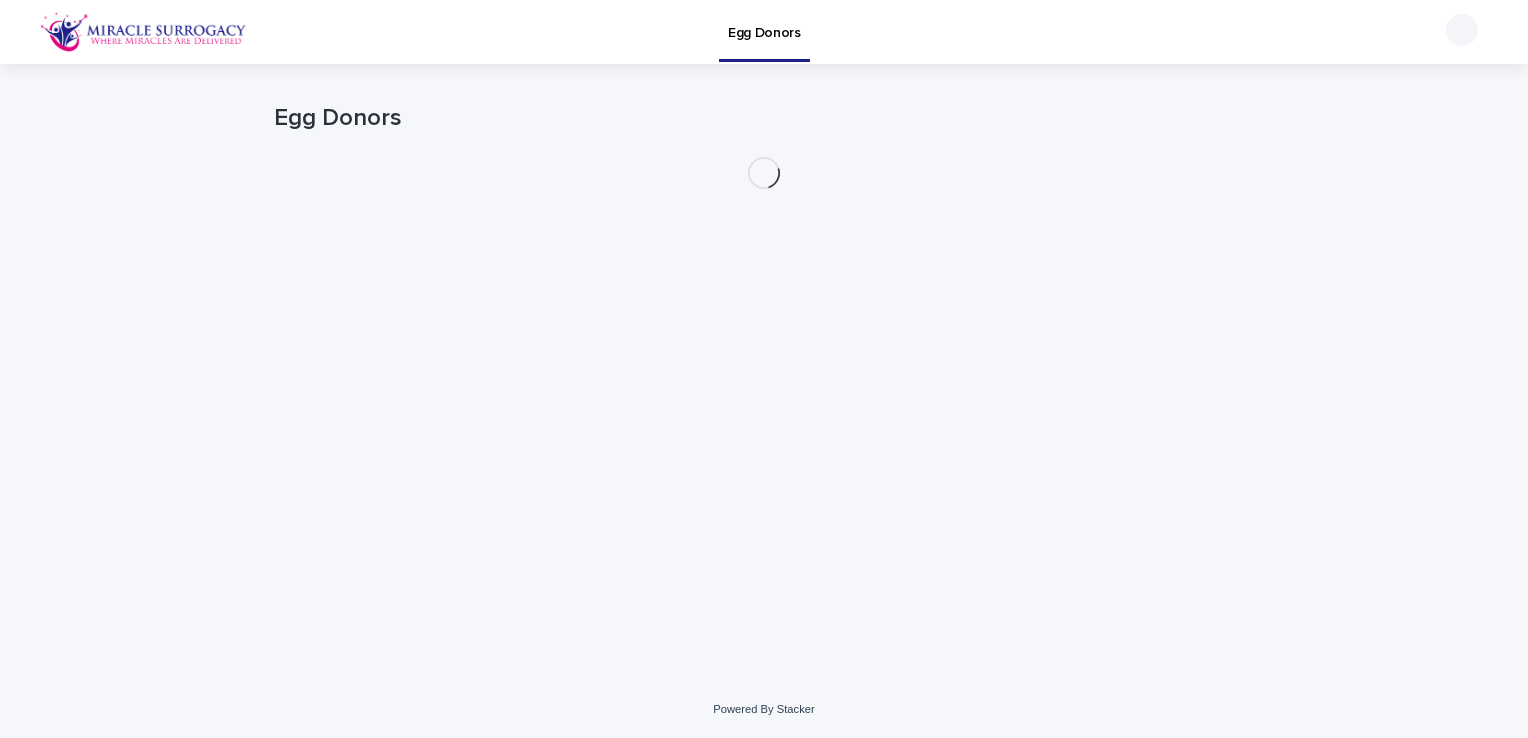 scroll, scrollTop: 0, scrollLeft: 0, axis: both 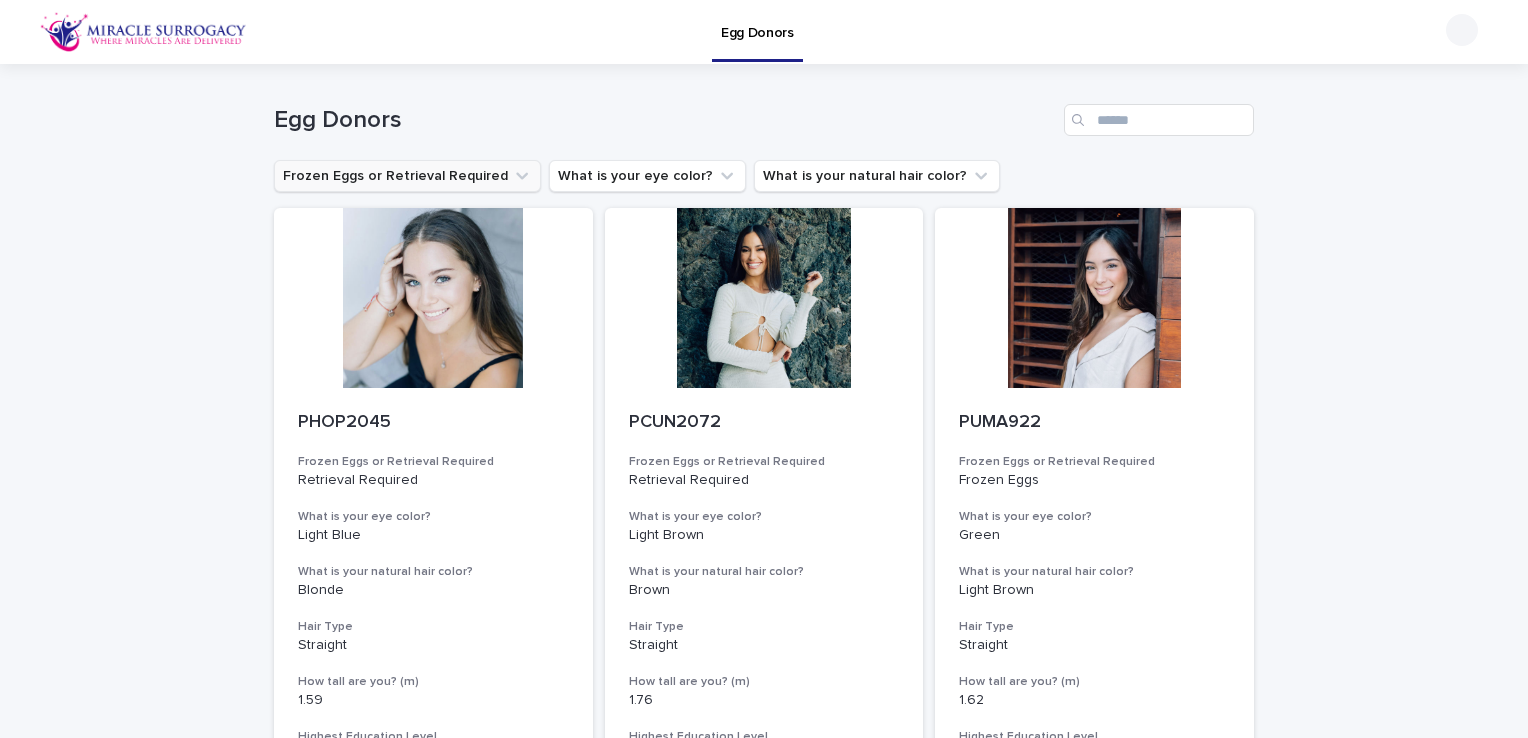 click on "Frozen Eggs or Retrieval Required" at bounding box center (407, 176) 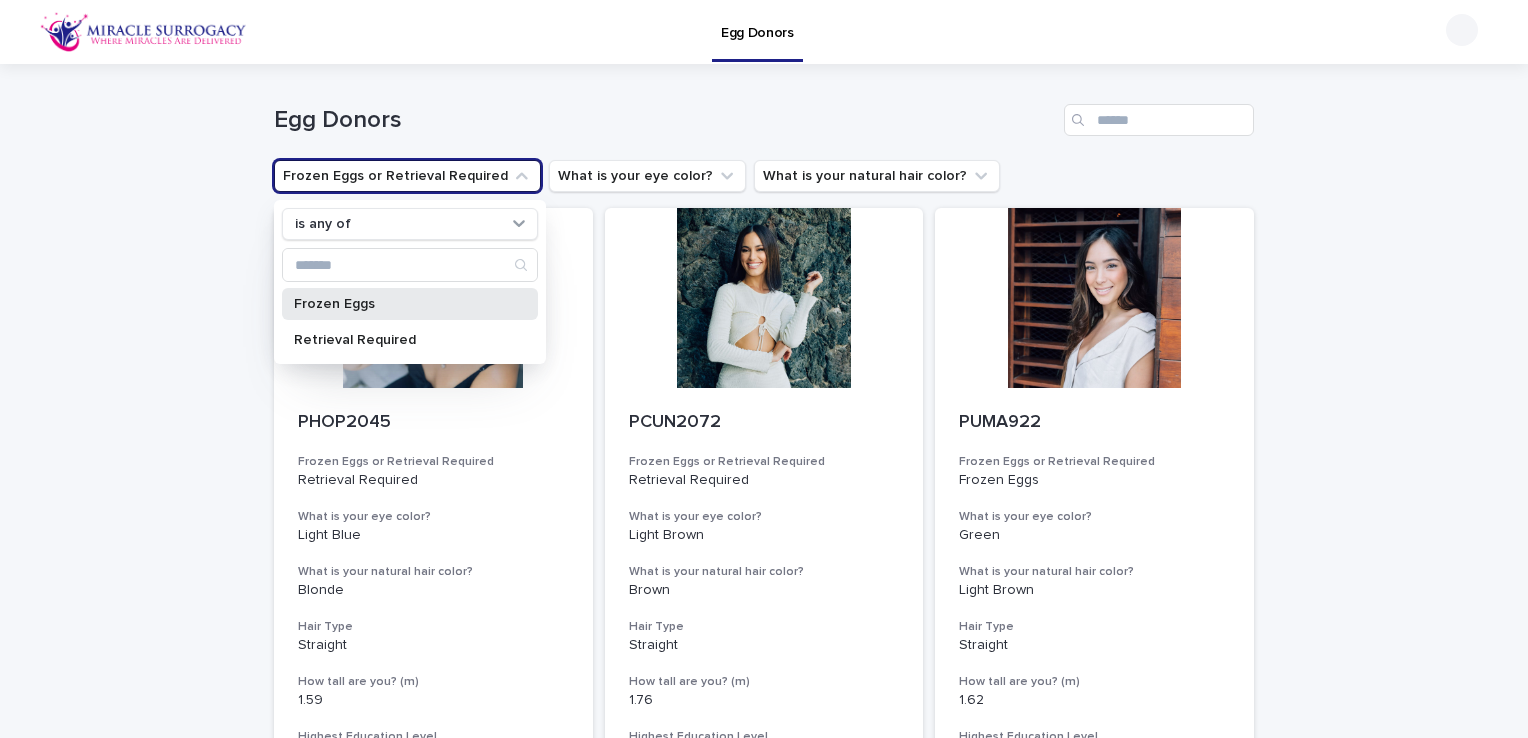 click on "Frozen Eggs" at bounding box center [400, 304] 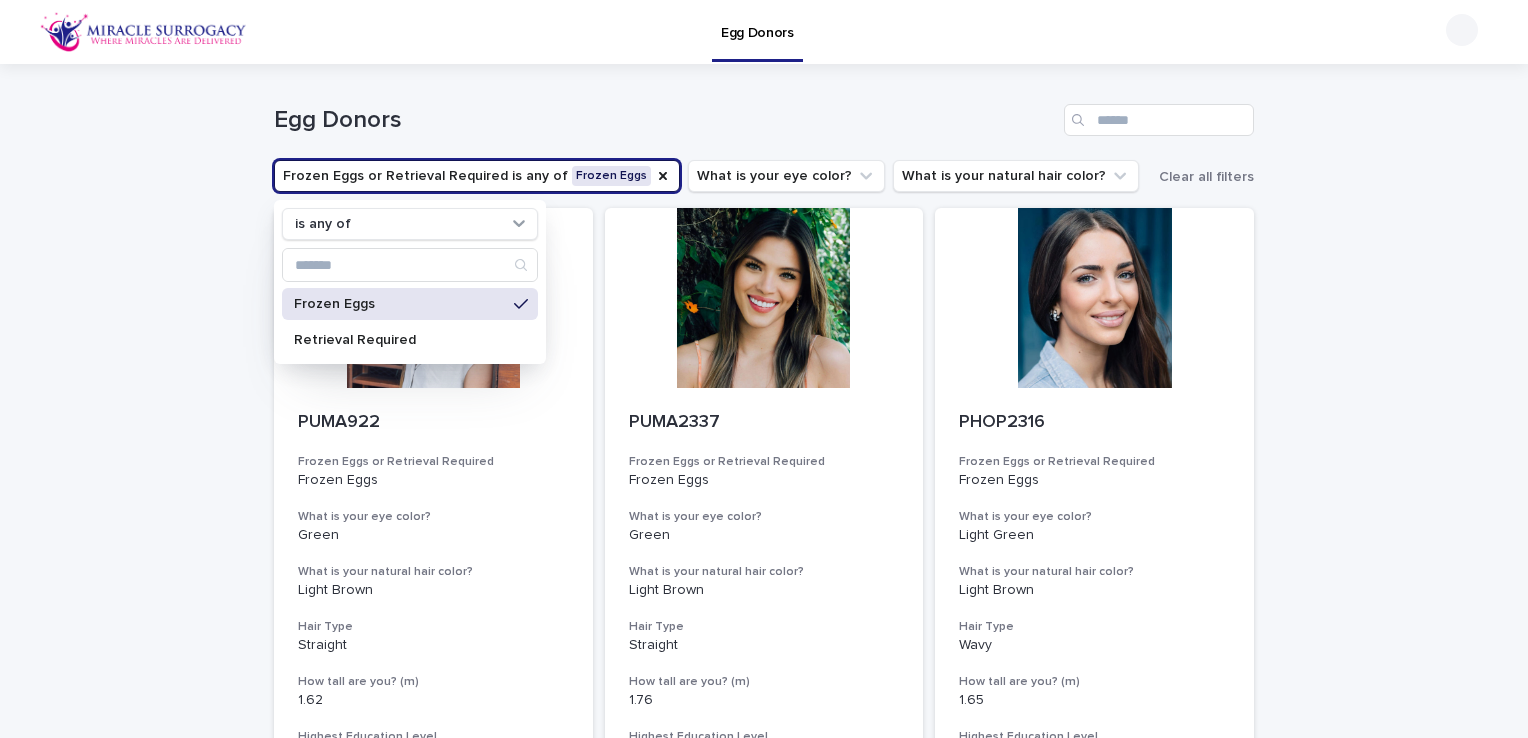 click on "Loading... Saving… Loading... Saving… Egg Donors Frozen Eggs or Retrieval Required is any of Frozen Eggs is any of Frozen Eggs Retrieval Required What is your eye color? What is your natural hair color? Clear all filters PUMA922 Frozen Eggs or Retrieval Required Frozen Eggs What is your eye color? Green What is your natural hair color? Light Brown Hair Type Straight How tall are you? (m) 1.62 Highest Education Level Bachelor's Degree (or in process) Body Type Normal PUMA2337 Frozen Eggs or Retrieval Required Frozen Eggs What is your eye color? Green What is your natural hair color? Light Brown Hair Type Straight How tall are you? (m) 1.76 Highest Education Level Bachelor's Degree  Body Type Slim PHOP2316 Frozen Eggs or Retrieval Required Frozen Eggs What is your eye color? Light Green What is your natural hair color? Light Brown Hair Type Wavy How tall are you? (m) 1.65 Highest Education Level Bachelor's Degree  Body Type Slim PMER2563 Frozen Eggs or Retrieval Required Frozen Eggs What is your eye color?" at bounding box center (764, 1498) 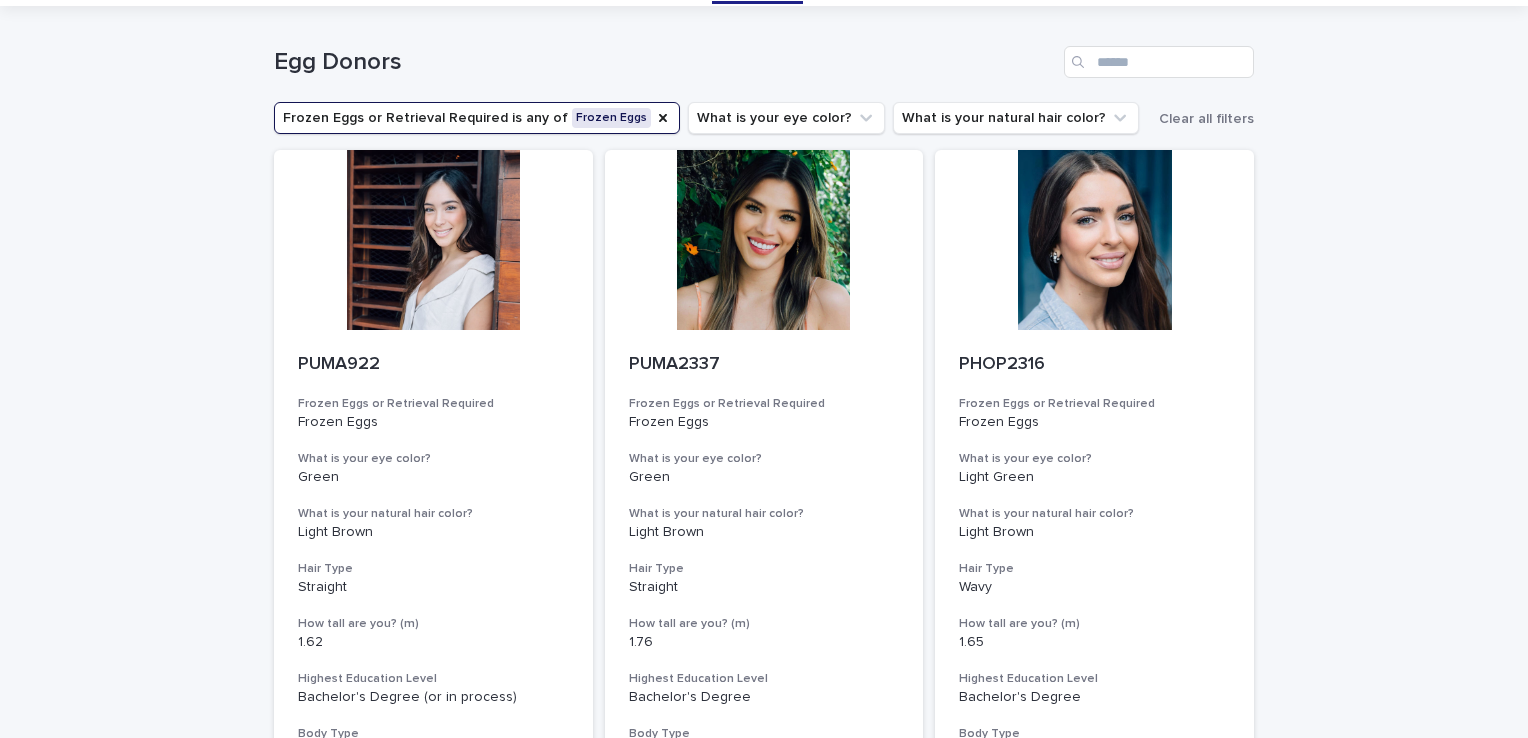 scroll, scrollTop: 100, scrollLeft: 0, axis: vertical 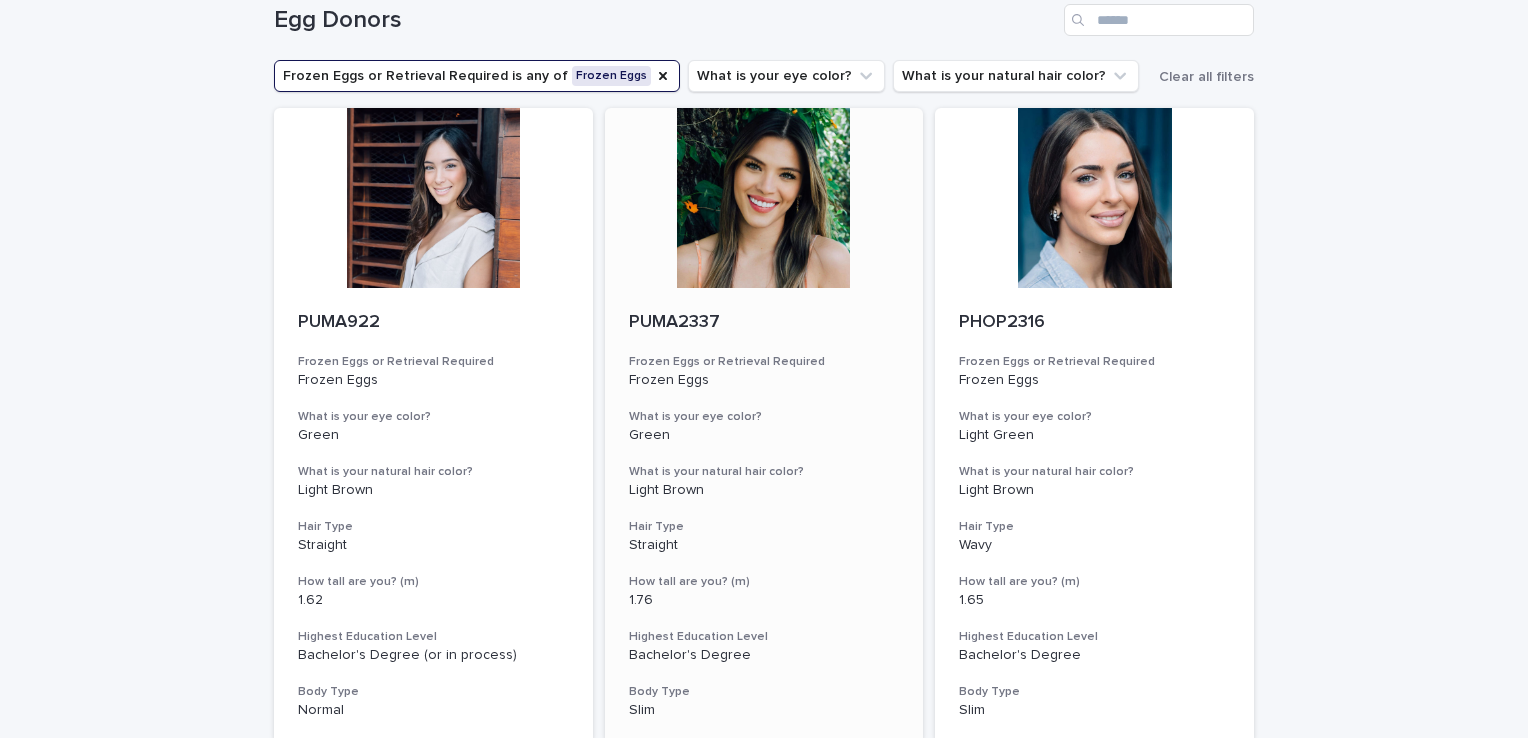 click on "PUMA2337 Frozen Eggs or Retrieval Required Frozen Eggs What is your eye color? Green What is your natural hair color? Light Brown Hair Type Straight How tall are you? (m) 1.76 Highest Education Level Bachelor's Degree  Body Type Slim" at bounding box center (764, 515) 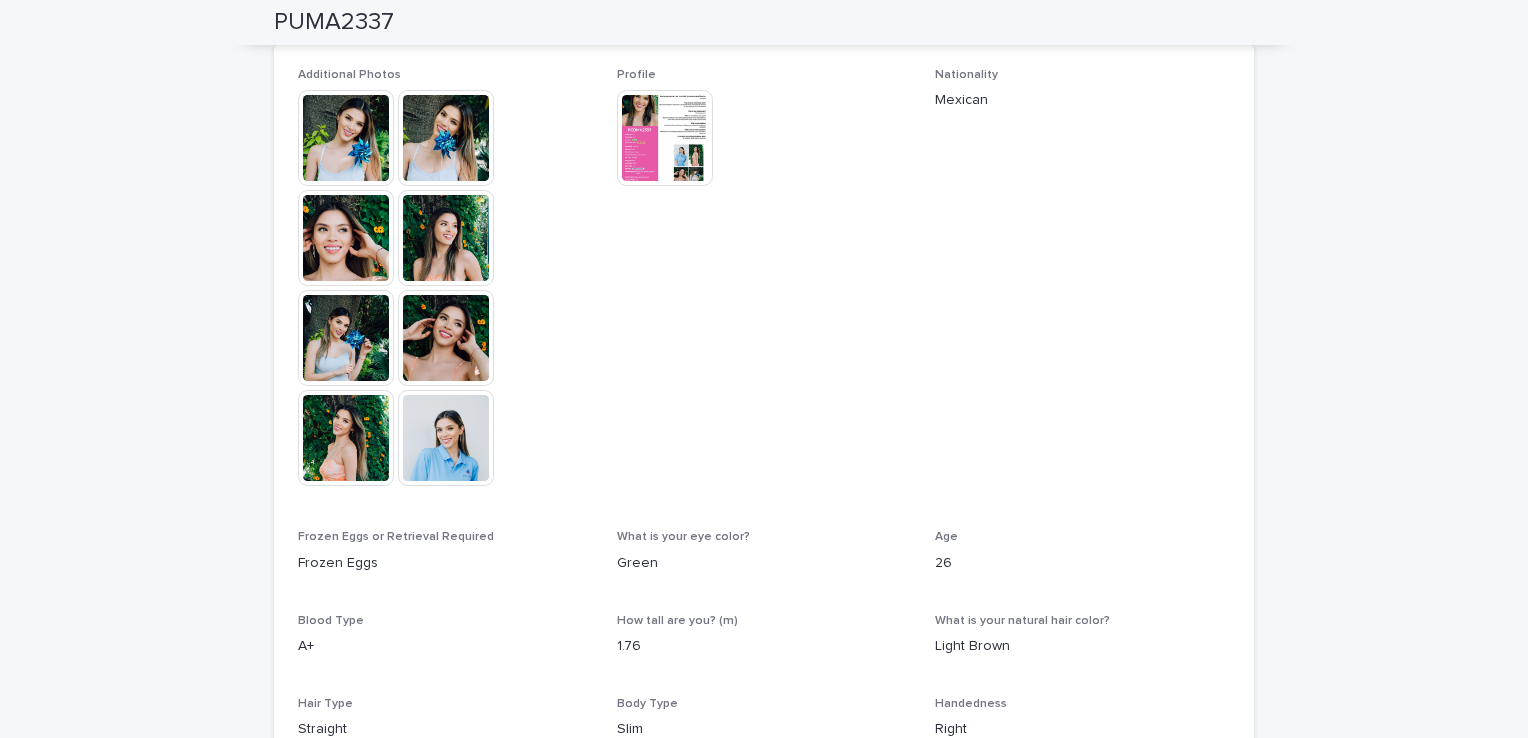 scroll, scrollTop: 500, scrollLeft: 0, axis: vertical 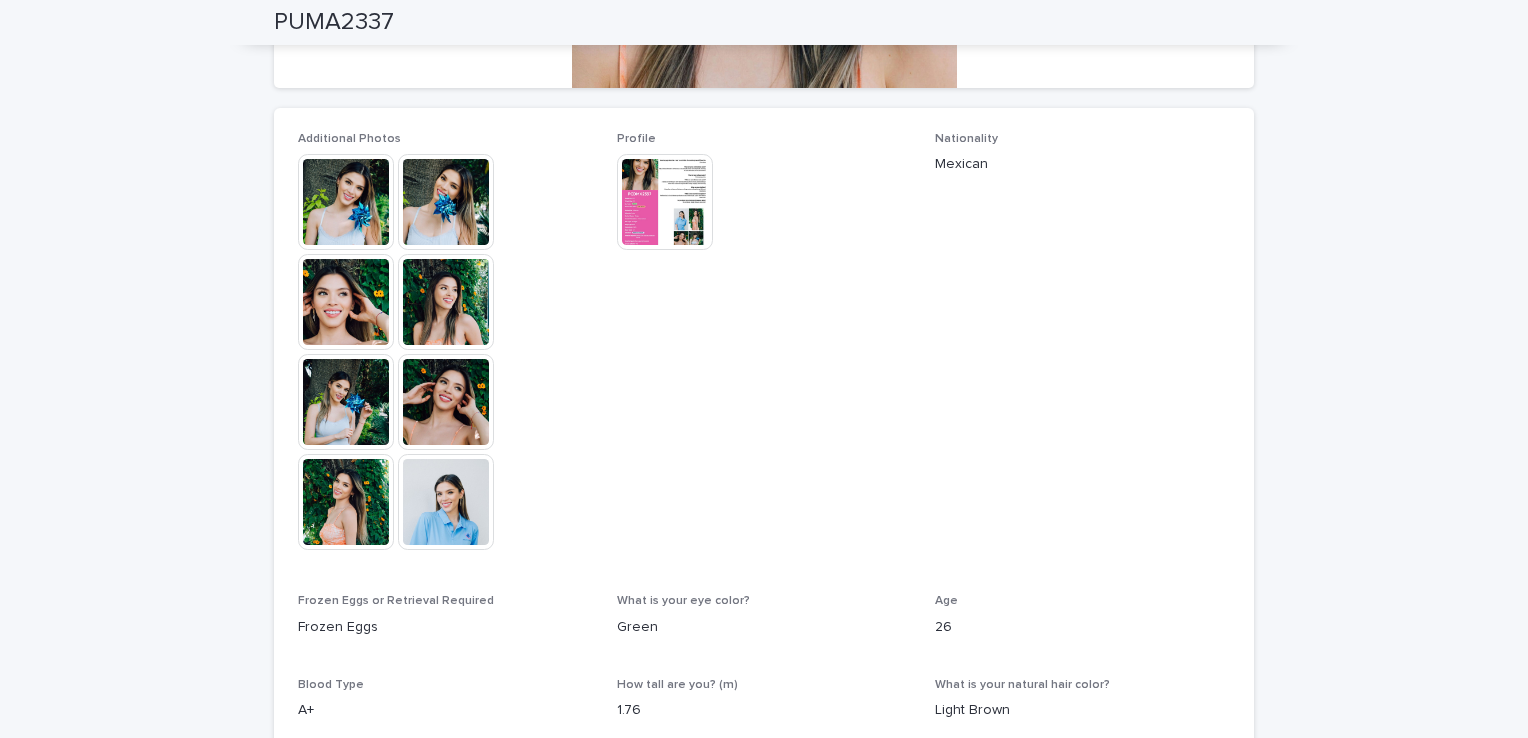 click at bounding box center (346, 402) 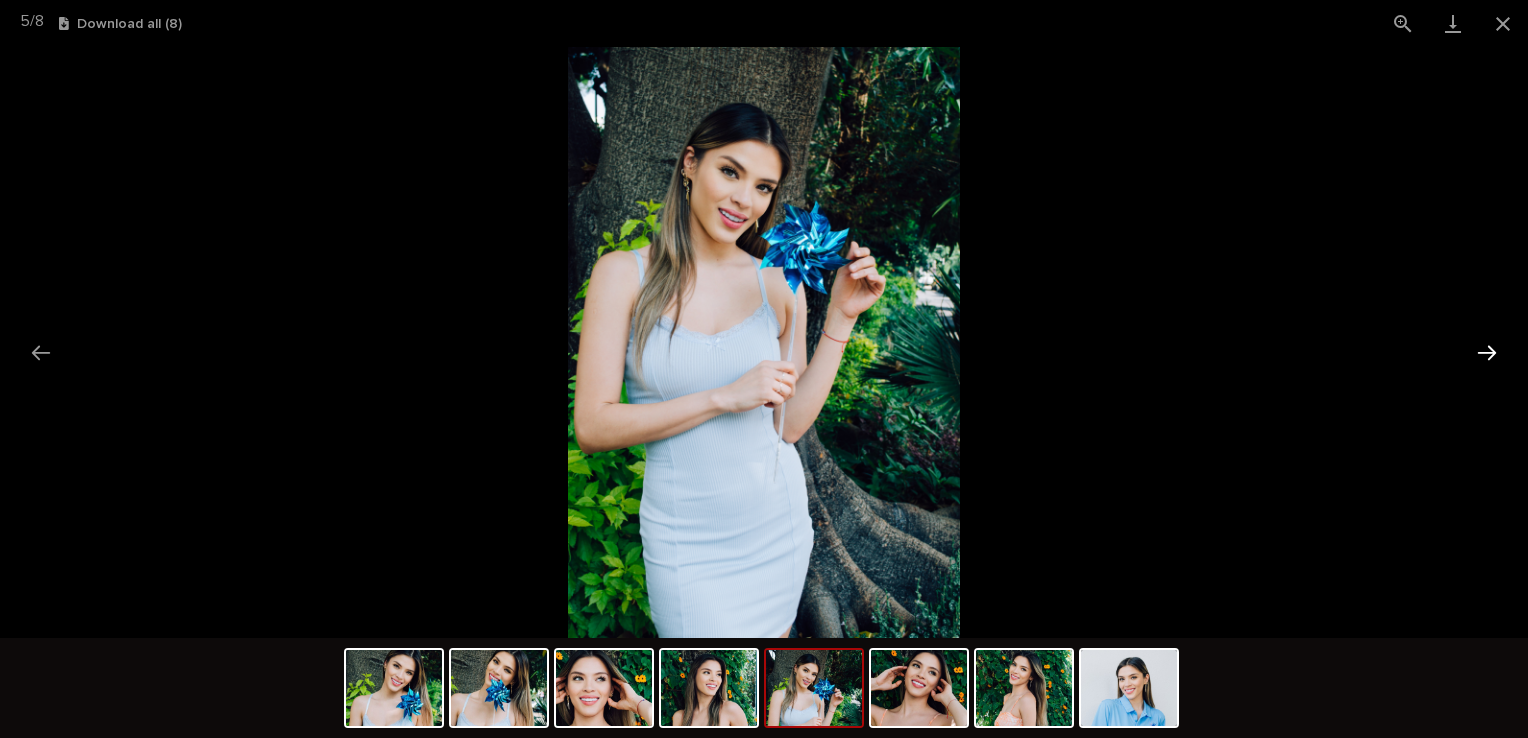 click at bounding box center (1487, 352) 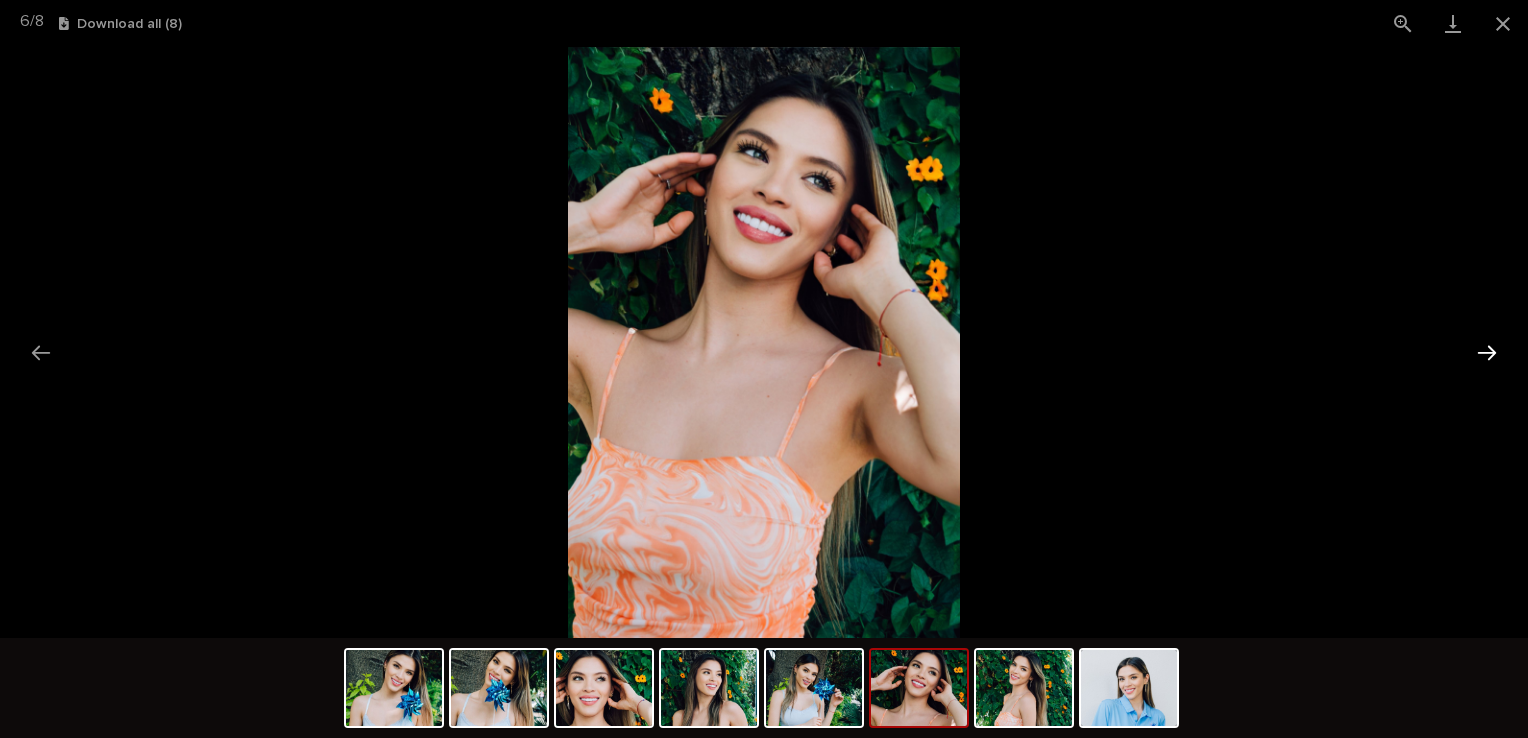 click at bounding box center (1487, 352) 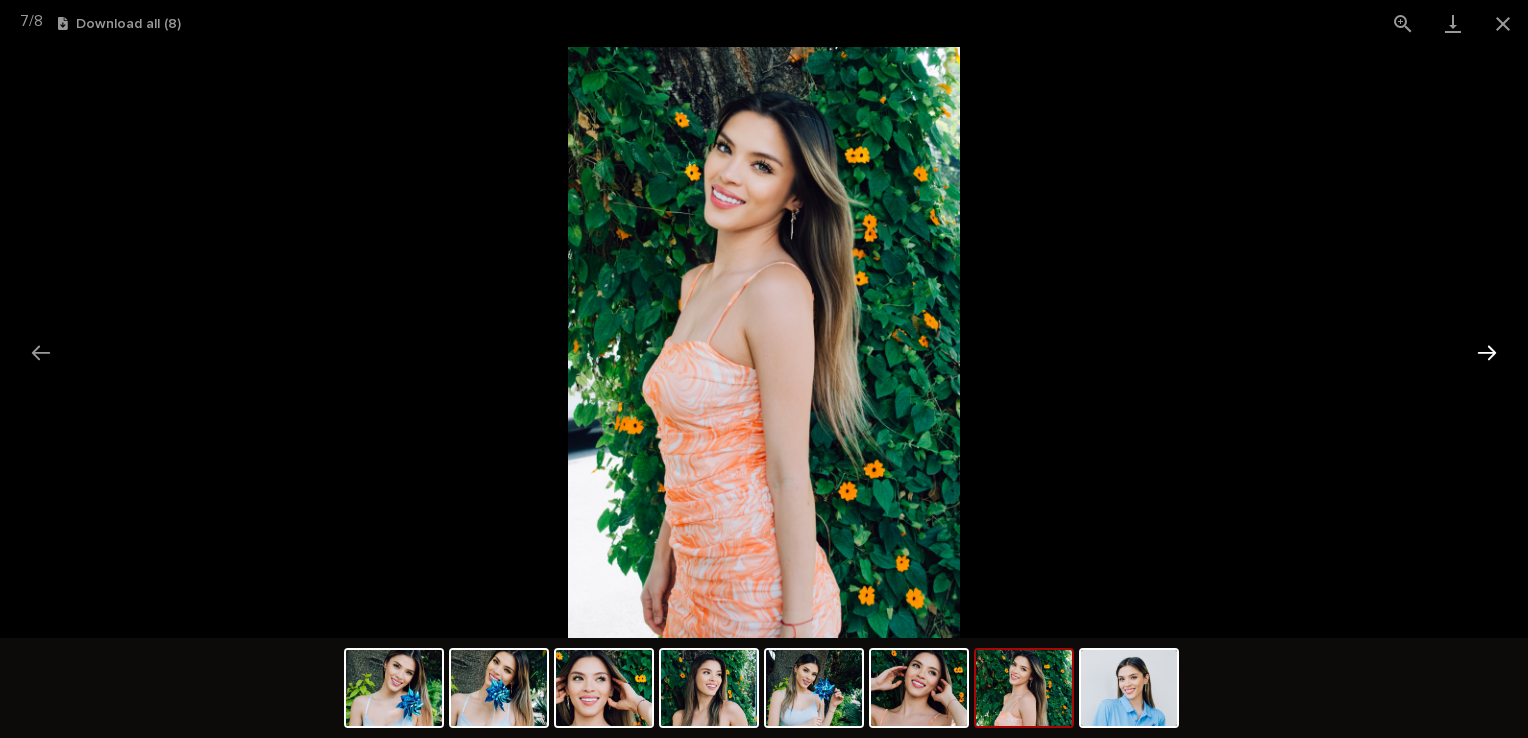 click at bounding box center (1487, 352) 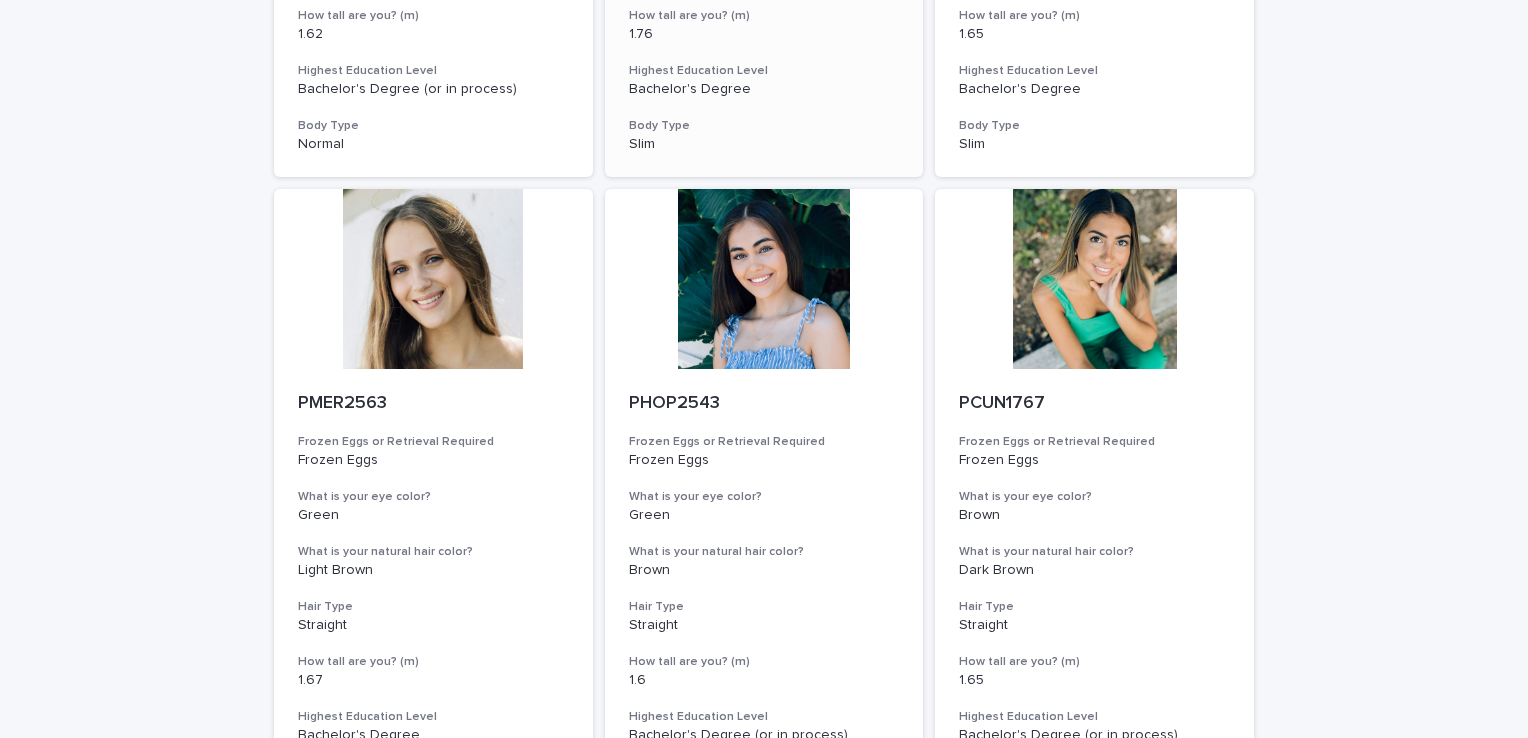 scroll, scrollTop: 800, scrollLeft: 0, axis: vertical 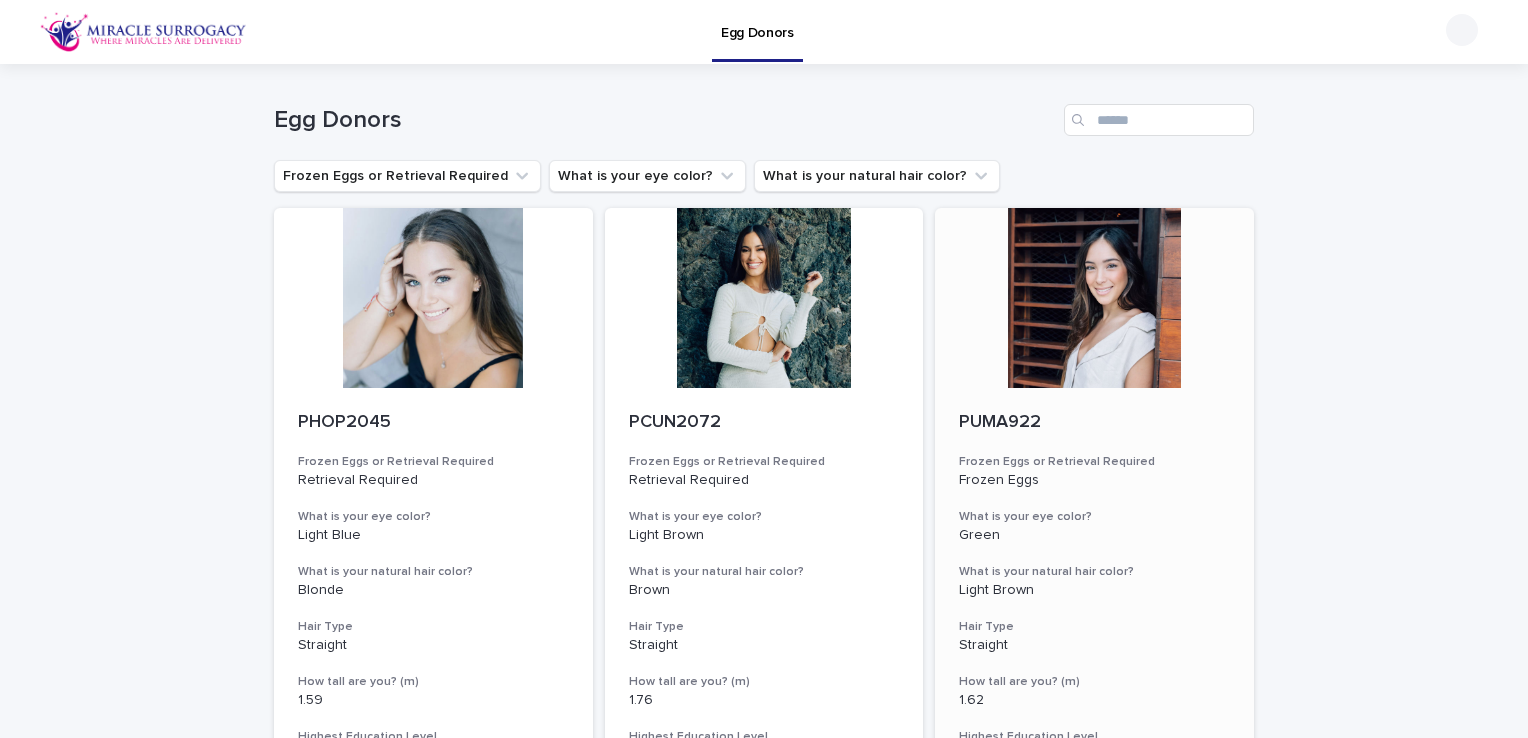 click at bounding box center [1094, 298] 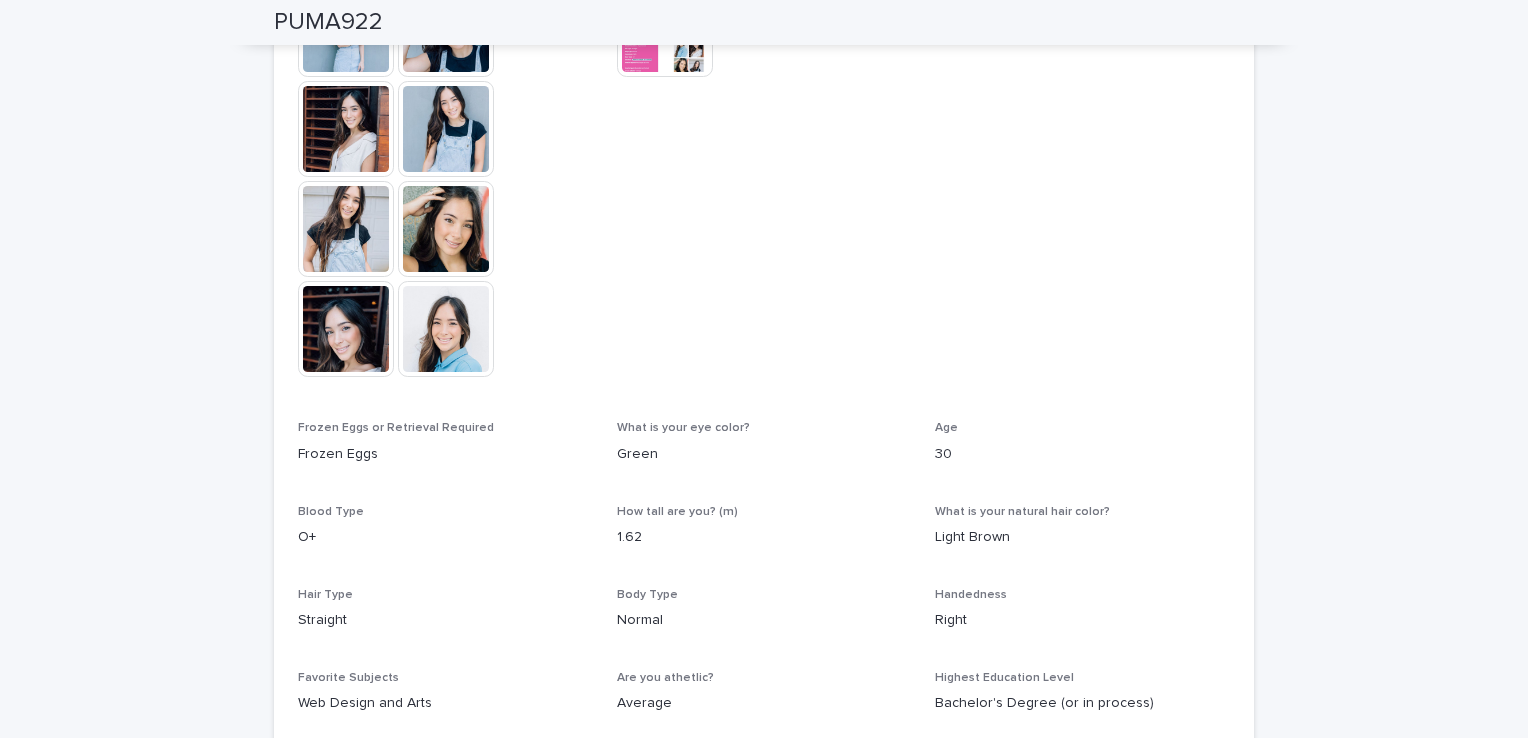 scroll, scrollTop: 661, scrollLeft: 0, axis: vertical 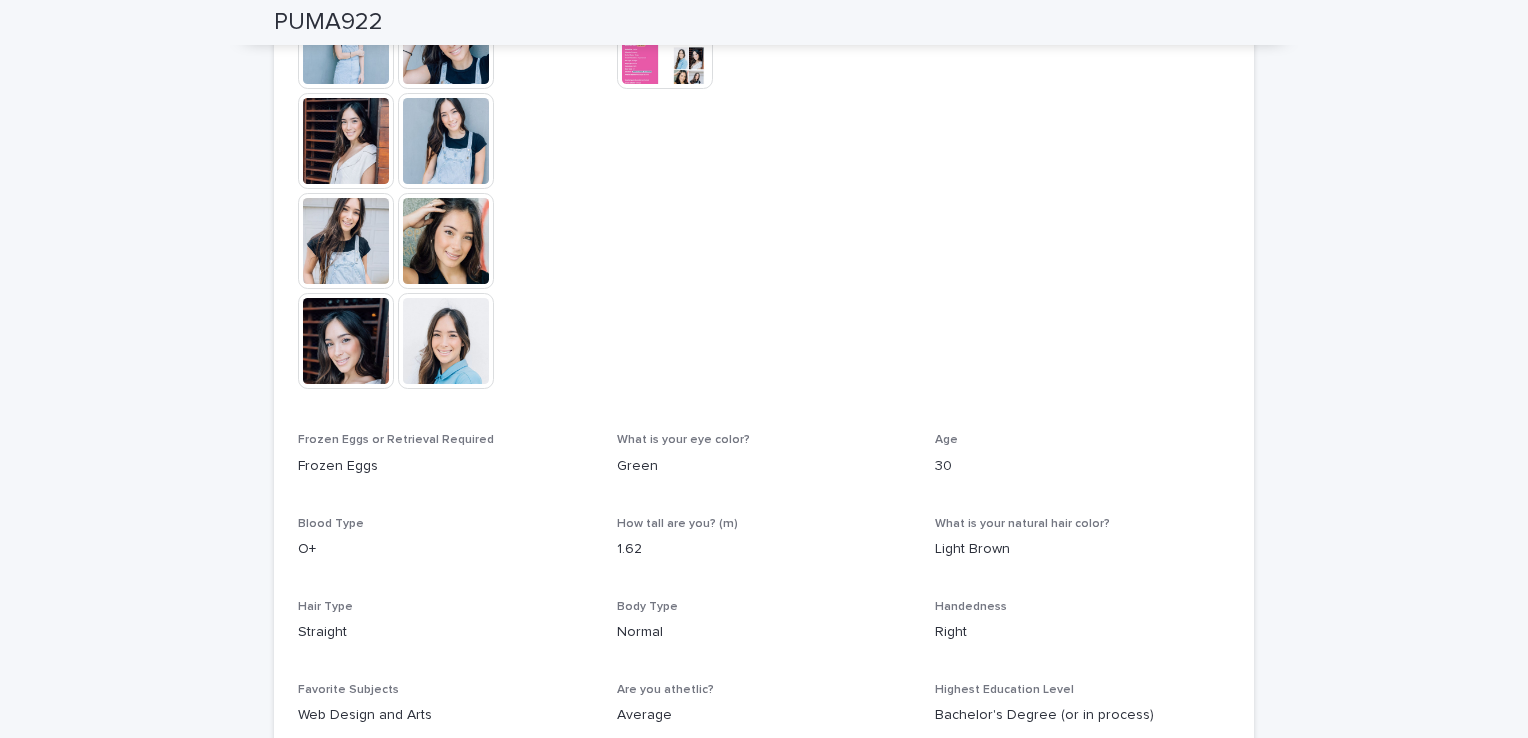 click at bounding box center [446, 241] 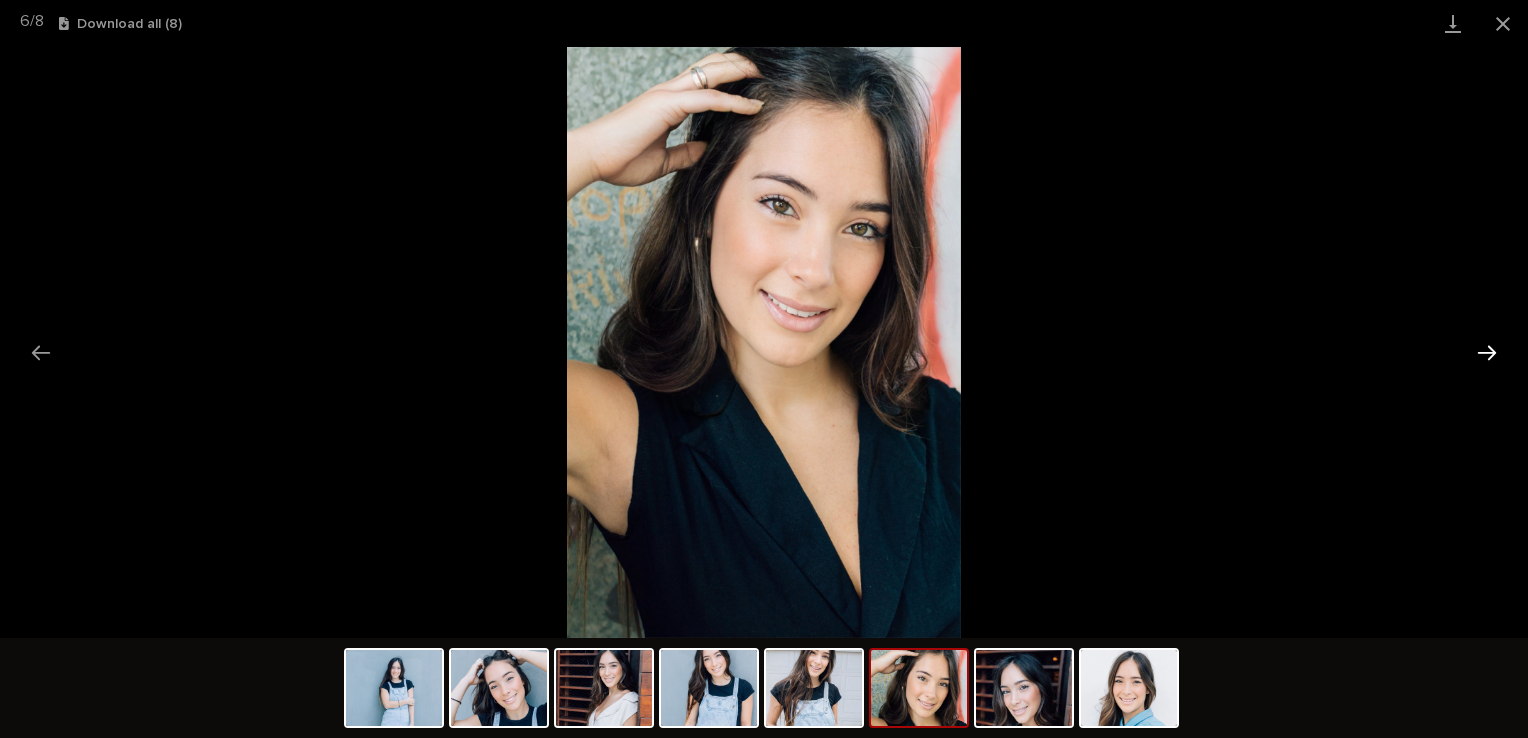 click at bounding box center (1487, 352) 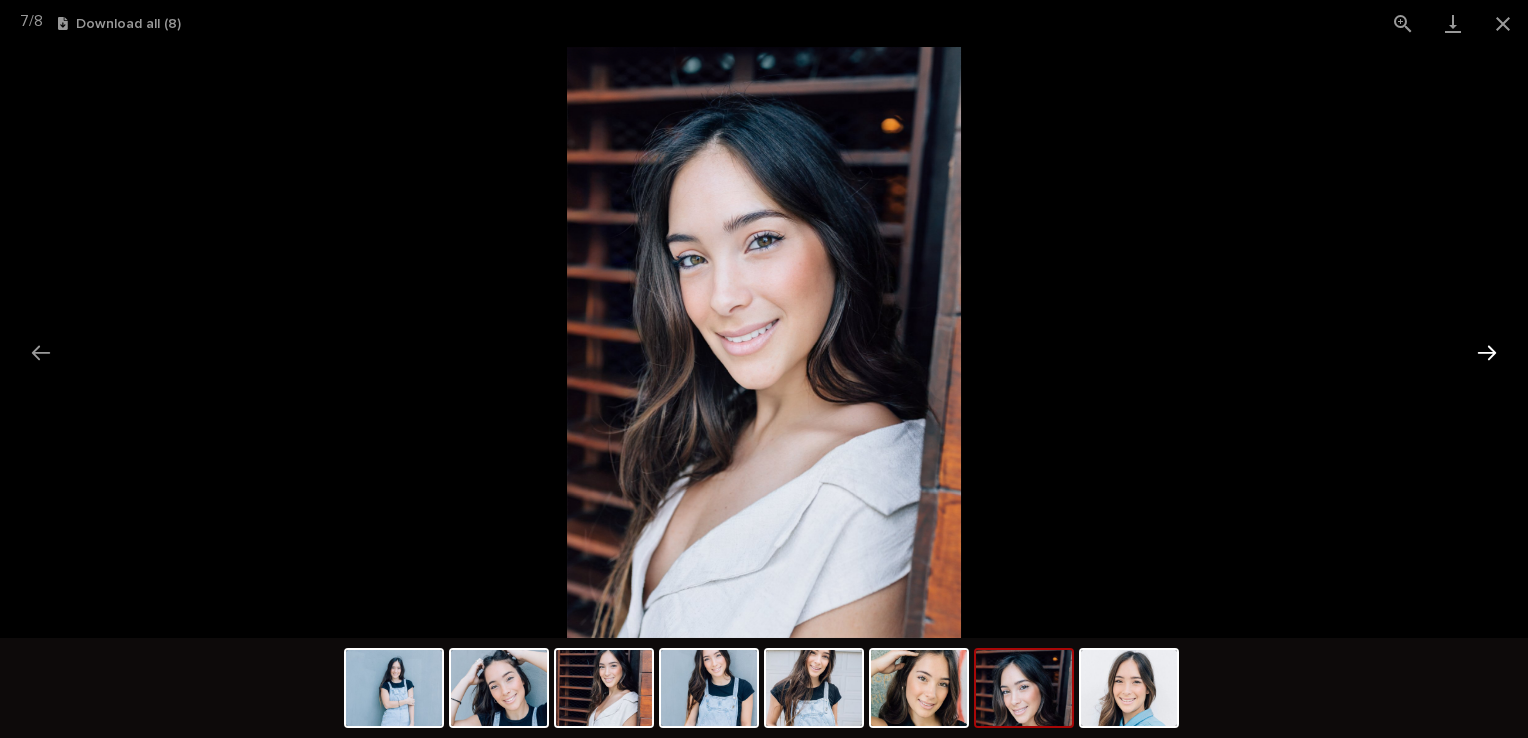 click at bounding box center [1487, 352] 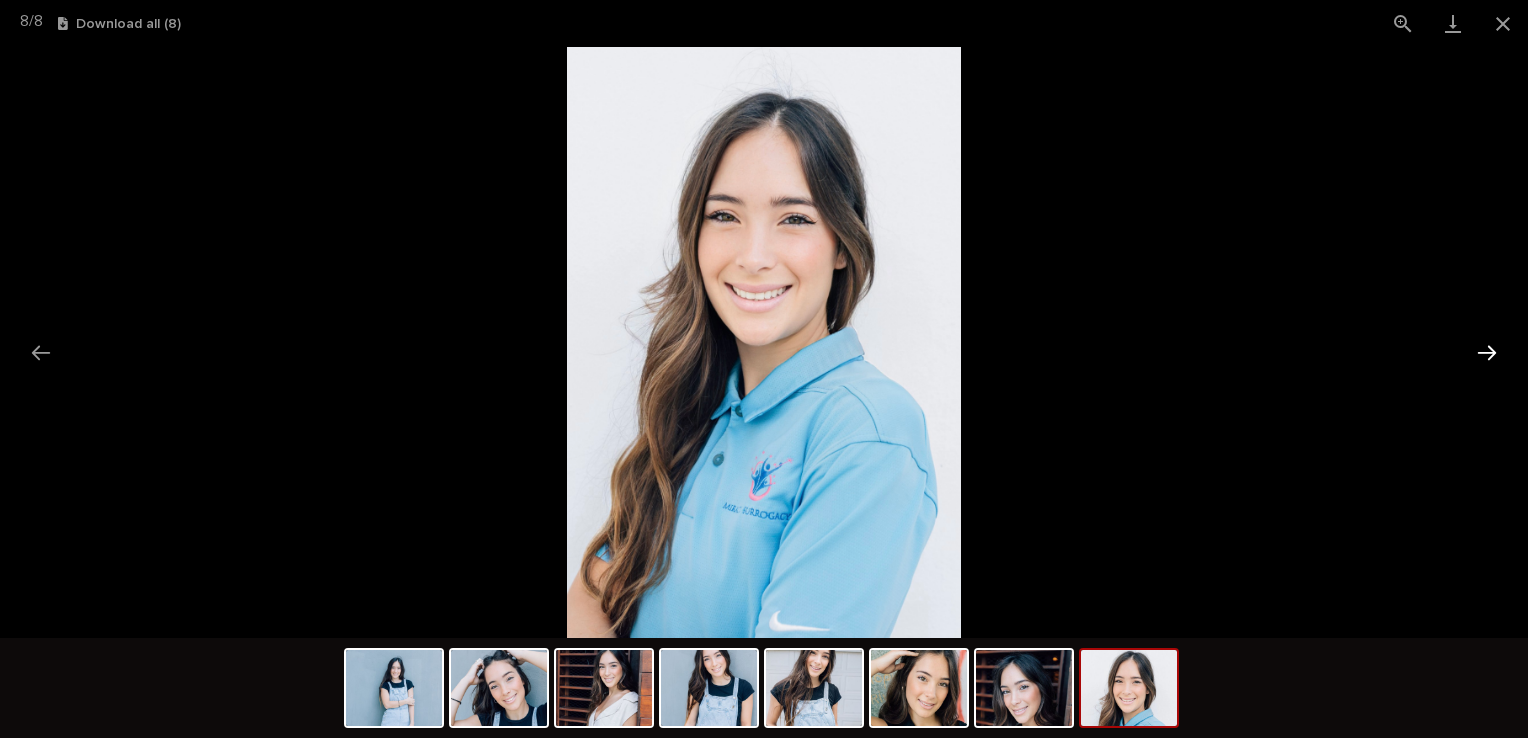 click at bounding box center (1487, 352) 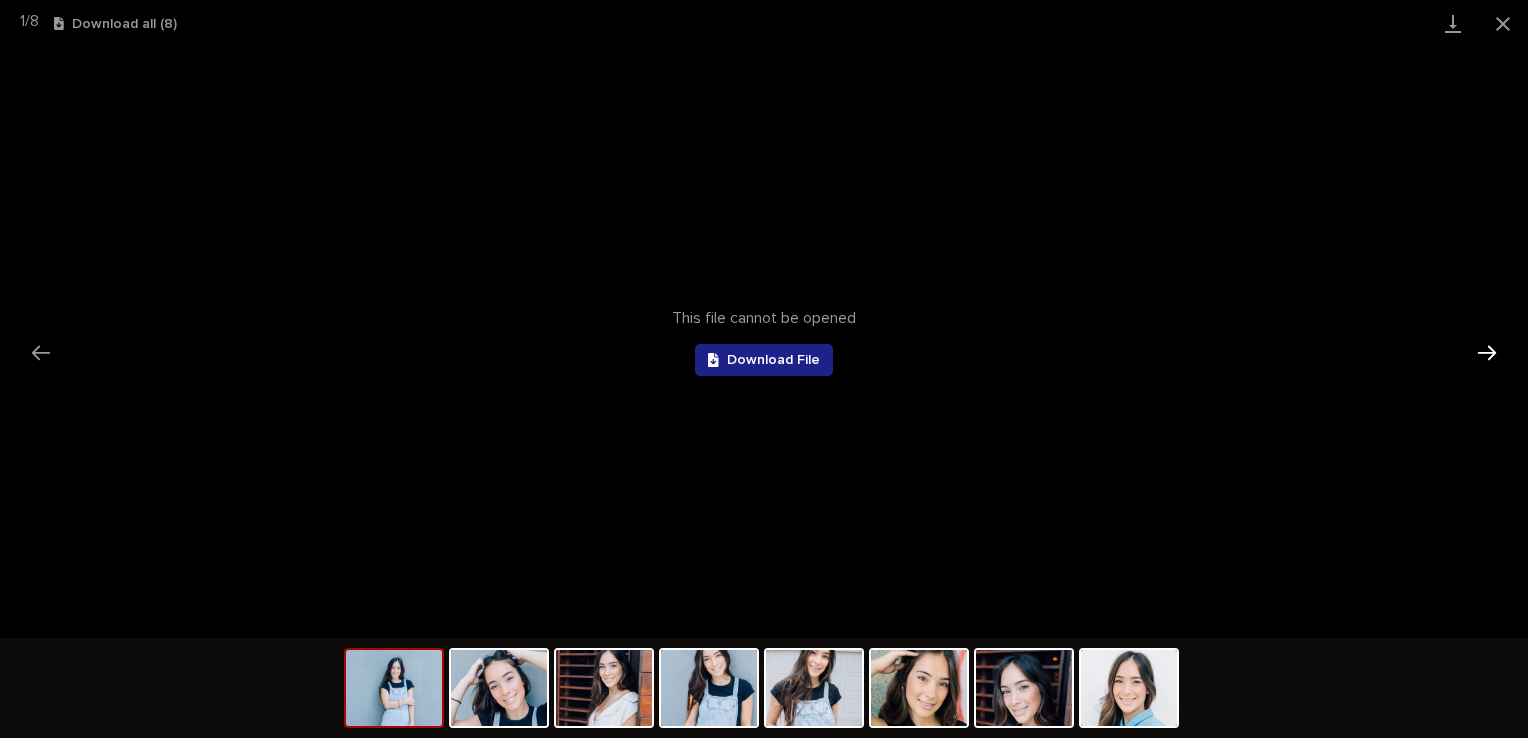 click at bounding box center (1487, 352) 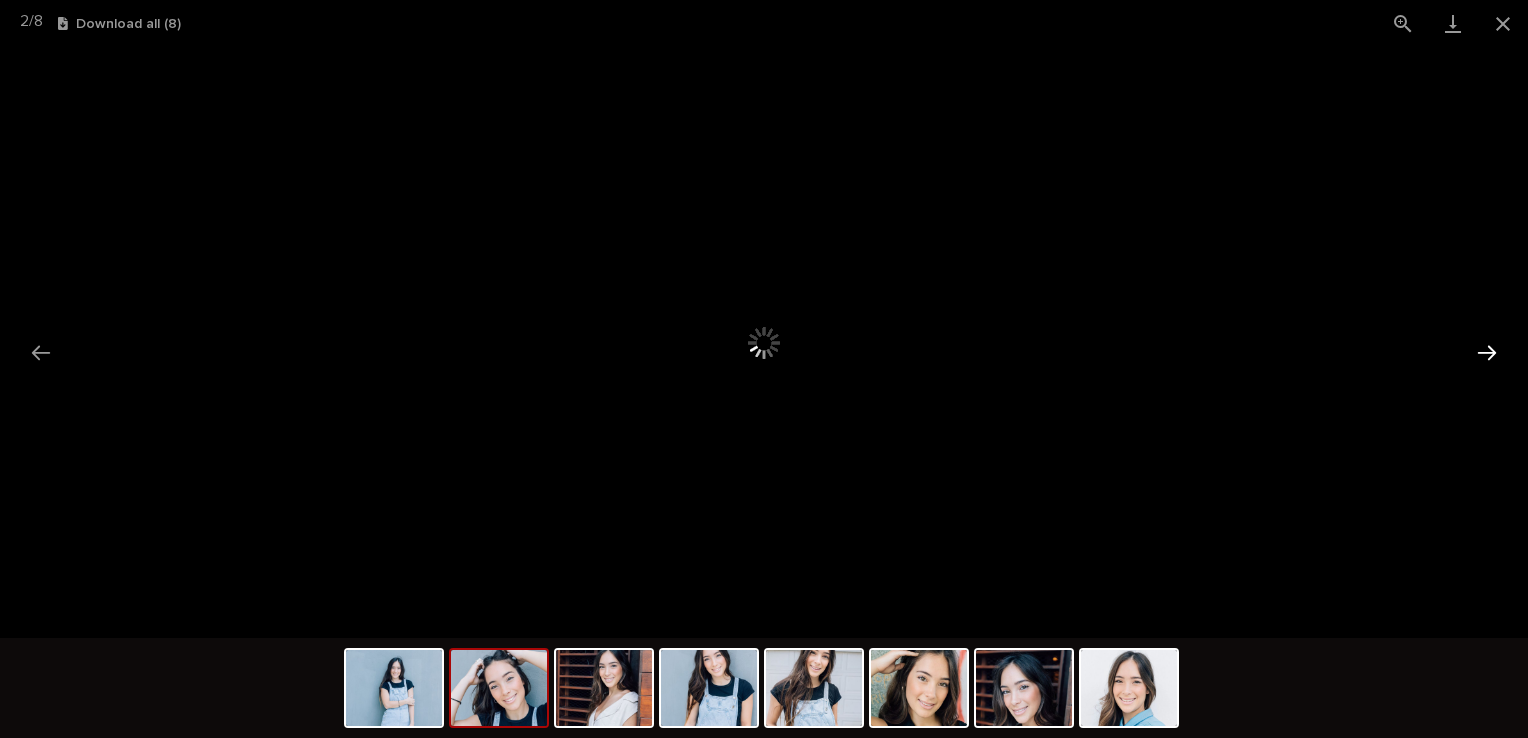 click at bounding box center (1487, 352) 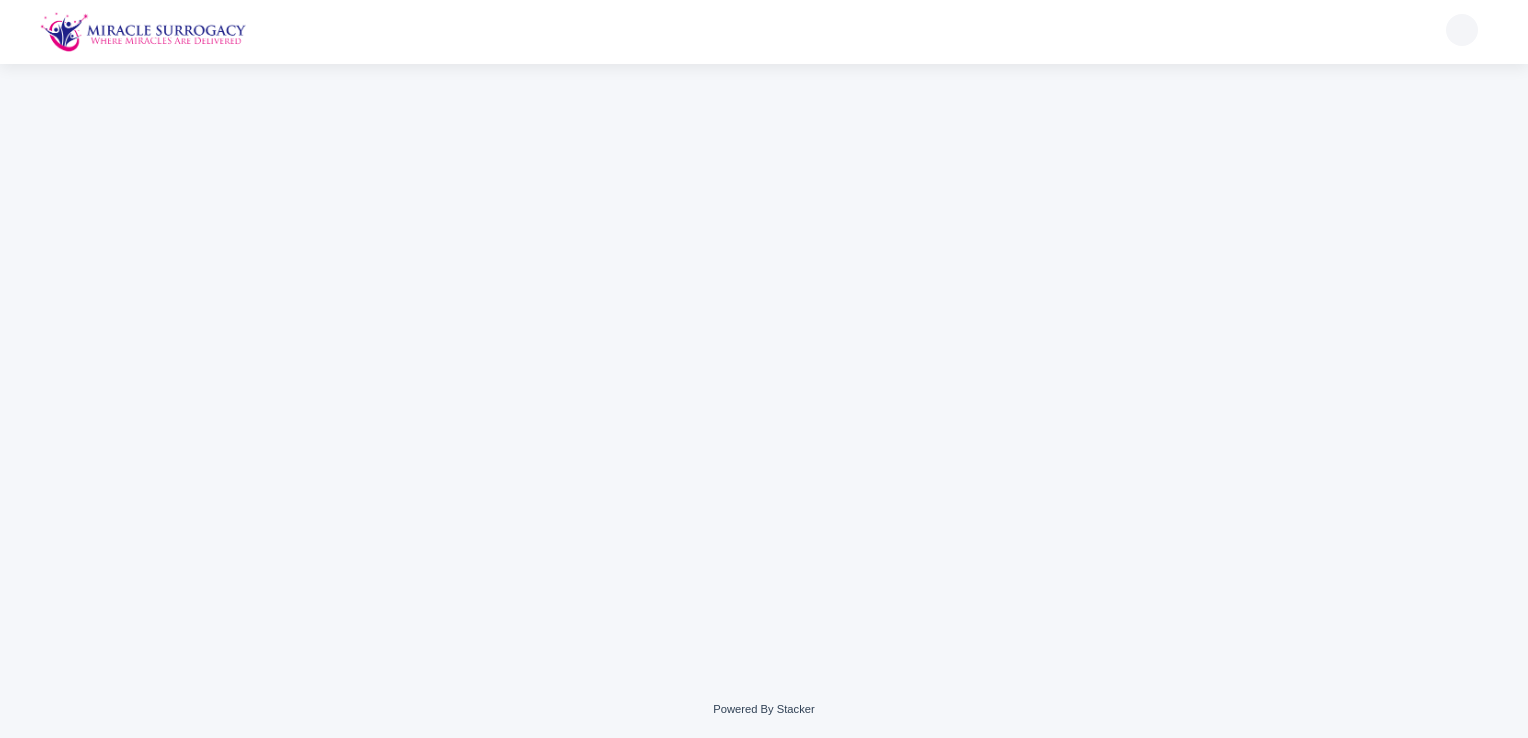 scroll, scrollTop: 0, scrollLeft: 0, axis: both 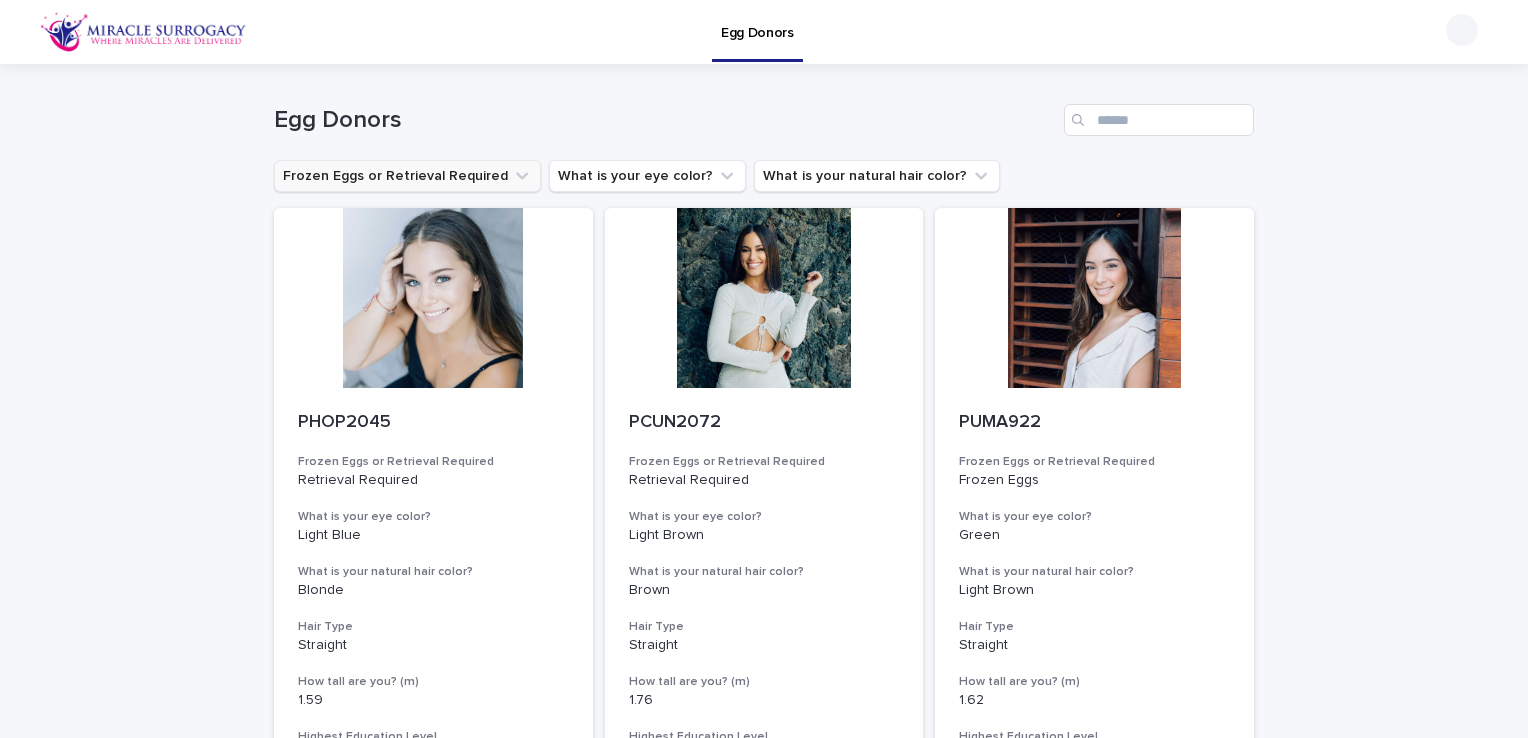 click on "Frozen Eggs or Retrieval Required" at bounding box center (407, 176) 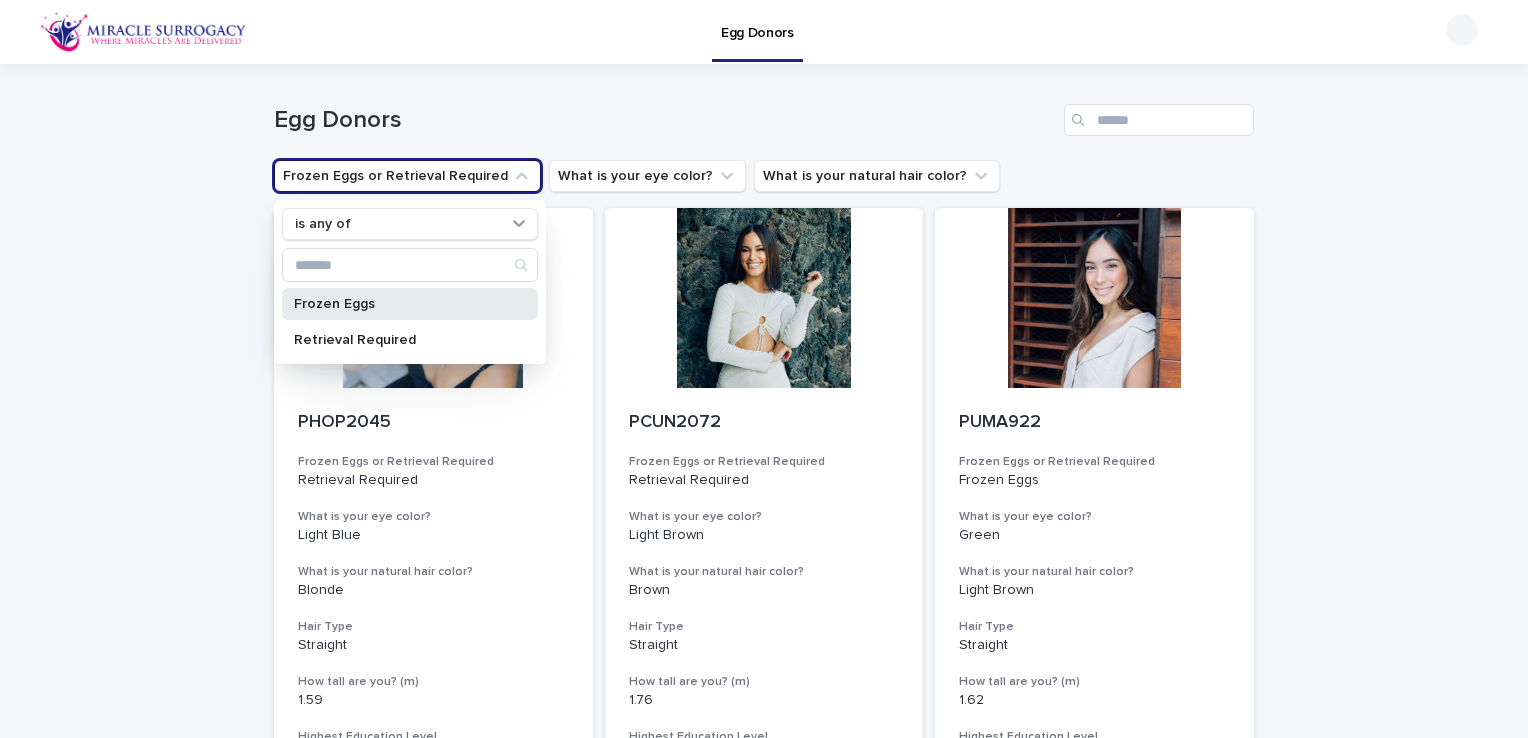click on "Frozen Eggs" at bounding box center (400, 304) 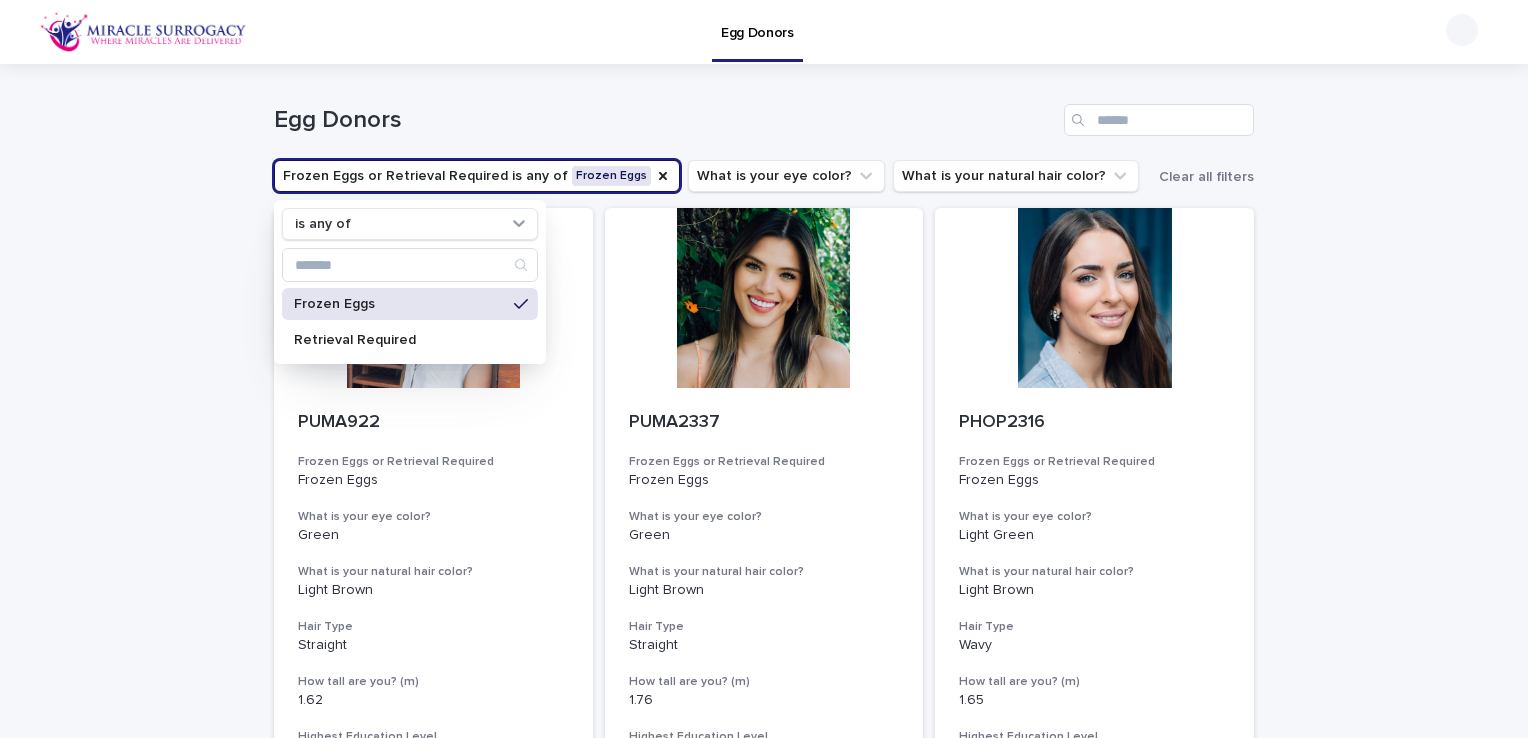 click on "Loading... Saving… Loading... Saving… Egg Donors Frozen Eggs or Retrieval Required is any of Frozen Eggs is any of Frozen Eggs Retrieval Required What is your eye color? What is your natural hair color? Clear all filters PUMA922 Frozen Eggs or Retrieval Required Frozen Eggs What is your eye color? Green What is your natural hair color? Light Brown Hair Type Straight How tall are you? (m) 1.62 Highest Education Level Bachelor's Degree (or in process) Body Type Normal PUMA2337 Frozen Eggs or Retrieval Required Frozen Eggs What is your eye color? Green What is your natural hair color? Light Brown Hair Type Straight How tall are you? (m) 1.76 Highest Education Level Bachelor's Degree  Body Type Slim PHOP2316 Frozen Eggs or Retrieval Required Frozen Eggs What is your eye color? Light Green What is your natural hair color? Light Brown Hair Type Wavy How tall are you? (m) 1.65 Highest Education Level Bachelor's Degree  Body Type Slim PMER2563 Frozen Eggs or Retrieval Required Frozen Eggs What is your eye color?" at bounding box center (764, 1498) 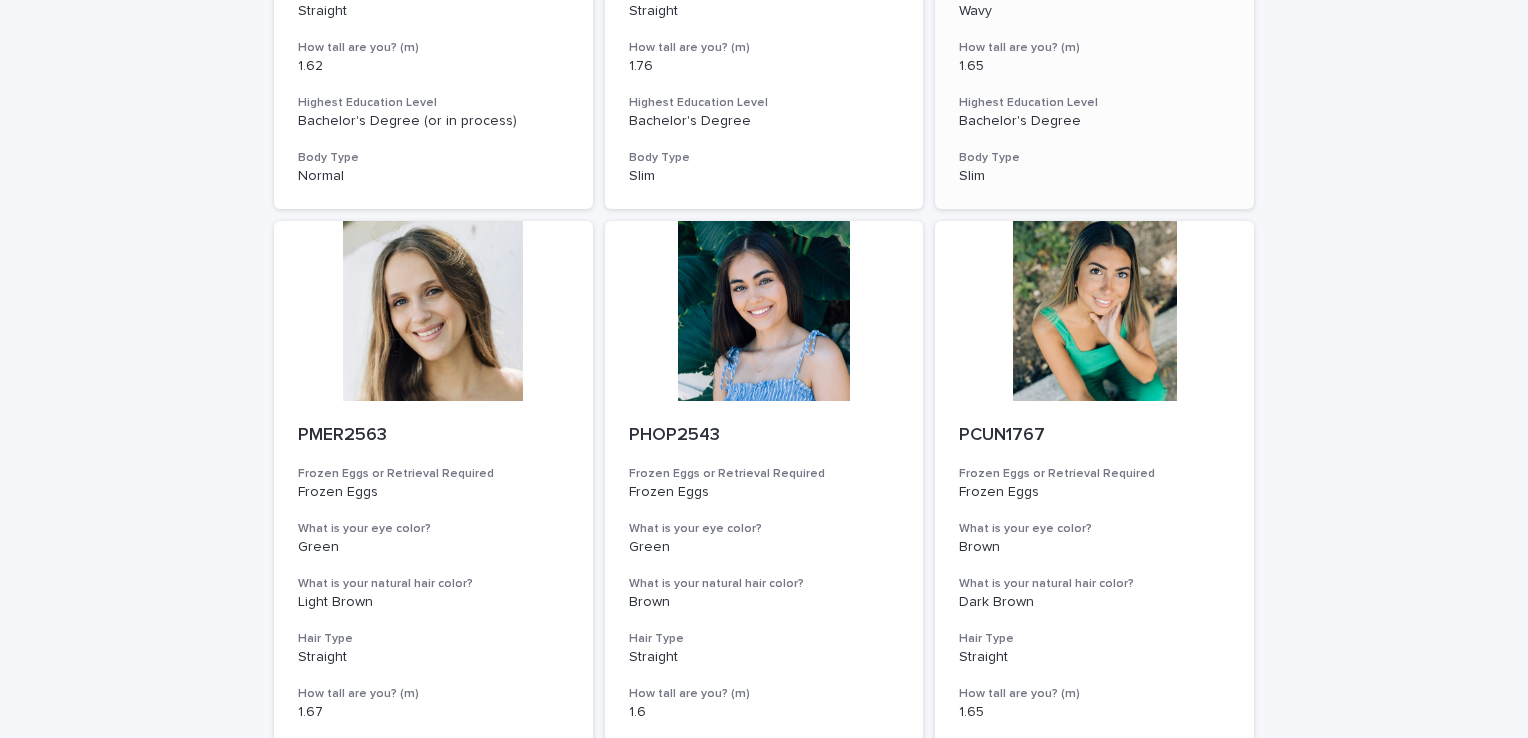 scroll, scrollTop: 700, scrollLeft: 0, axis: vertical 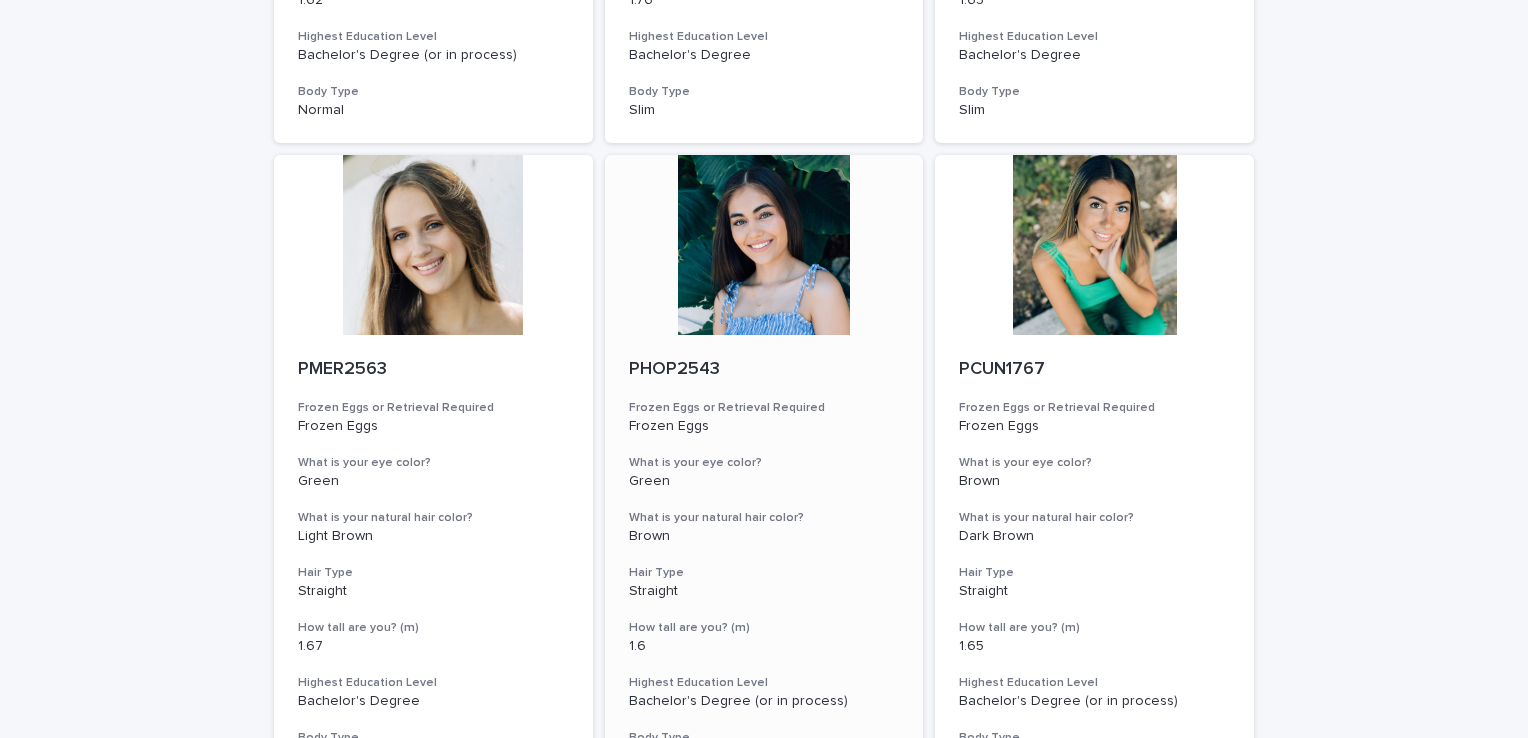 click on "PHOP2543 Frozen Eggs or Retrieval Required Frozen Eggs What is your eye color? [EYE_COLOR] What is your natural hair color? [HAIR_COLOR] Hair Type [HAIR_TYPE] How tall are you? (m) [HEIGHT] Highest Education Level Bachelor's Degree (or in process) Body Type Slim" at bounding box center [764, 562] 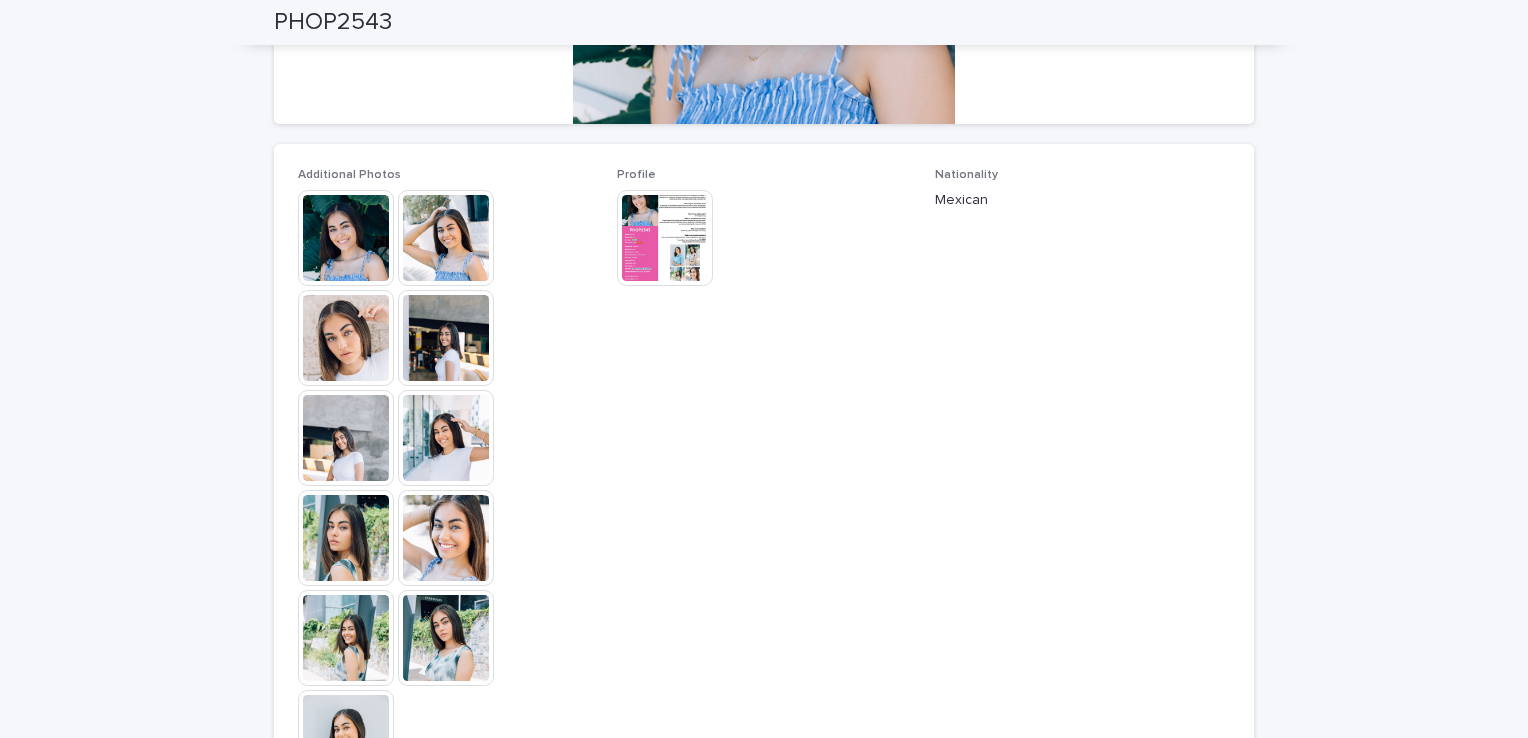 scroll, scrollTop: 500, scrollLeft: 0, axis: vertical 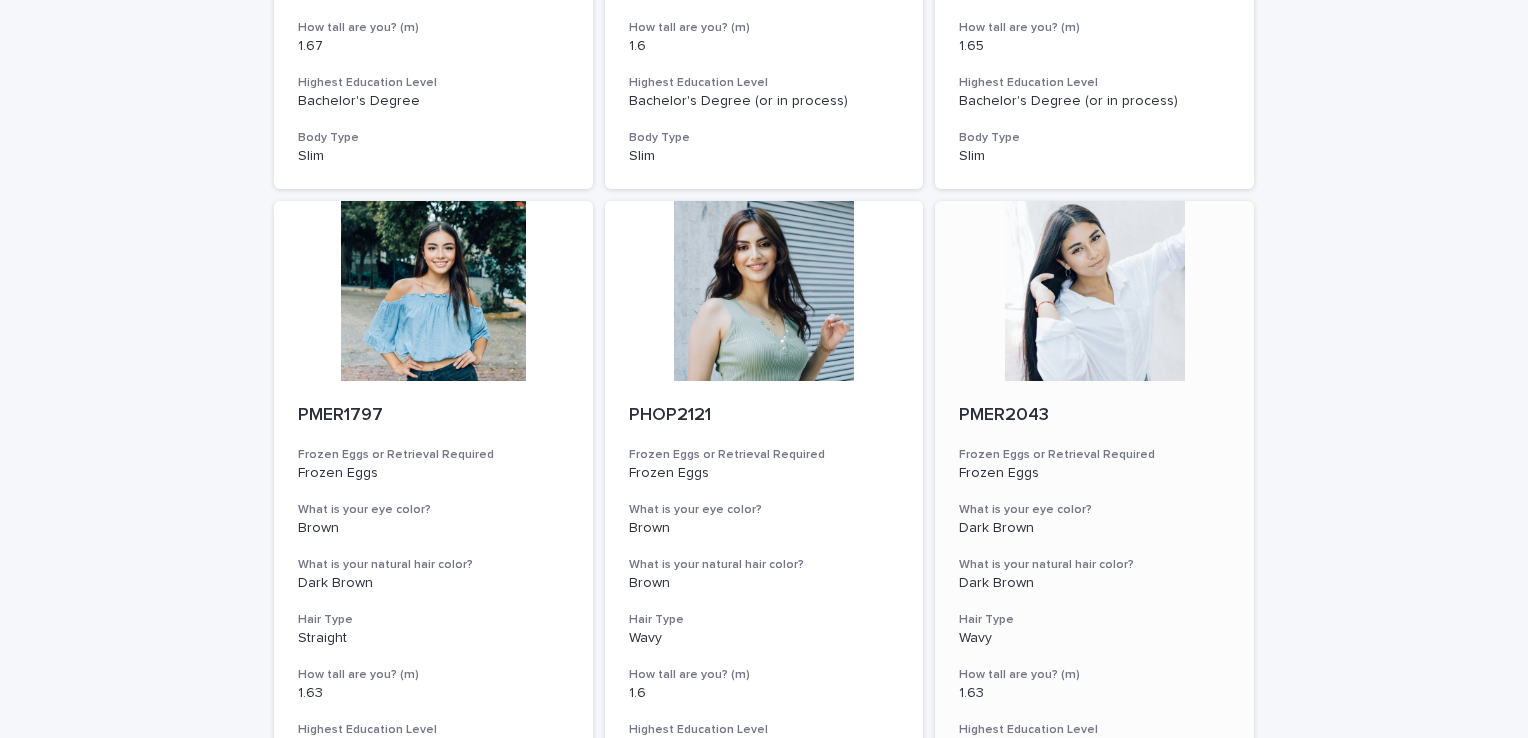 click at bounding box center (1094, 291) 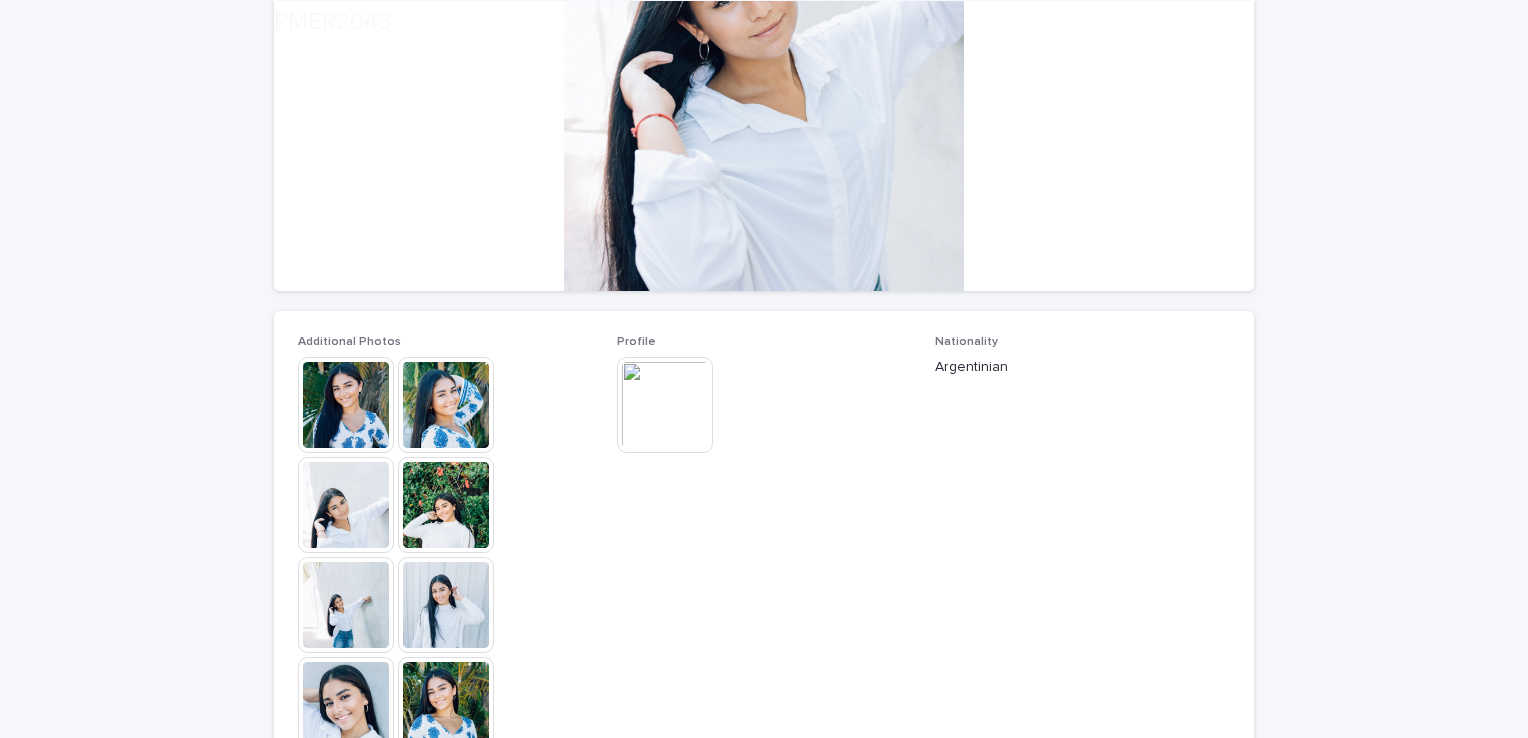 scroll, scrollTop: 300, scrollLeft: 0, axis: vertical 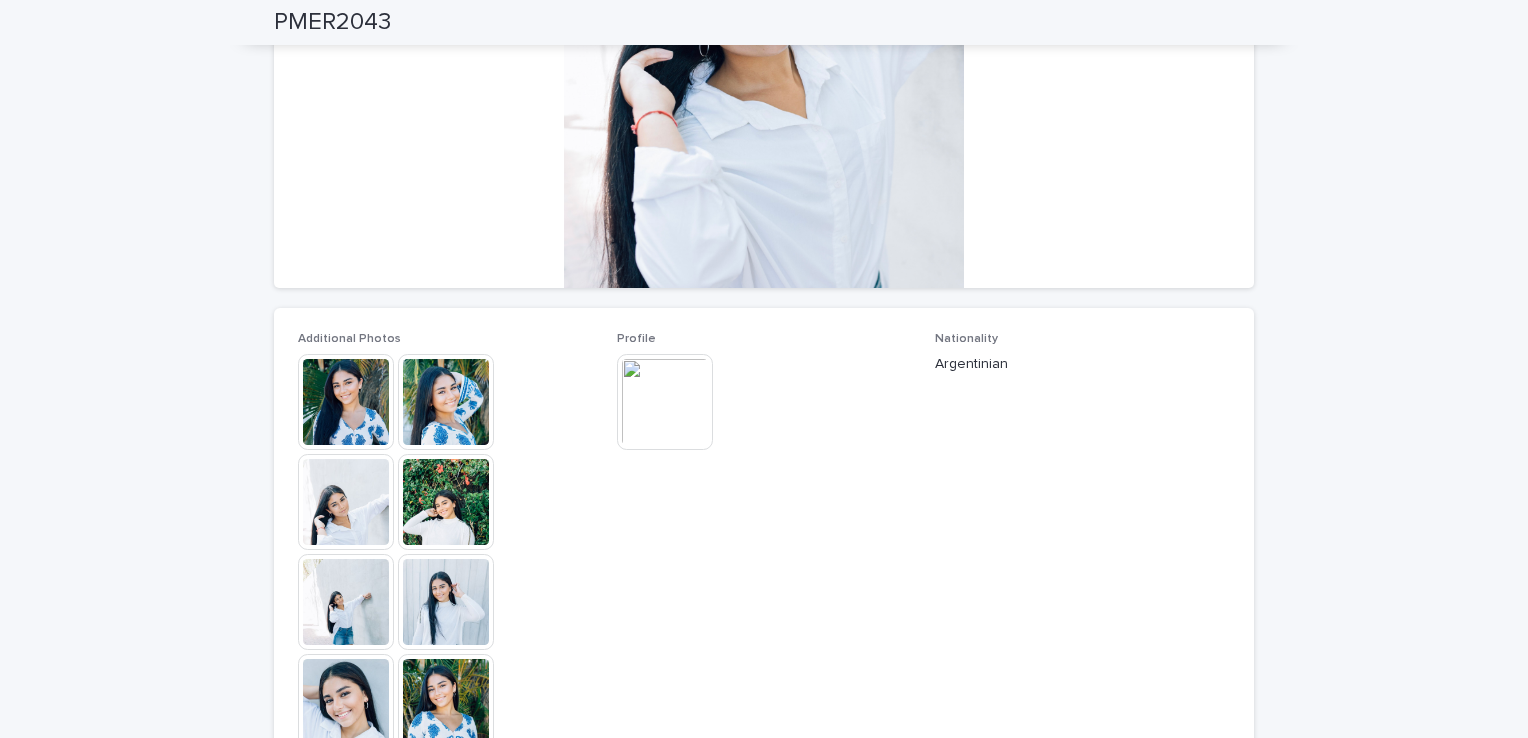 click at bounding box center [446, 402] 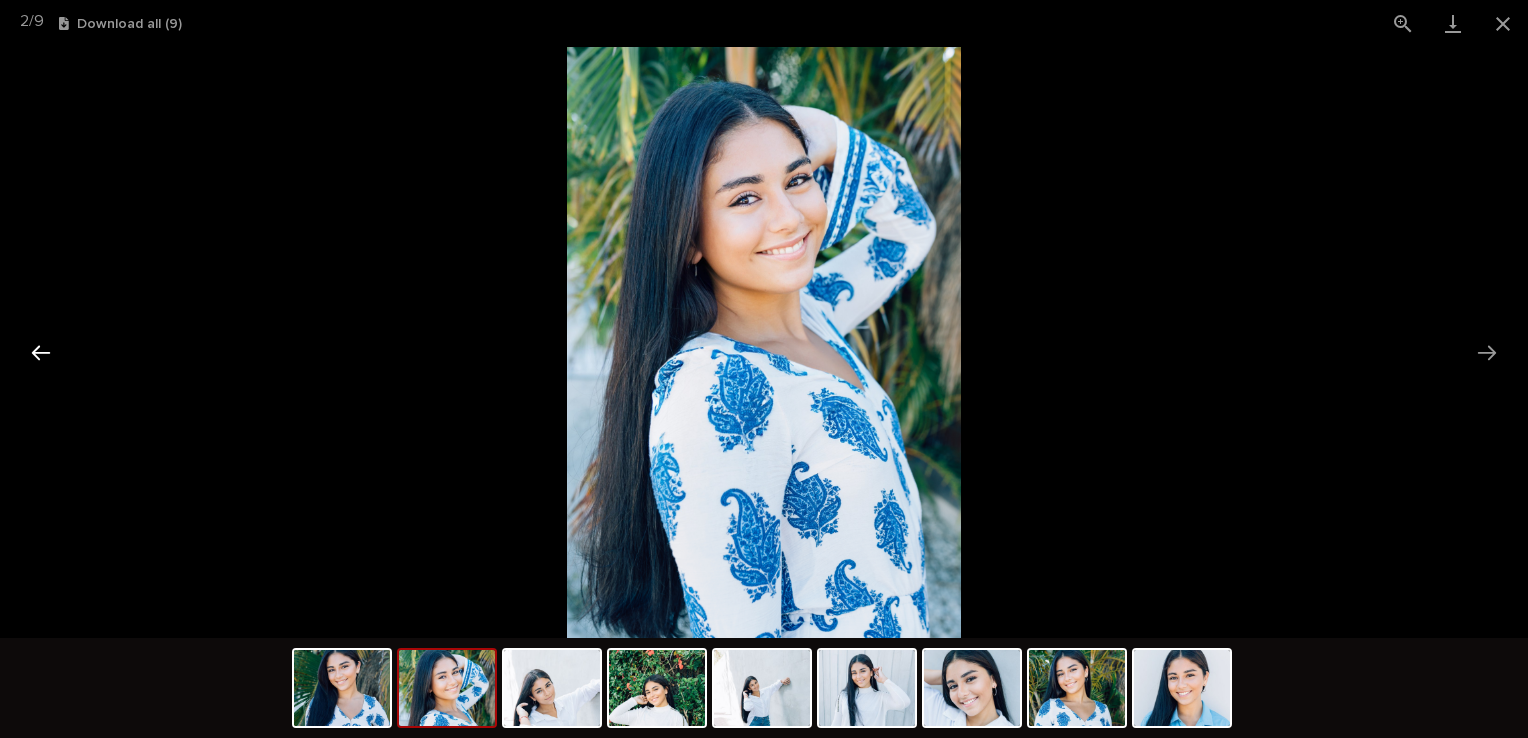 click at bounding box center (41, 352) 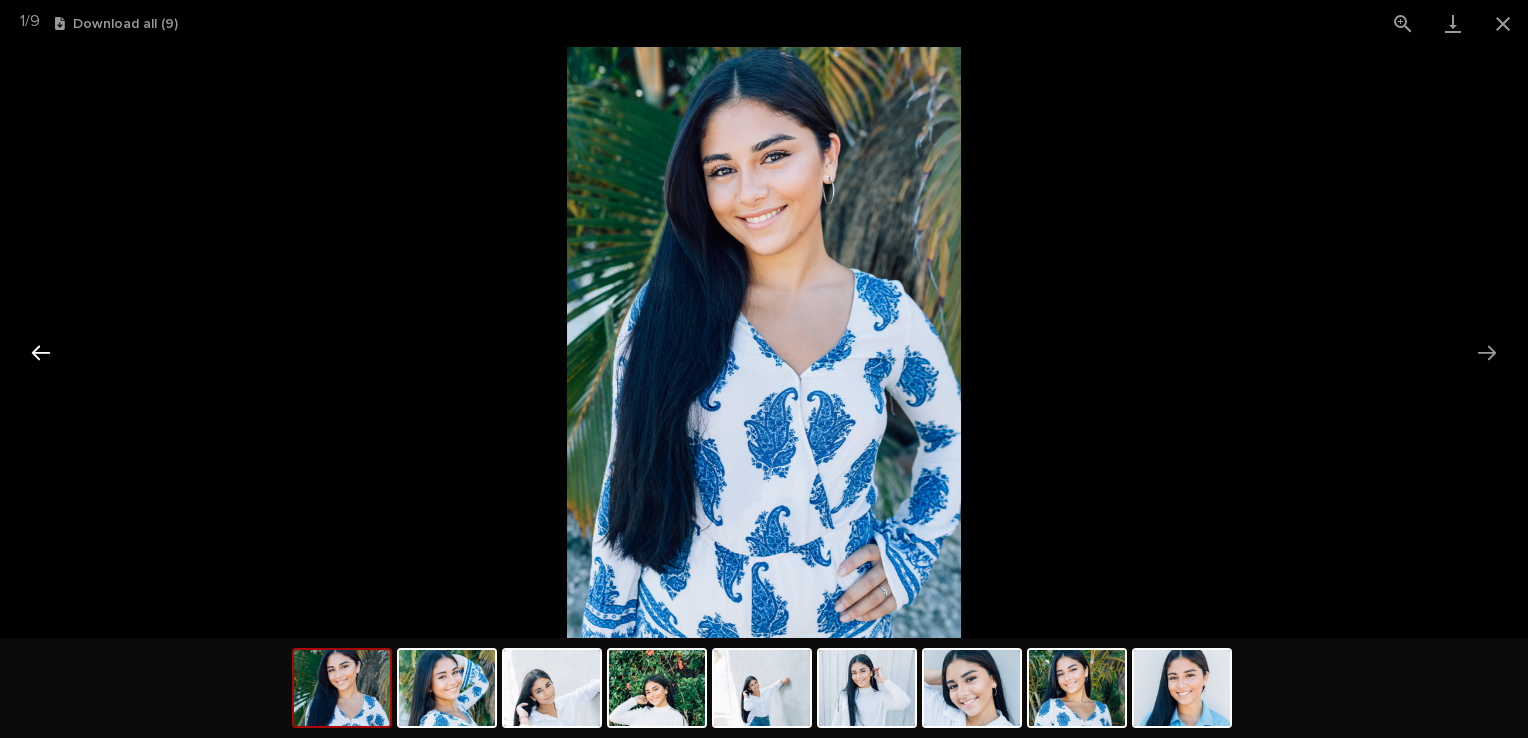 click at bounding box center [41, 352] 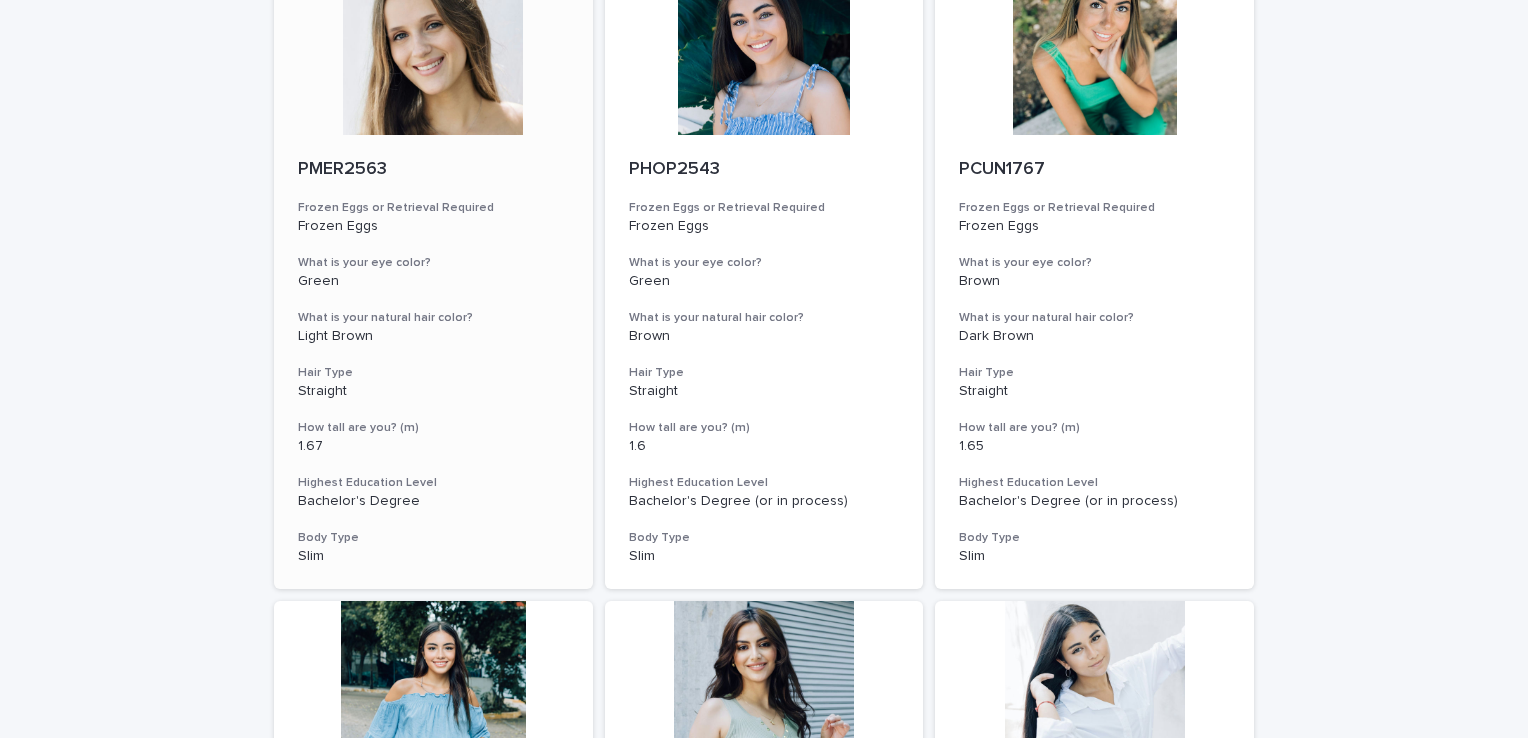 scroll, scrollTop: 1000, scrollLeft: 0, axis: vertical 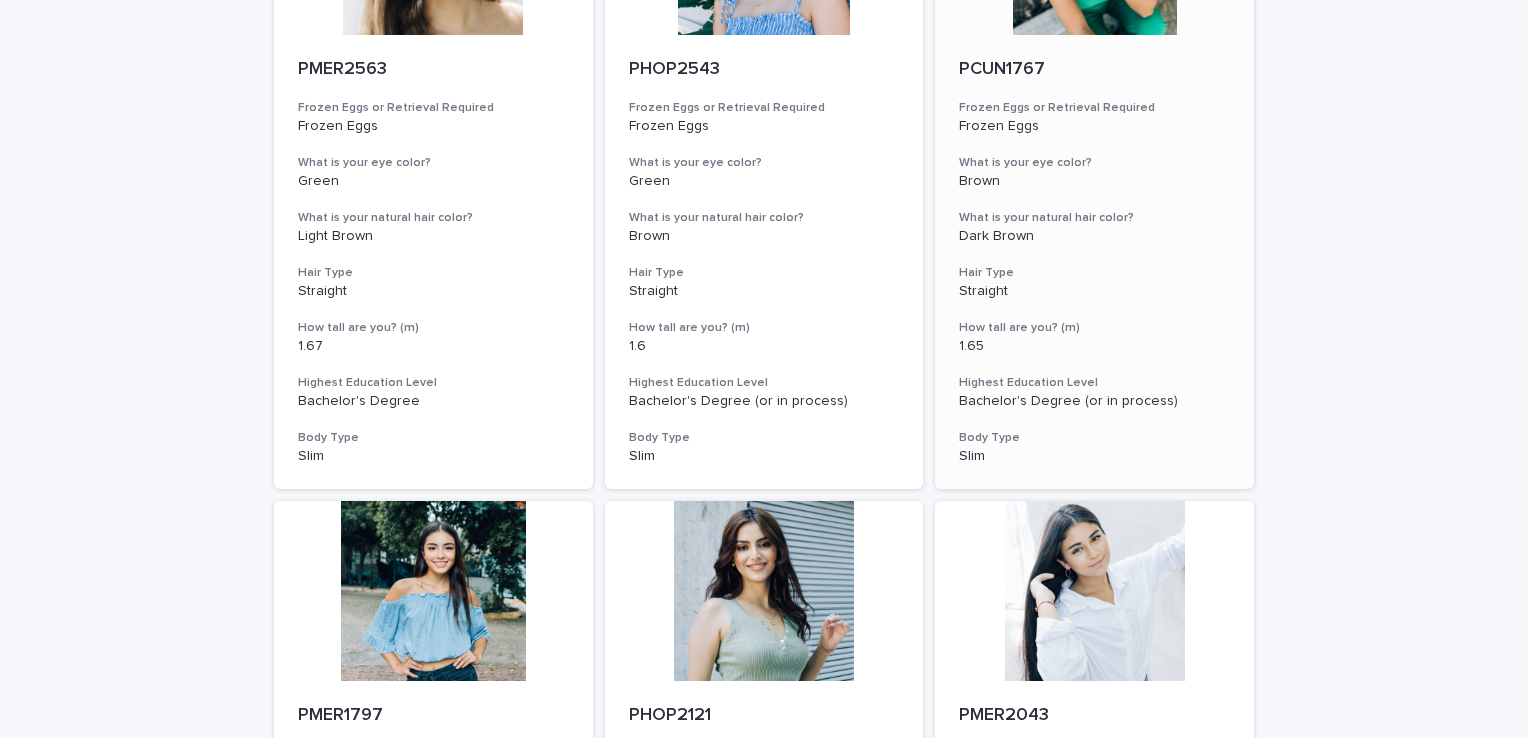 click on "Brown" at bounding box center [1094, 179] 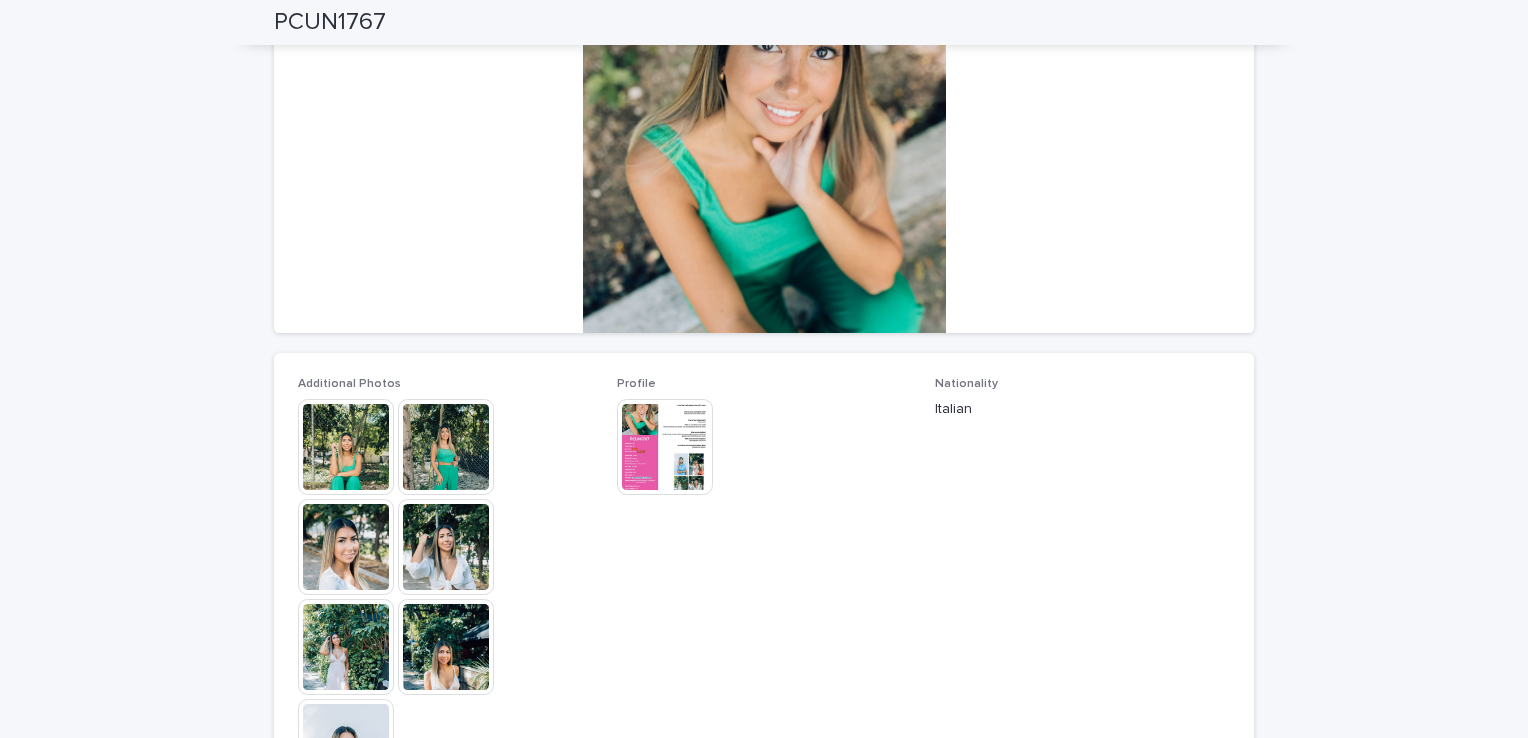scroll, scrollTop: 300, scrollLeft: 0, axis: vertical 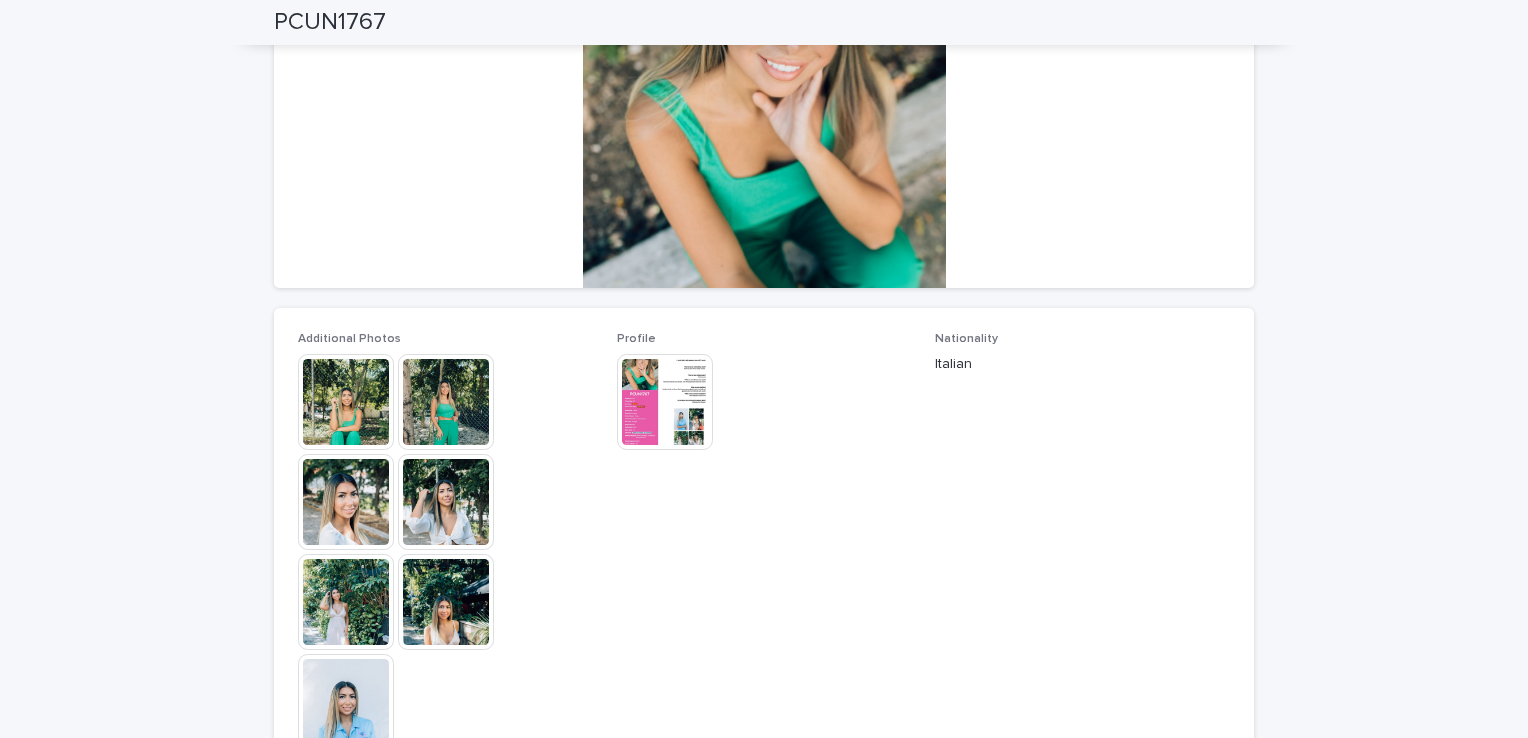click at bounding box center (446, 402) 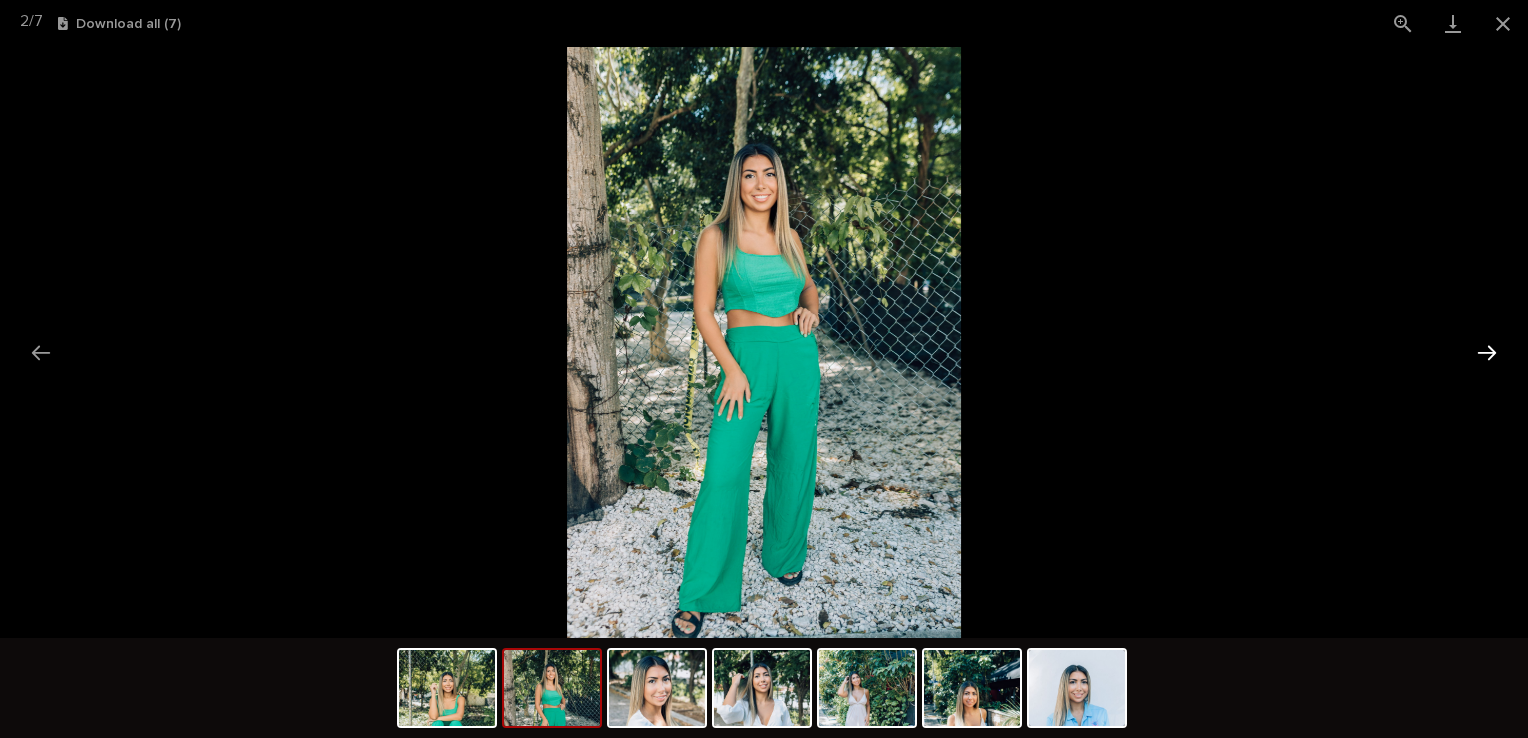 click at bounding box center [1487, 352] 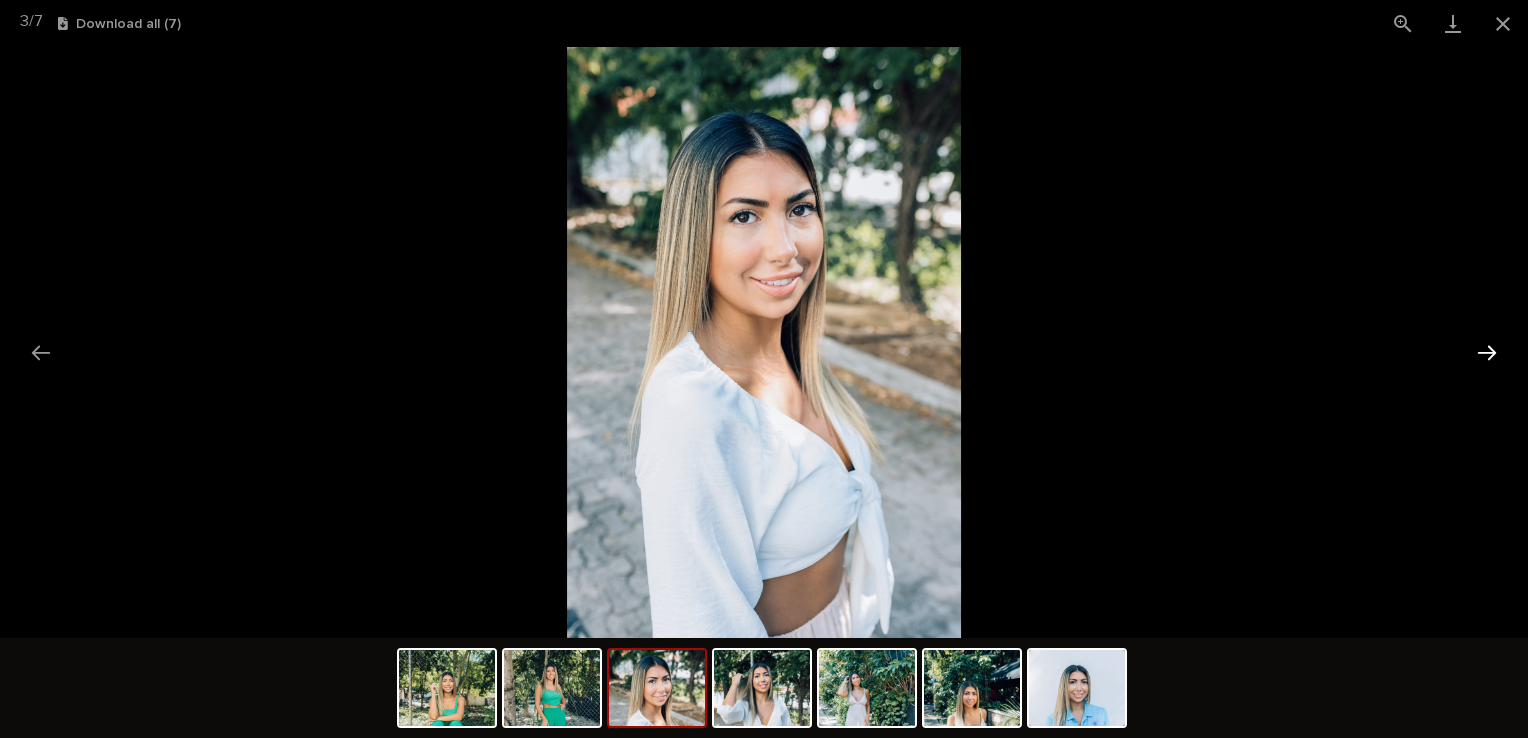 click at bounding box center (1487, 352) 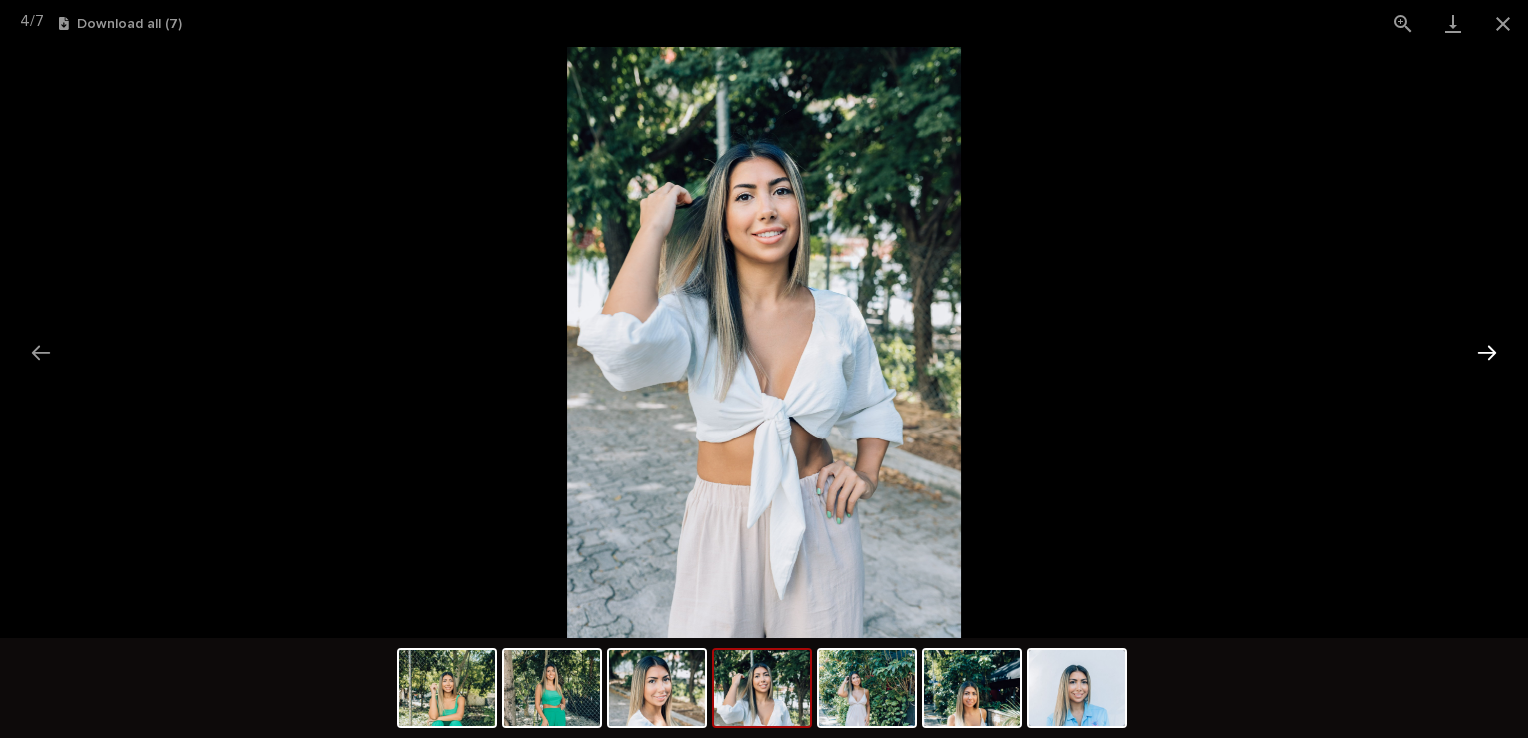 click at bounding box center [1487, 352] 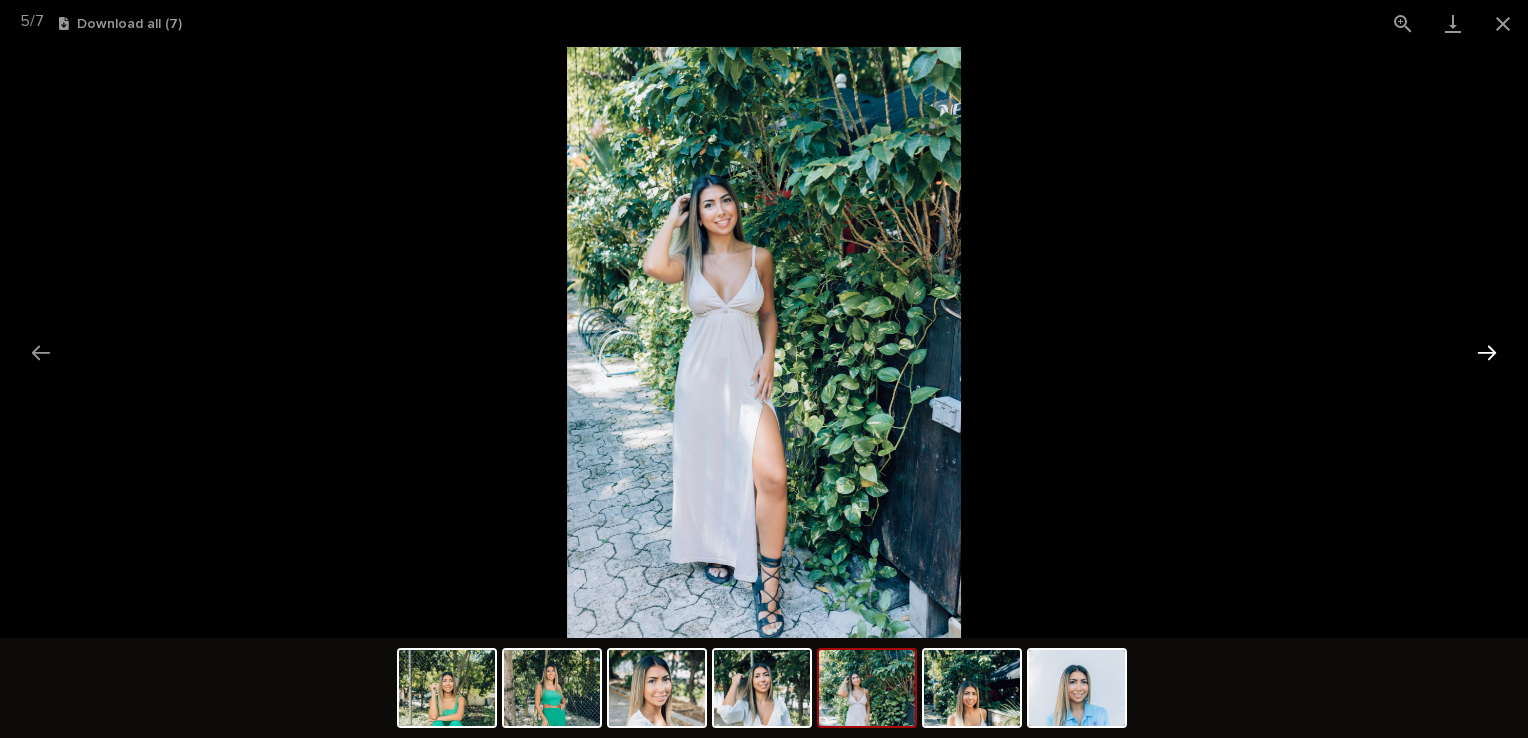 click at bounding box center (1487, 352) 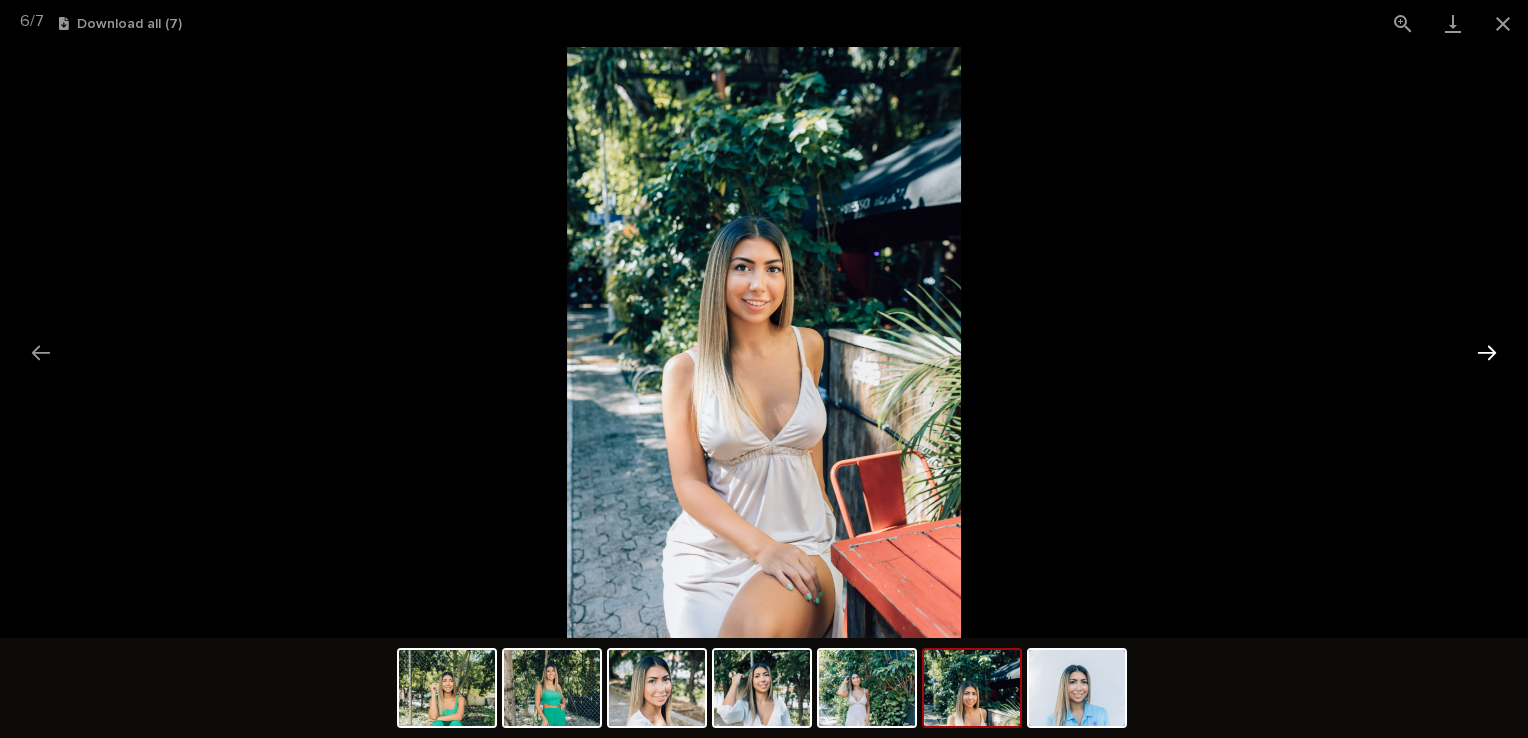 click at bounding box center [1487, 352] 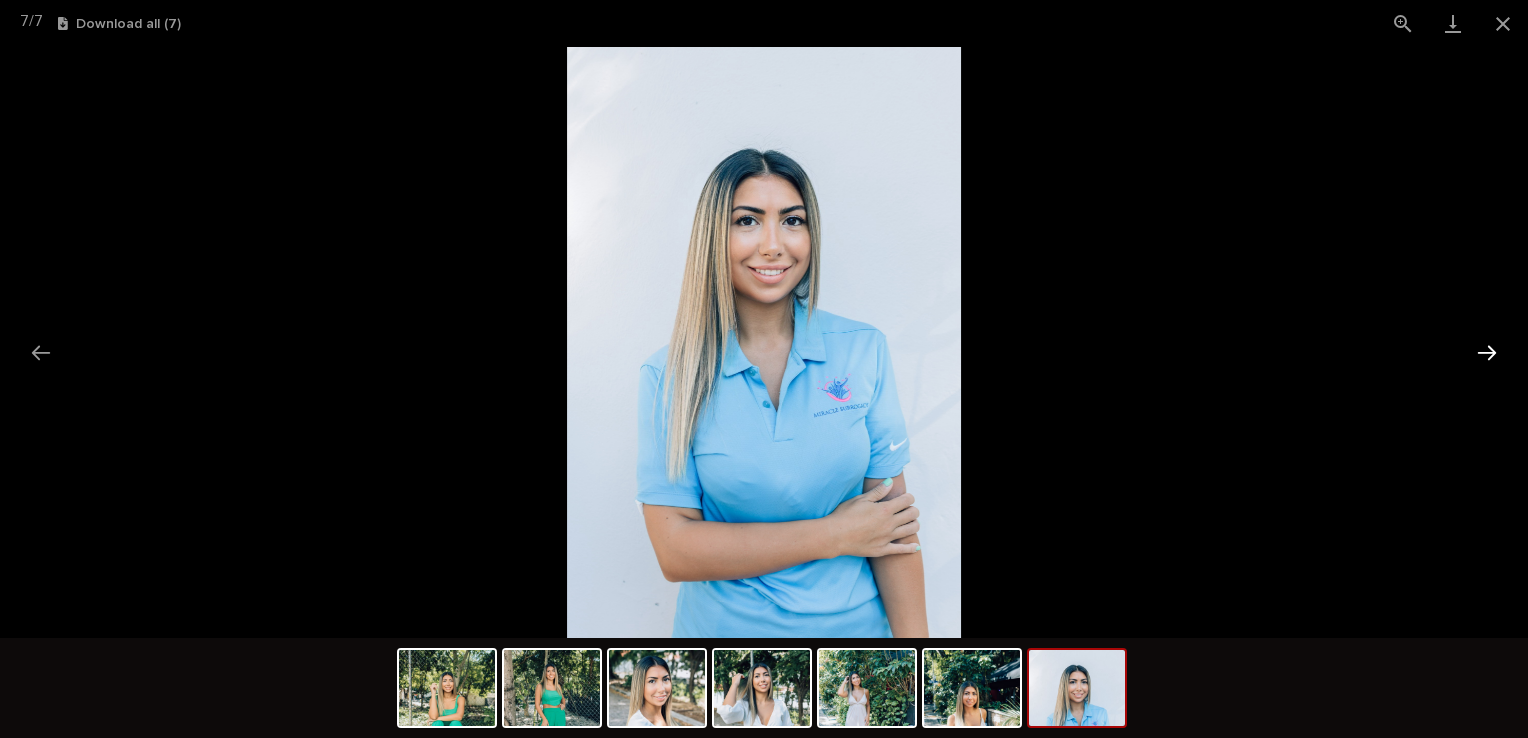click at bounding box center [1487, 352] 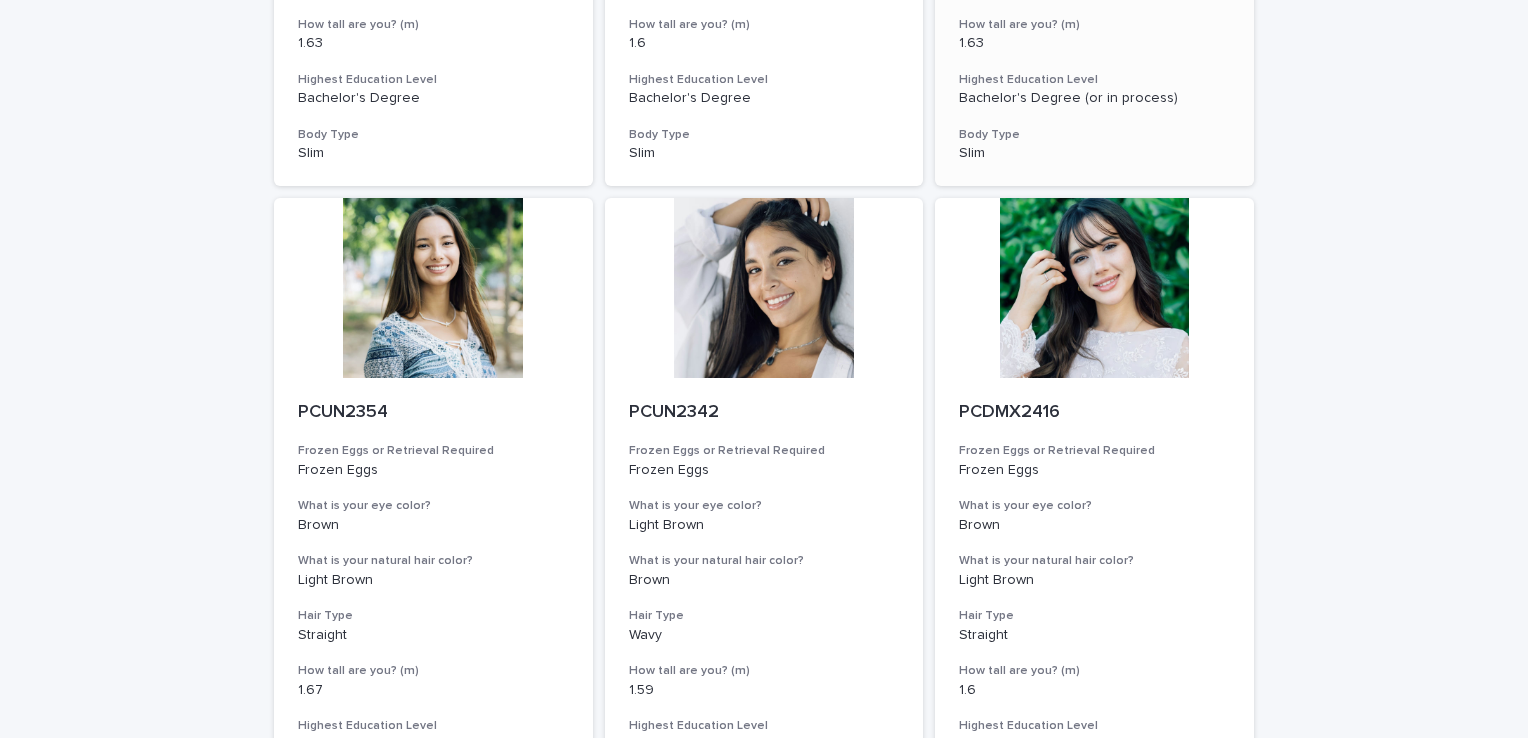 scroll, scrollTop: 2000, scrollLeft: 0, axis: vertical 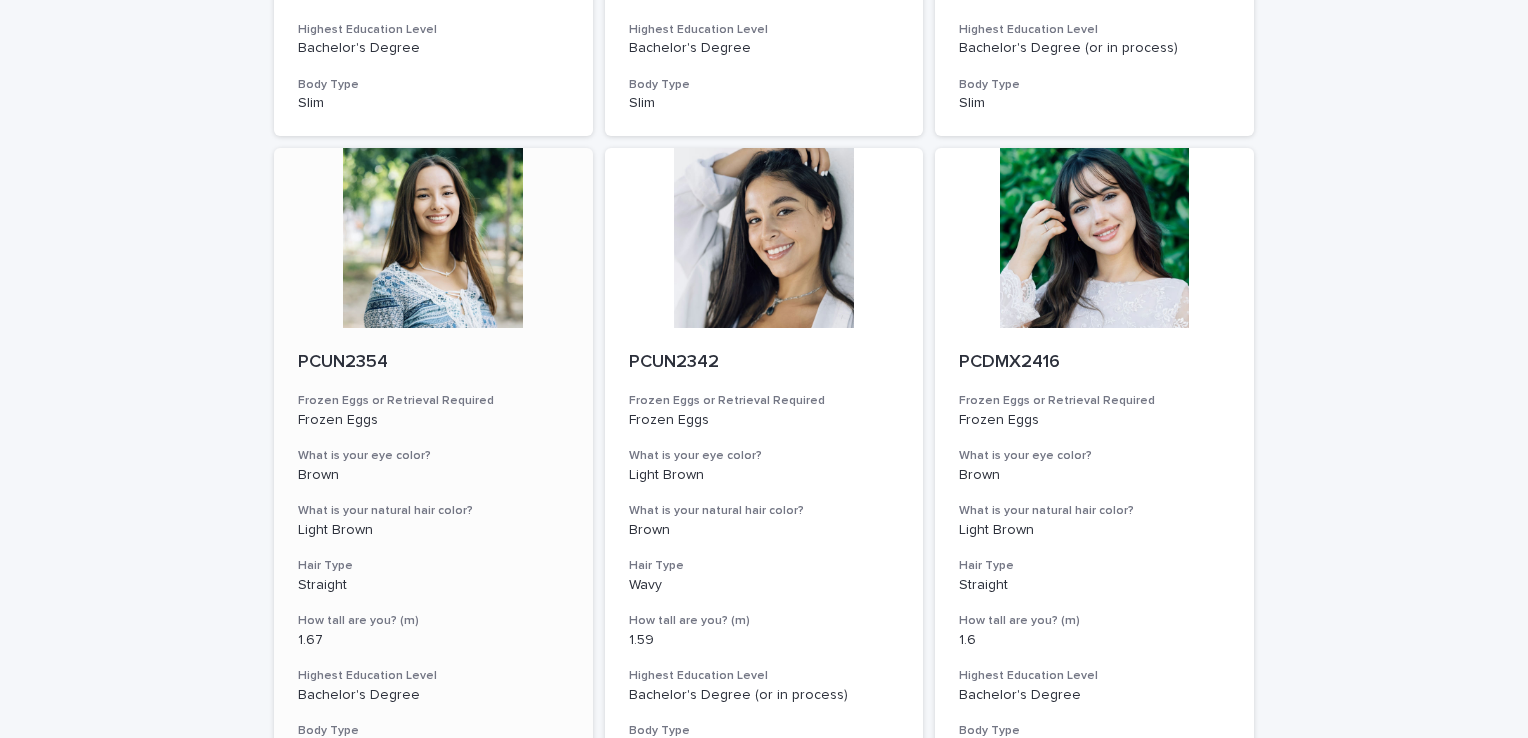 click at bounding box center [433, 238] 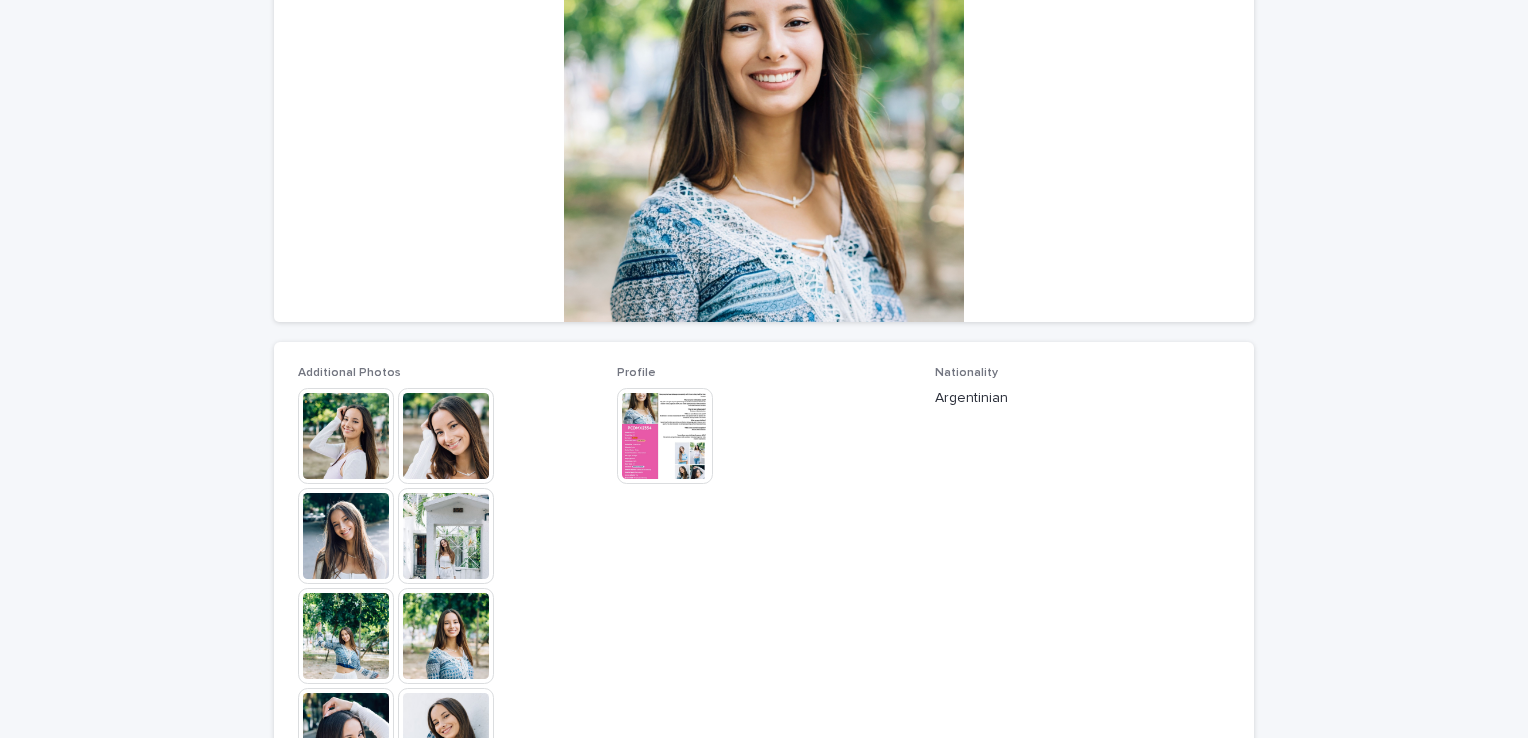scroll, scrollTop: 300, scrollLeft: 0, axis: vertical 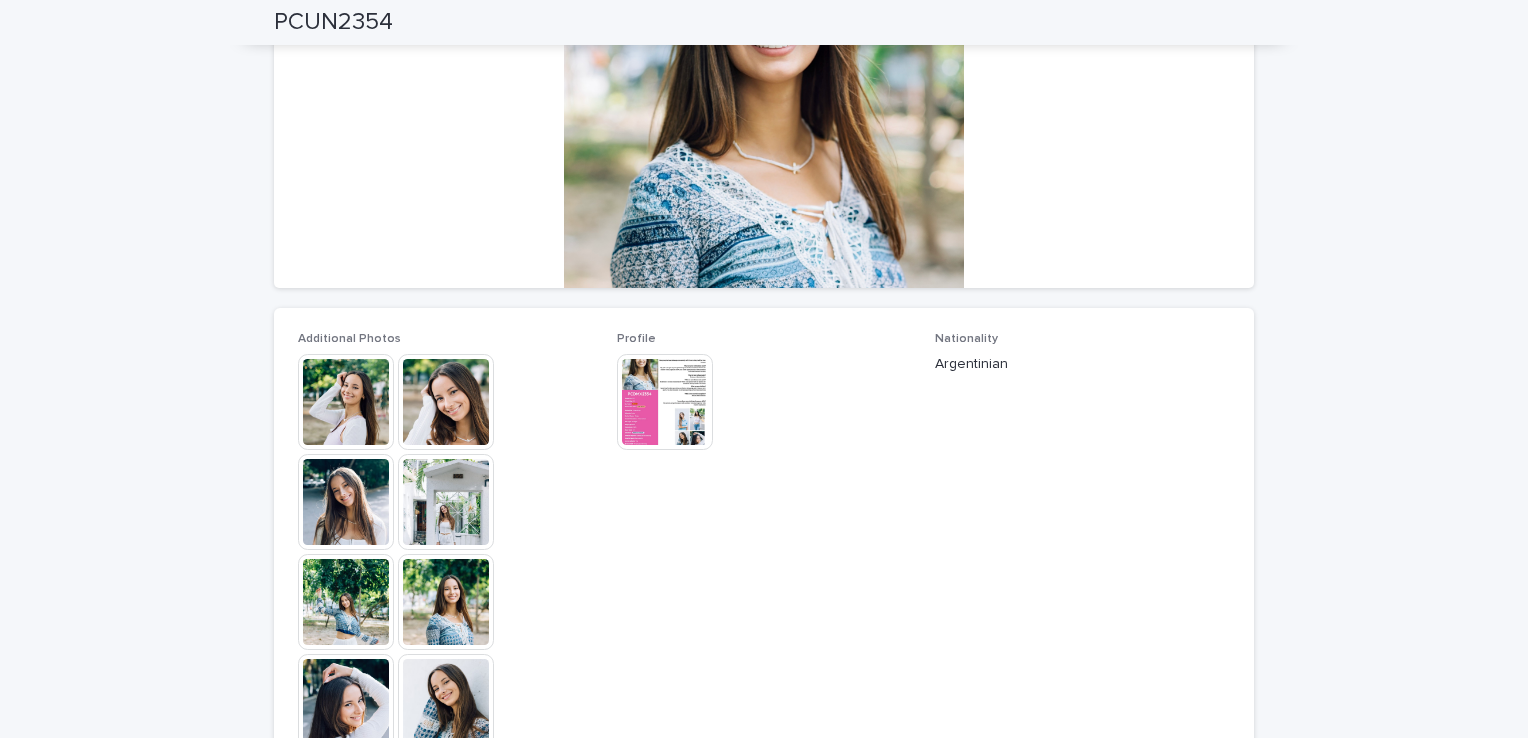 click at bounding box center [446, 402] 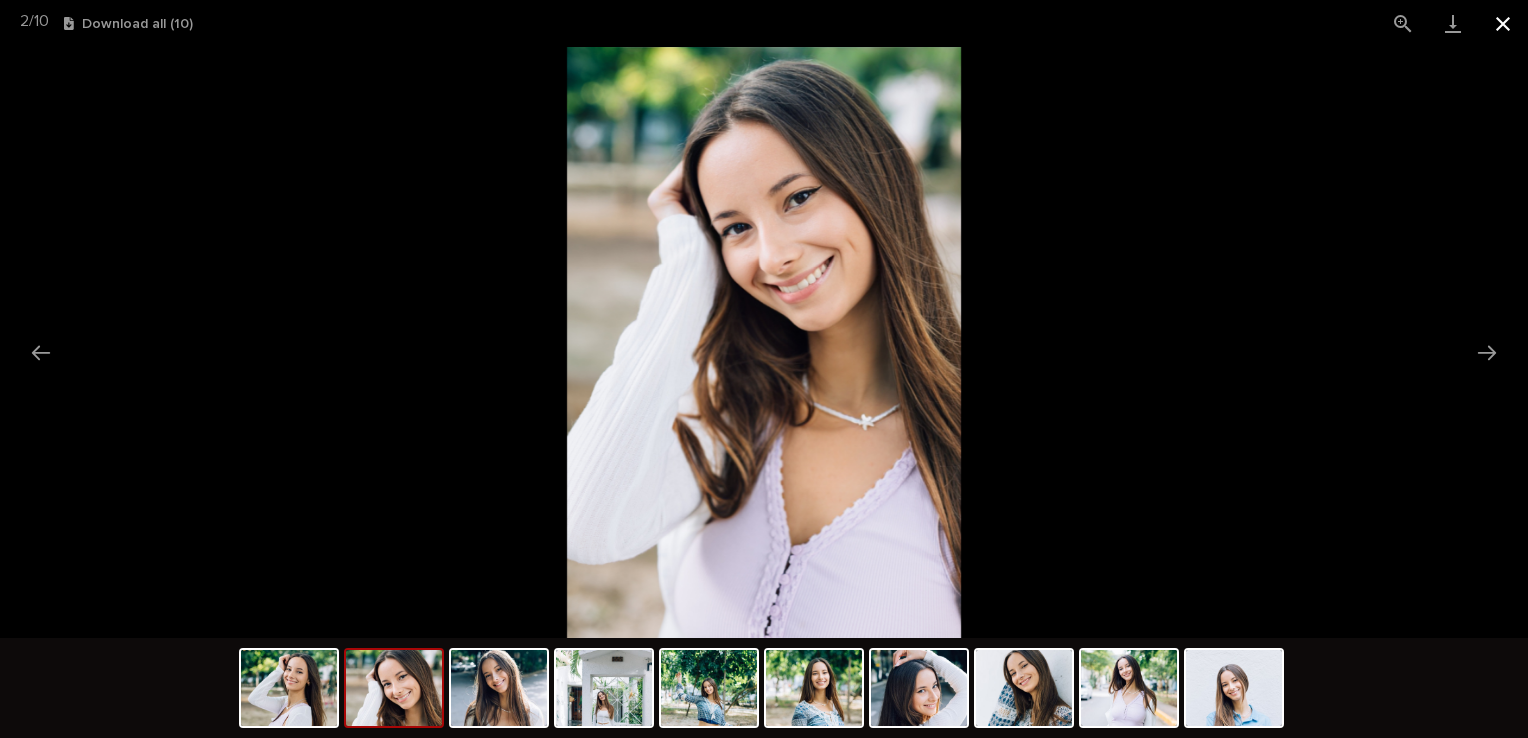 click at bounding box center [1503, 23] 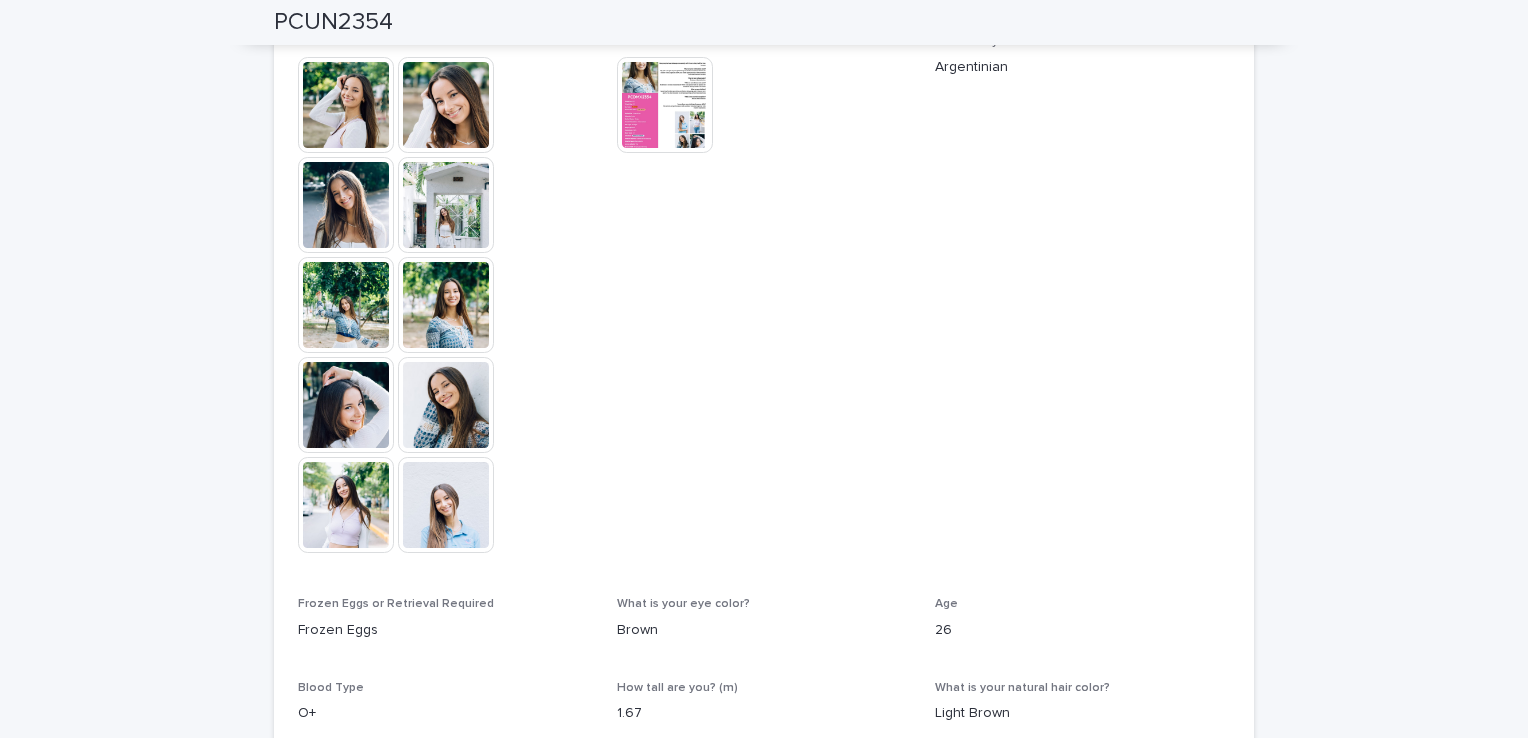 scroll, scrollTop: 561, scrollLeft: 0, axis: vertical 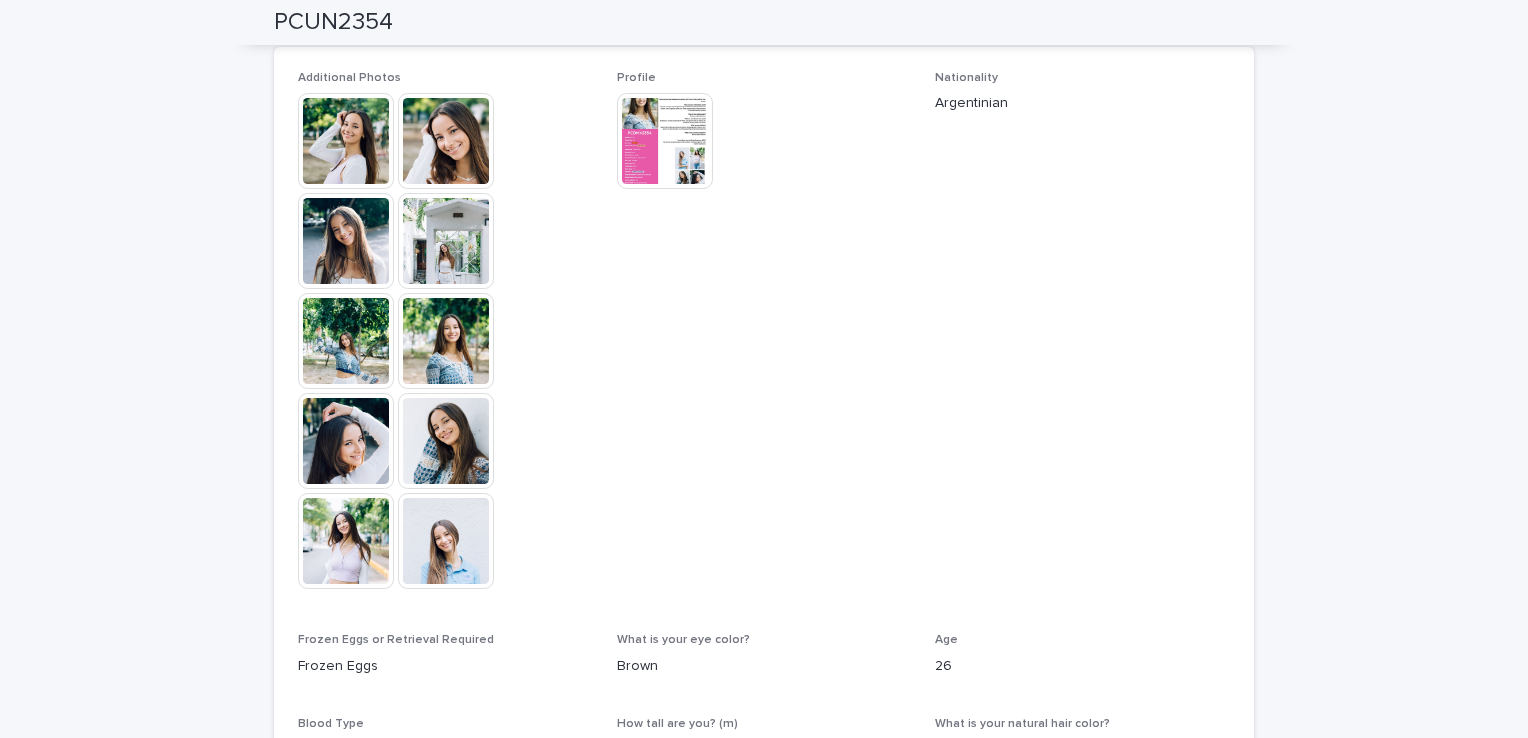 click at bounding box center (346, 241) 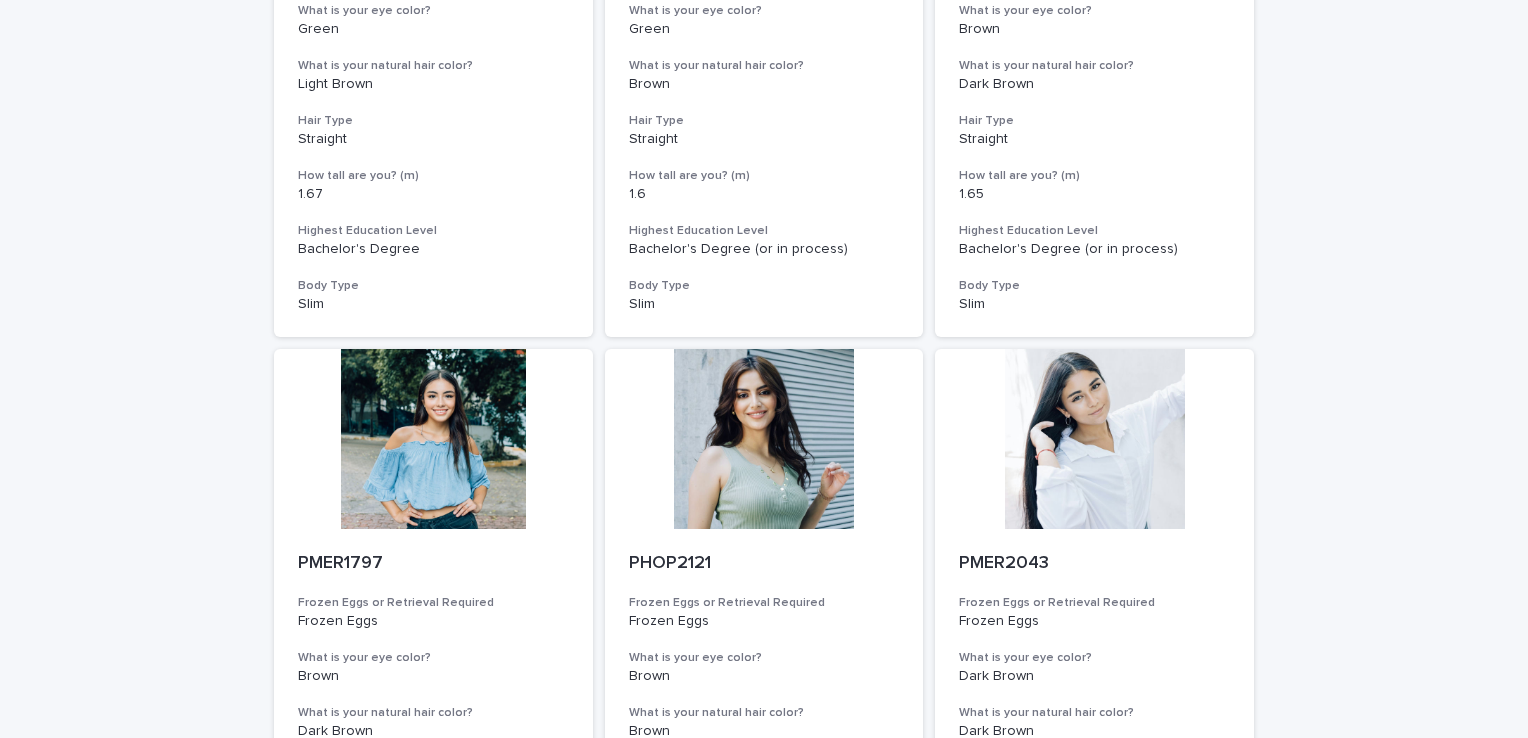 scroll, scrollTop: 1200, scrollLeft: 0, axis: vertical 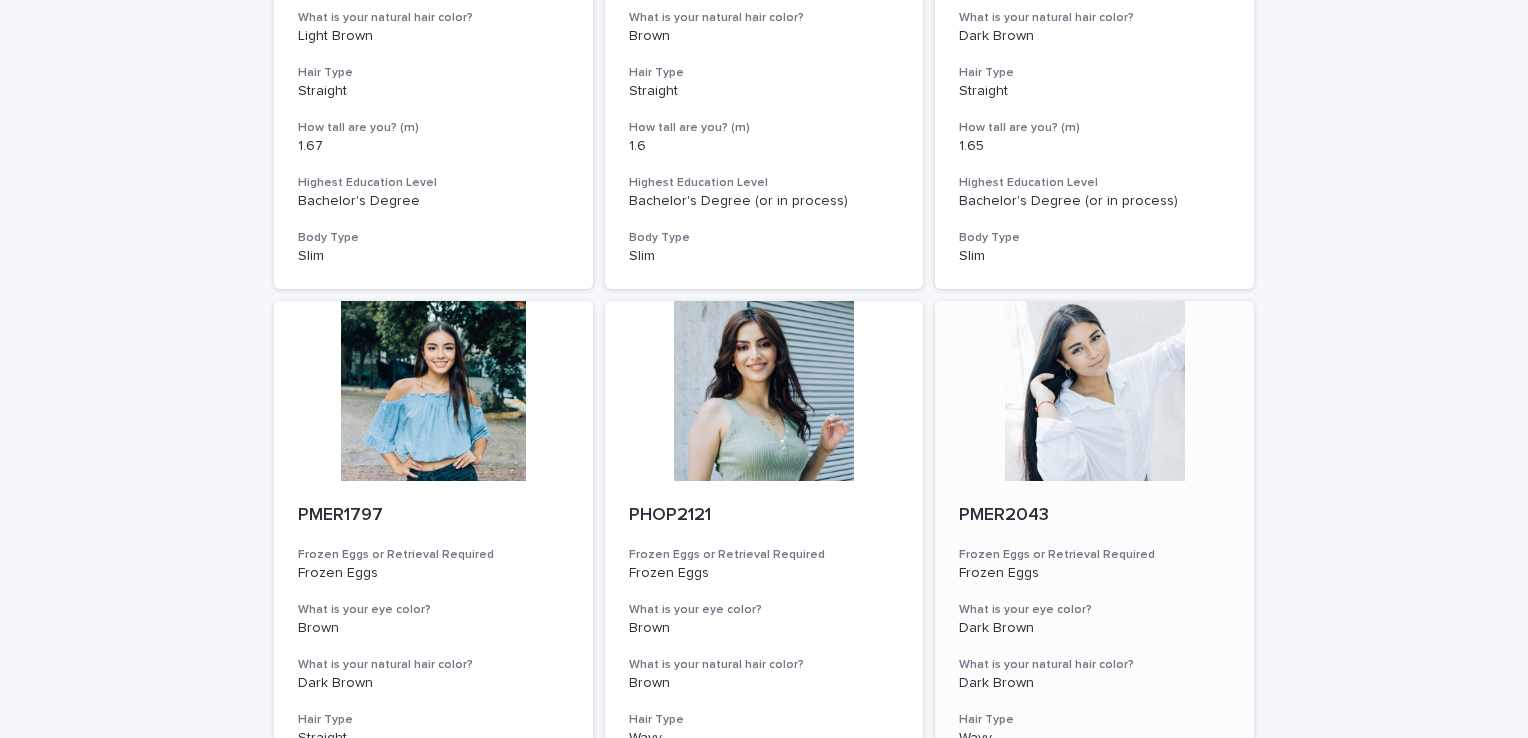 click at bounding box center (1094, 391) 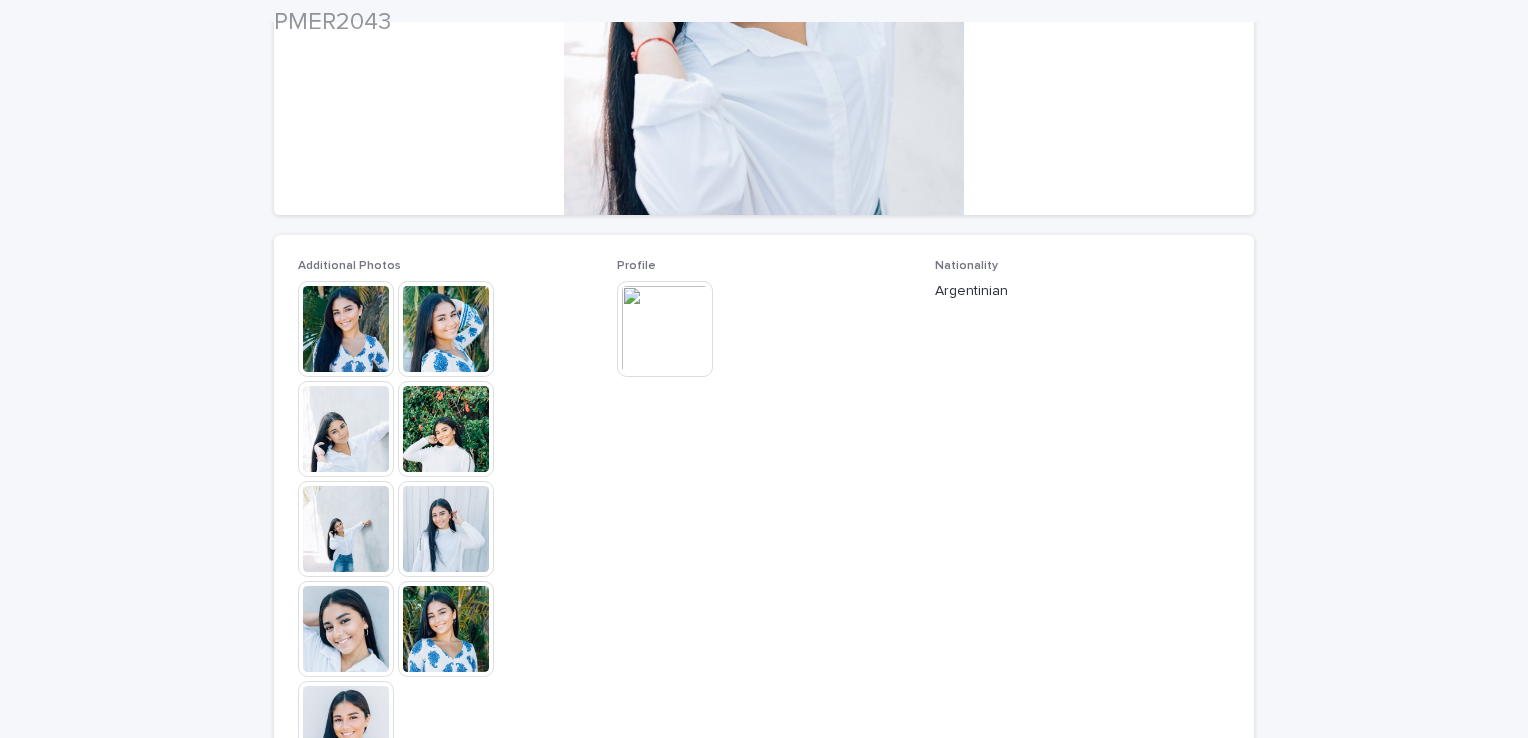 scroll, scrollTop: 400, scrollLeft: 0, axis: vertical 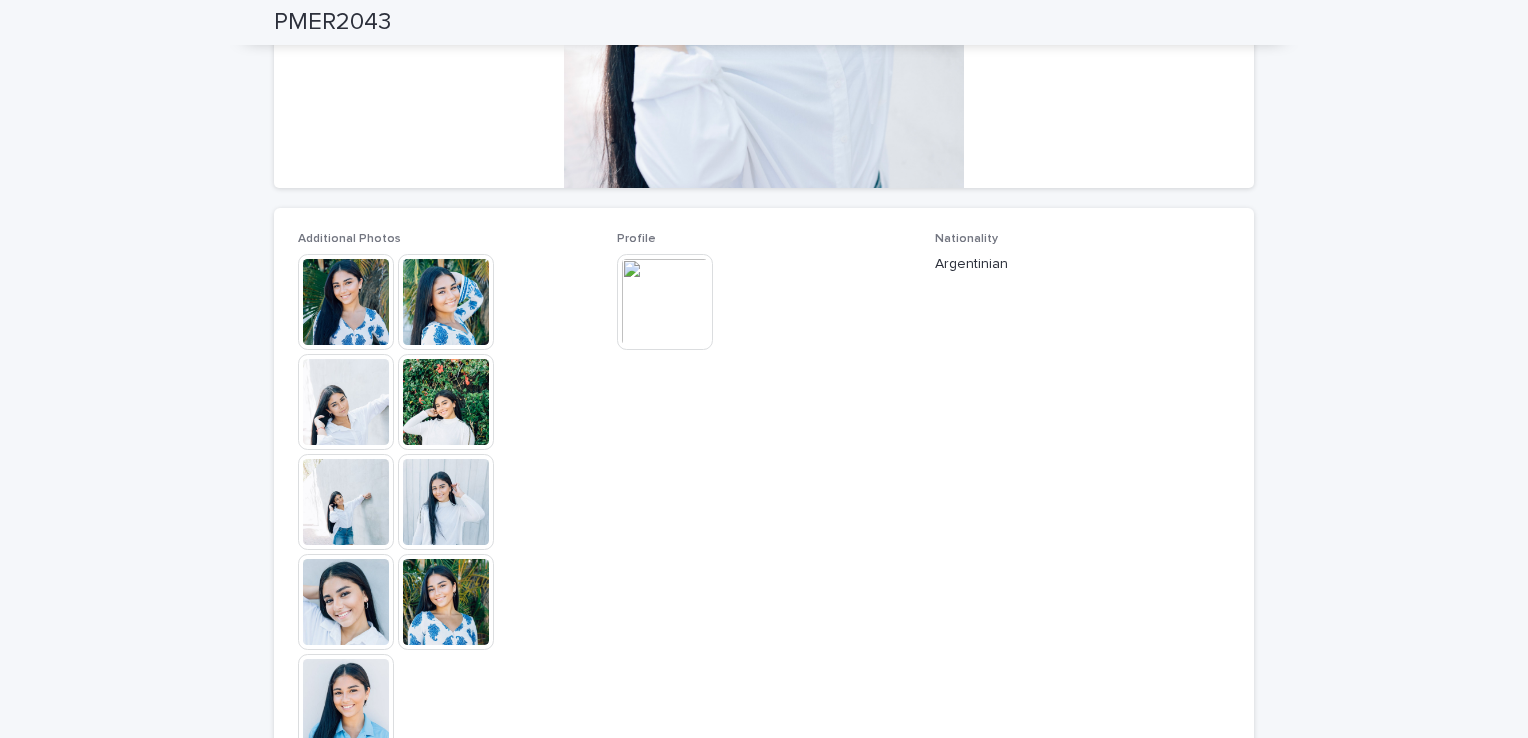 click at bounding box center [346, 302] 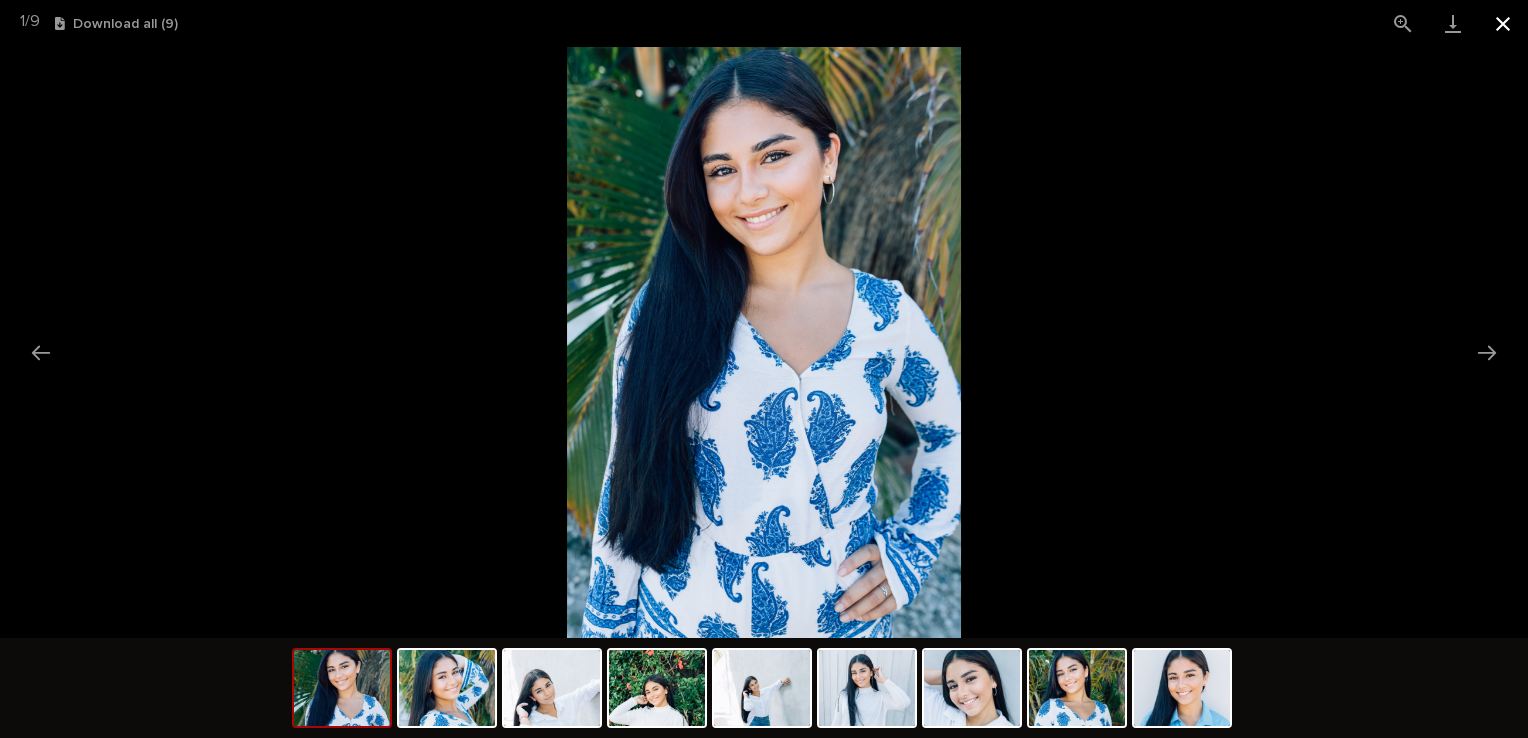 click at bounding box center [1503, 23] 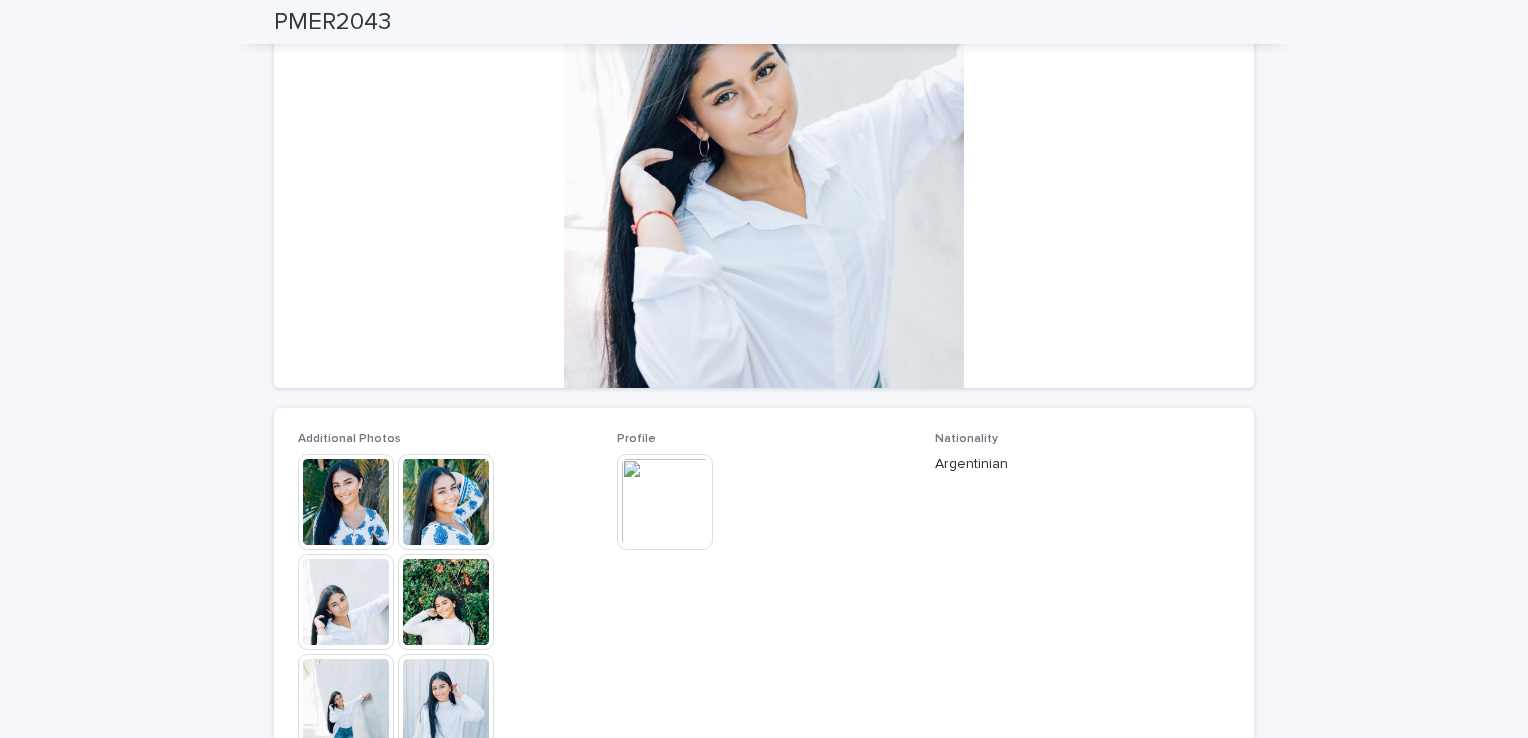 scroll, scrollTop: 0, scrollLeft: 0, axis: both 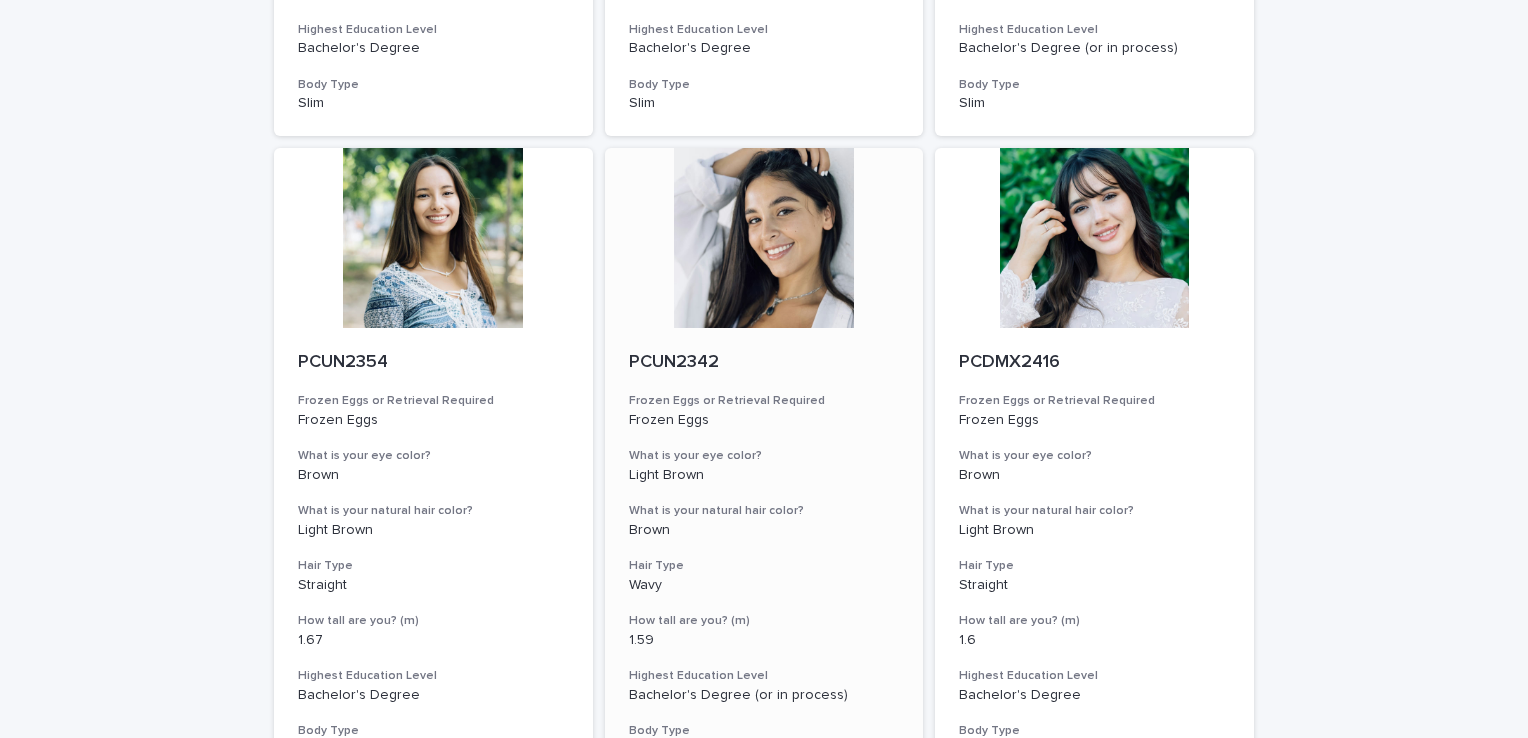 click at bounding box center [764, 238] 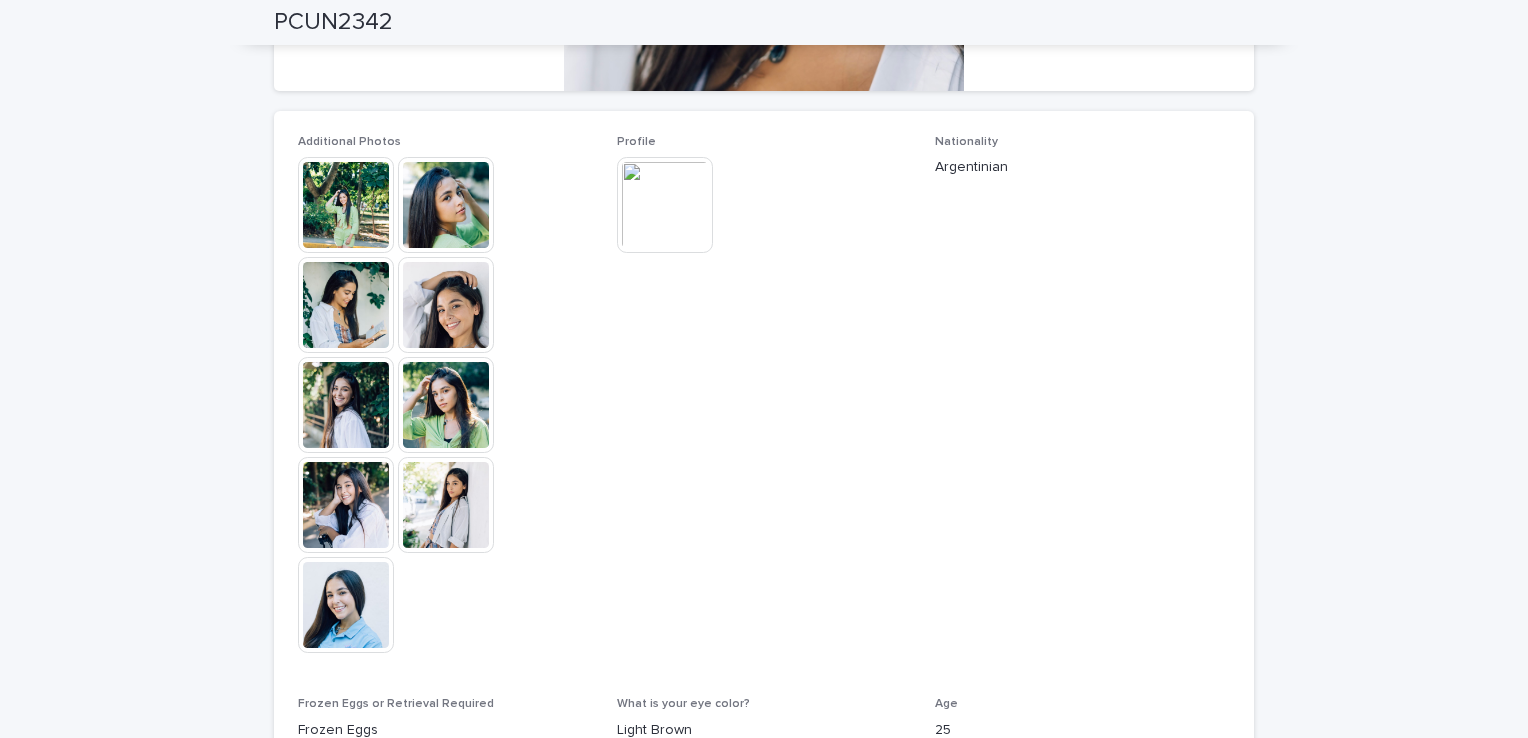 scroll, scrollTop: 500, scrollLeft: 0, axis: vertical 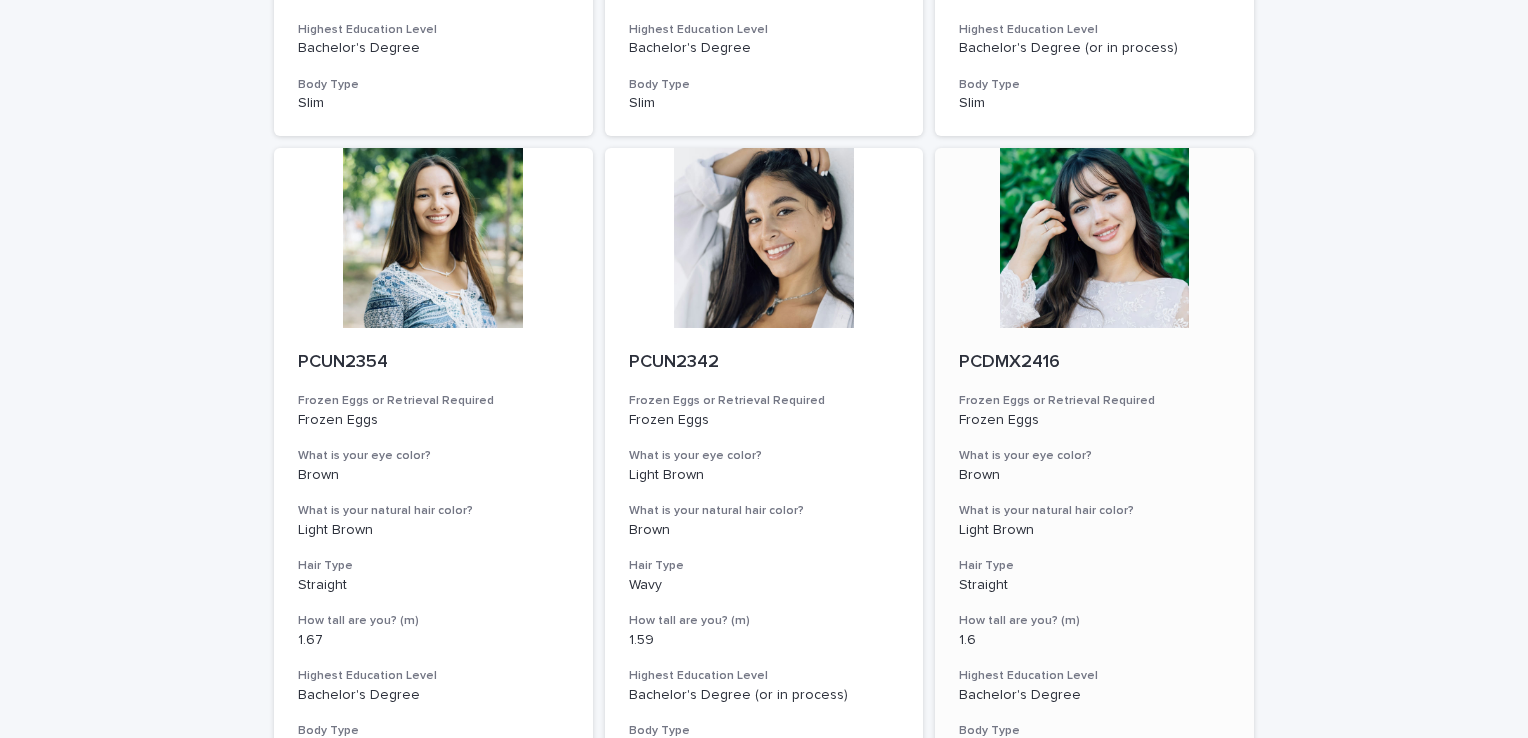 click at bounding box center (1094, 238) 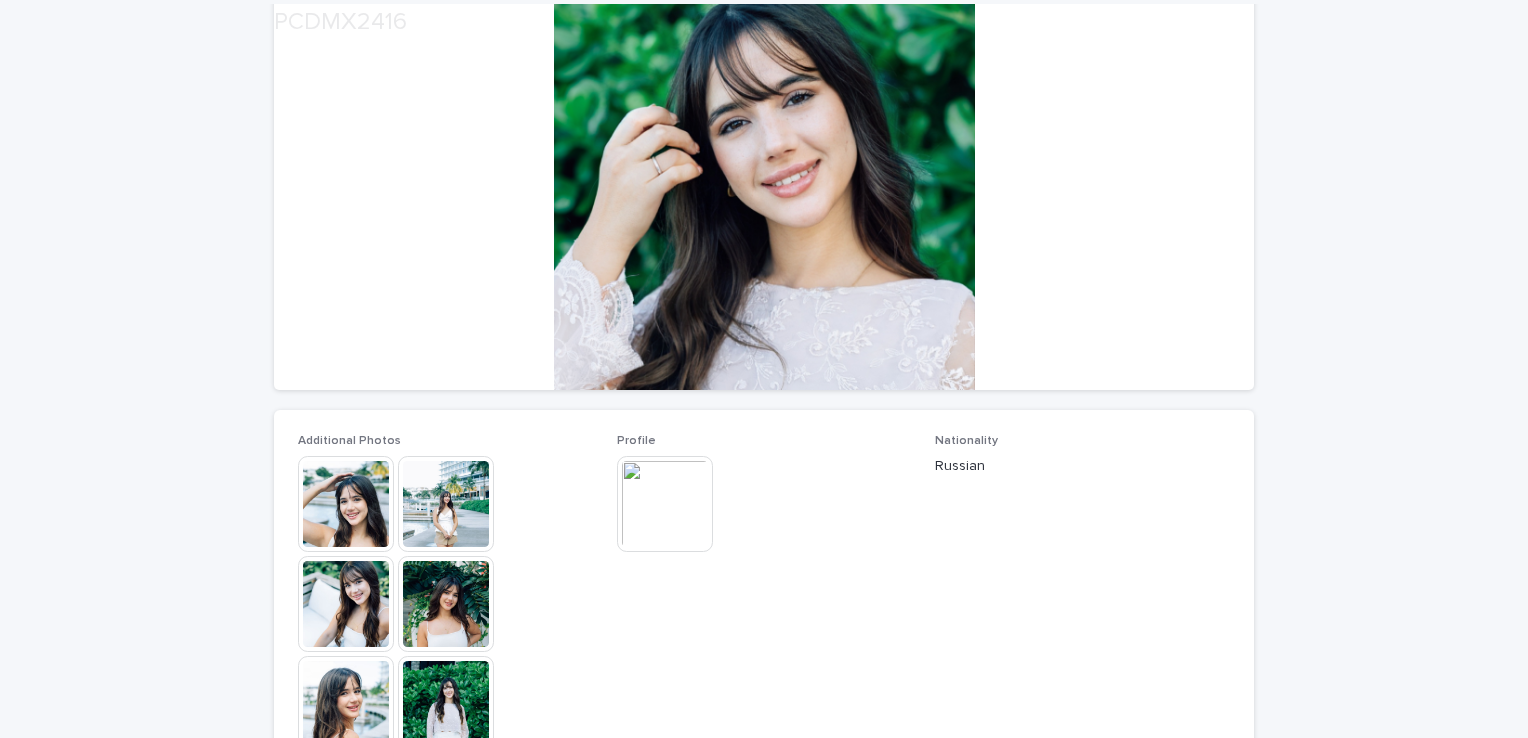 scroll, scrollTop: 200, scrollLeft: 0, axis: vertical 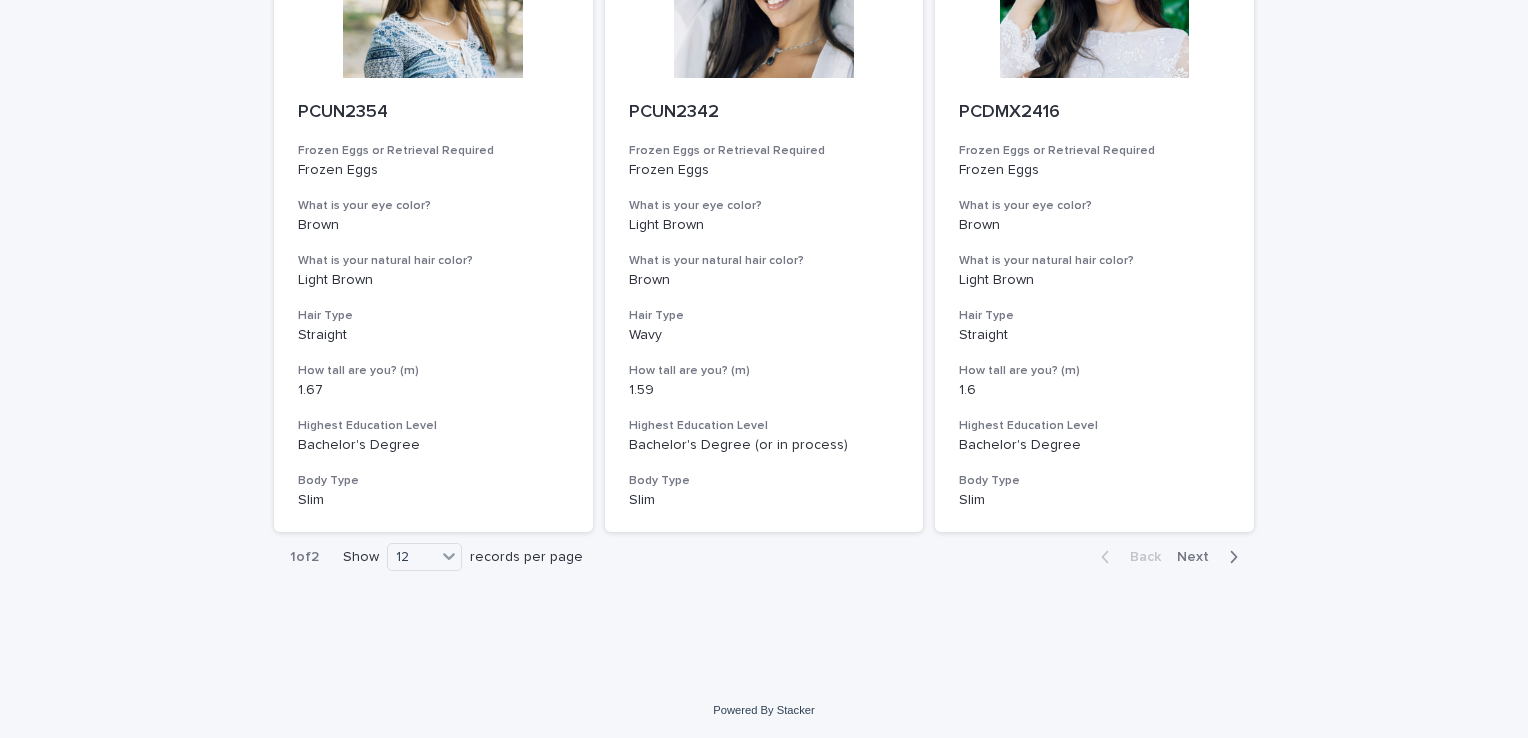 click on "Next" at bounding box center [1211, 557] 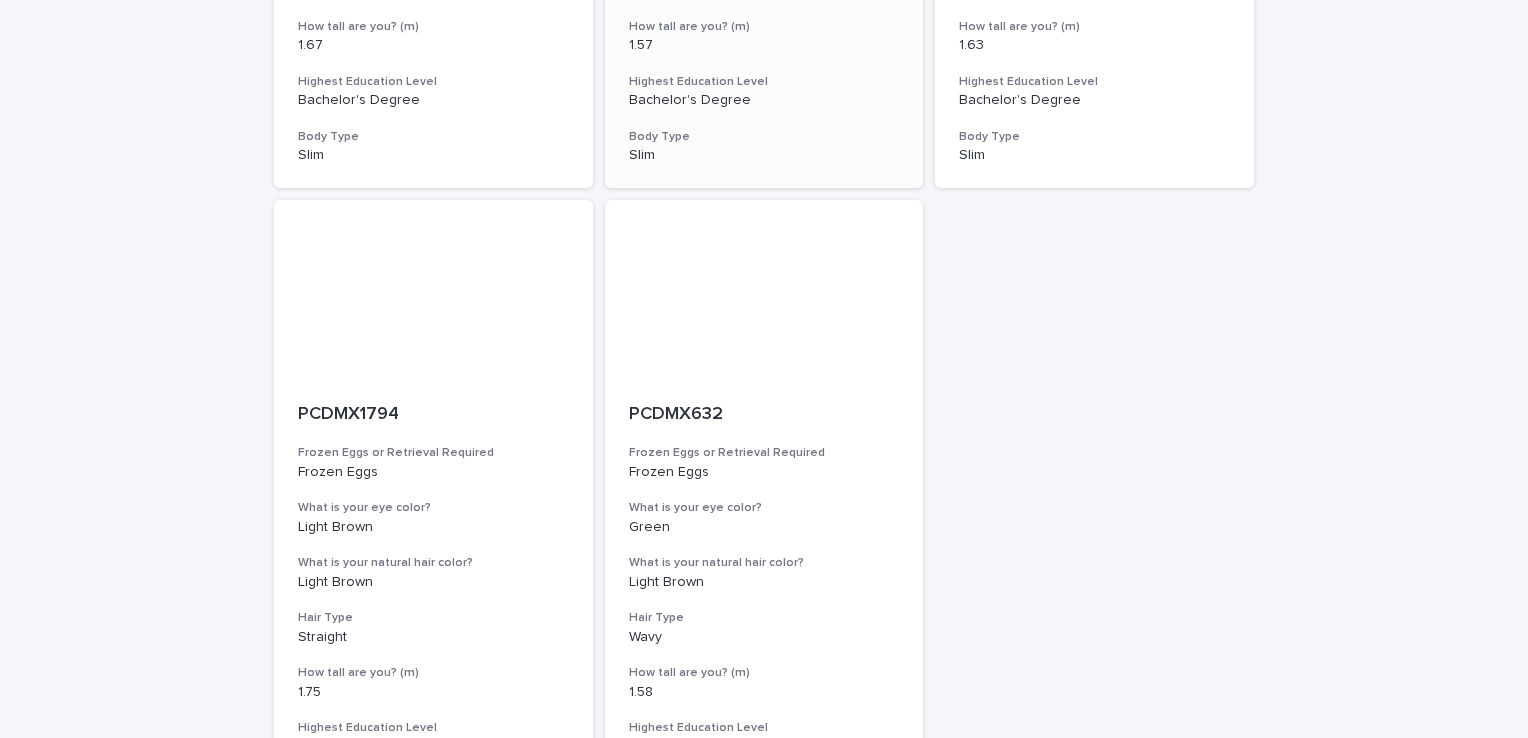 scroll, scrollTop: 1950, scrollLeft: 0, axis: vertical 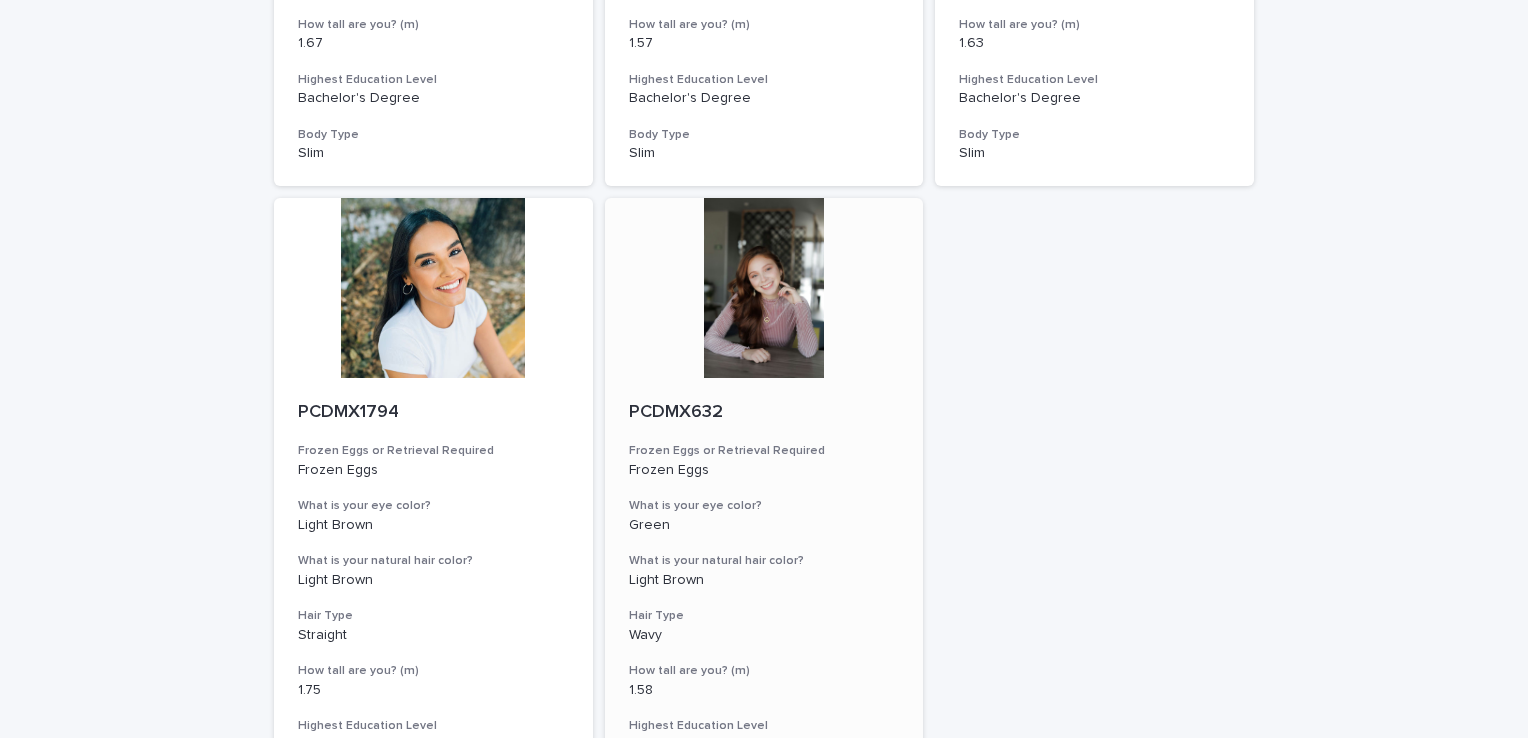 click at bounding box center [764, 288] 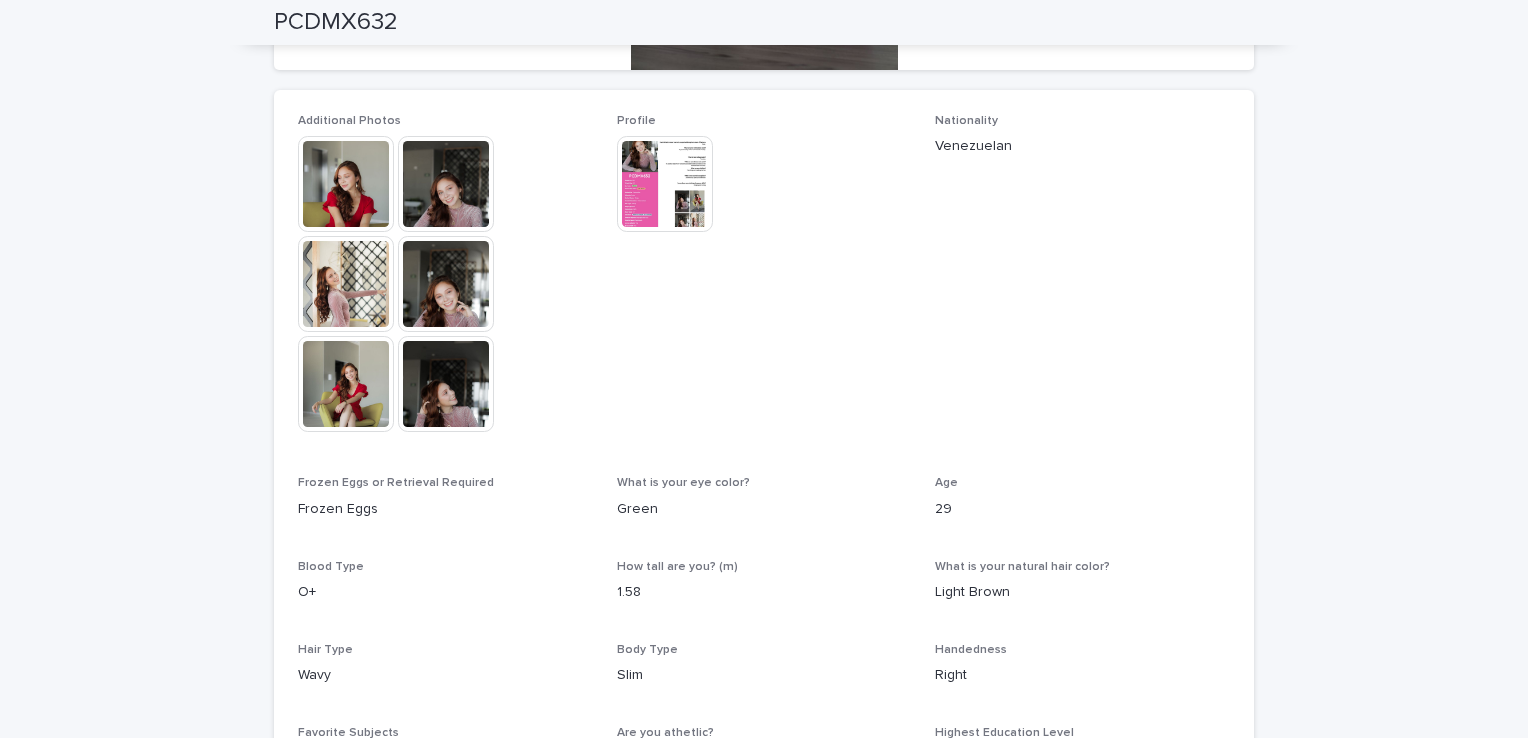 scroll, scrollTop: 600, scrollLeft: 0, axis: vertical 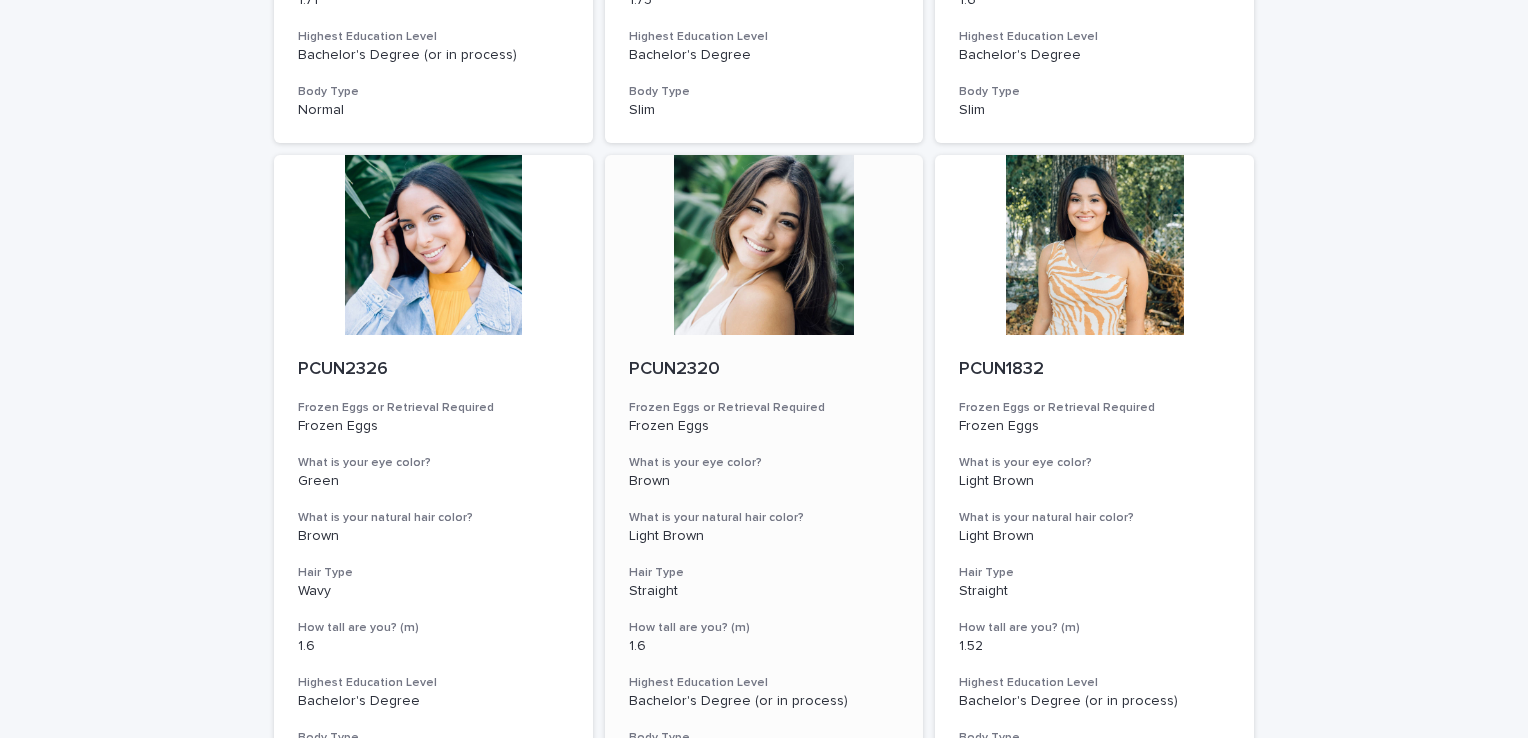 click at bounding box center (764, 245) 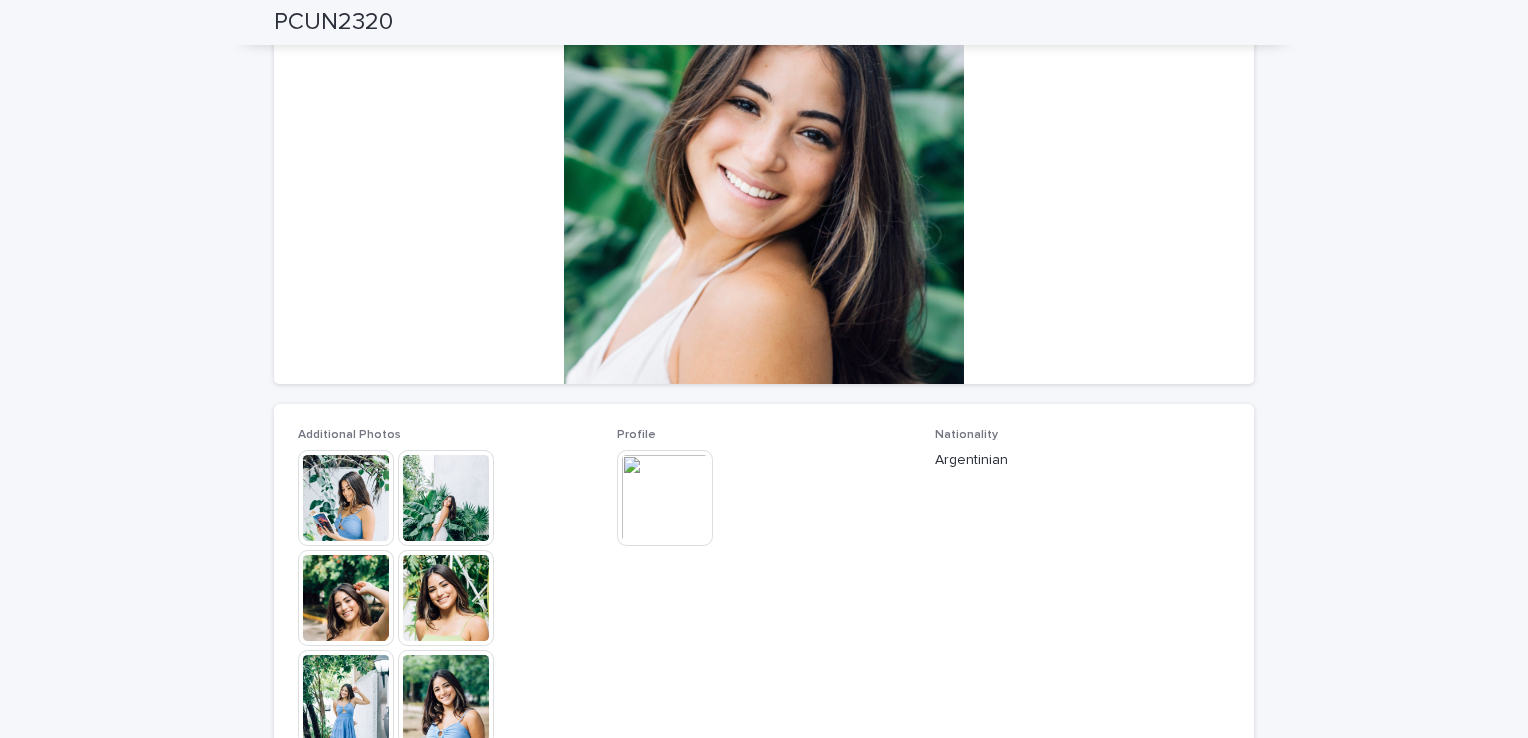 scroll, scrollTop: 200, scrollLeft: 0, axis: vertical 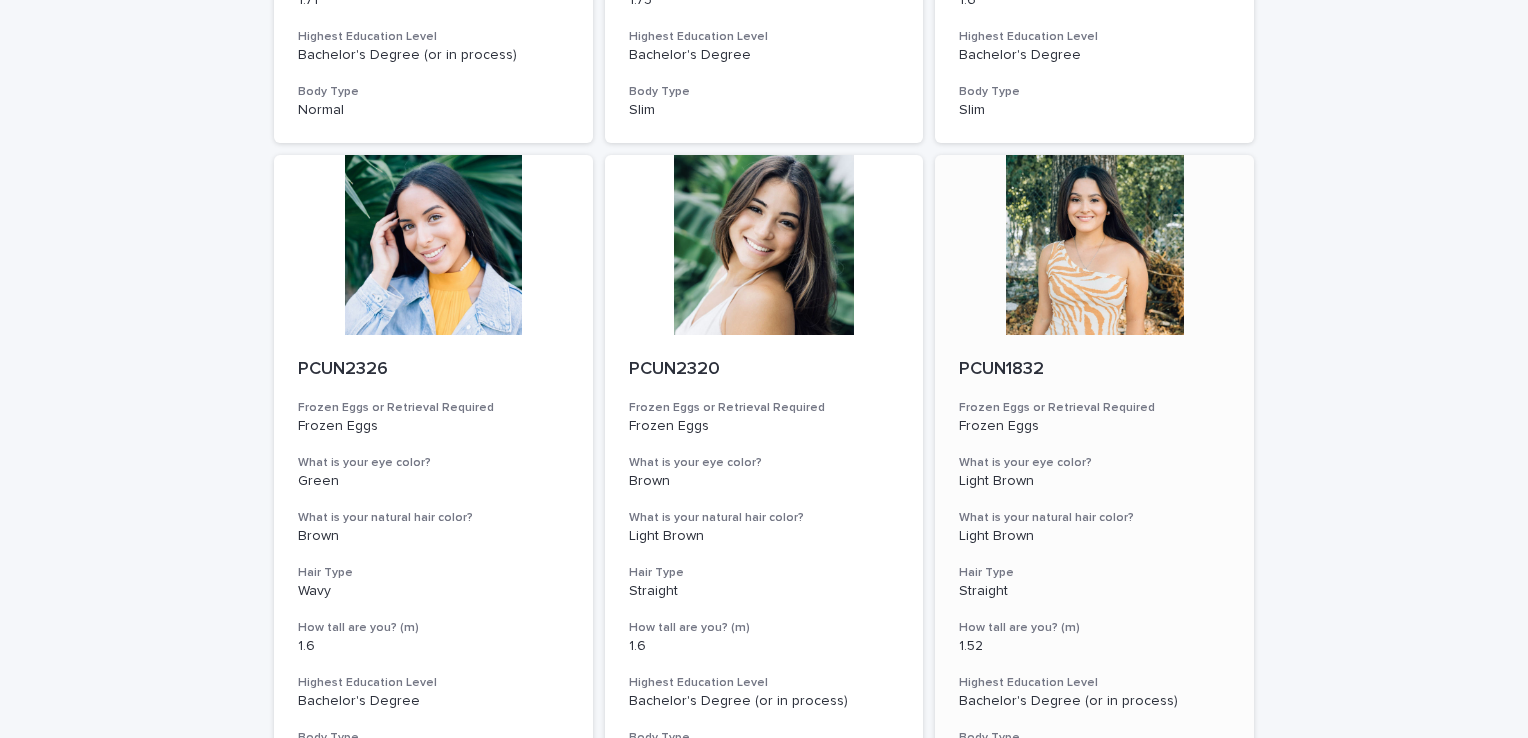 click at bounding box center [1094, 245] 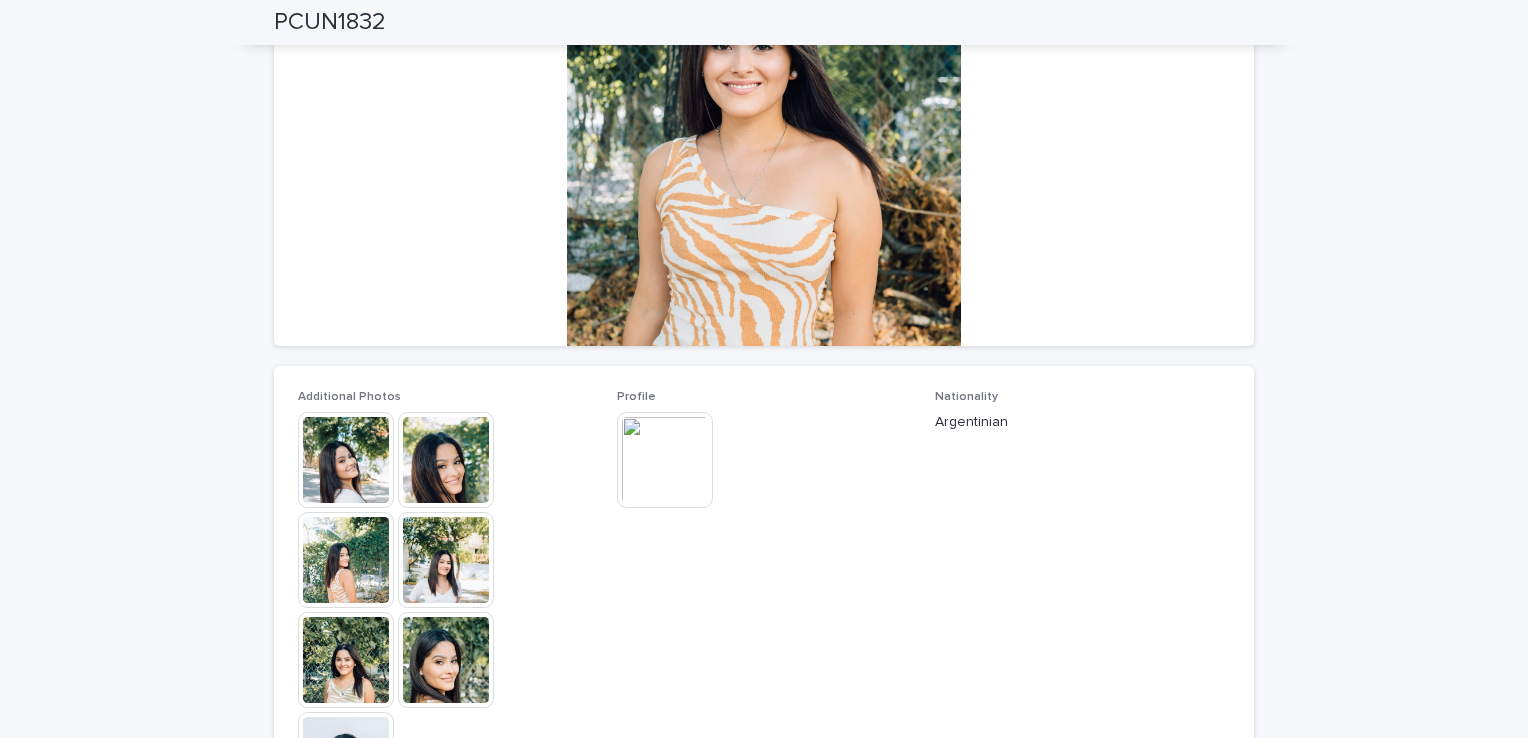 scroll, scrollTop: 200, scrollLeft: 0, axis: vertical 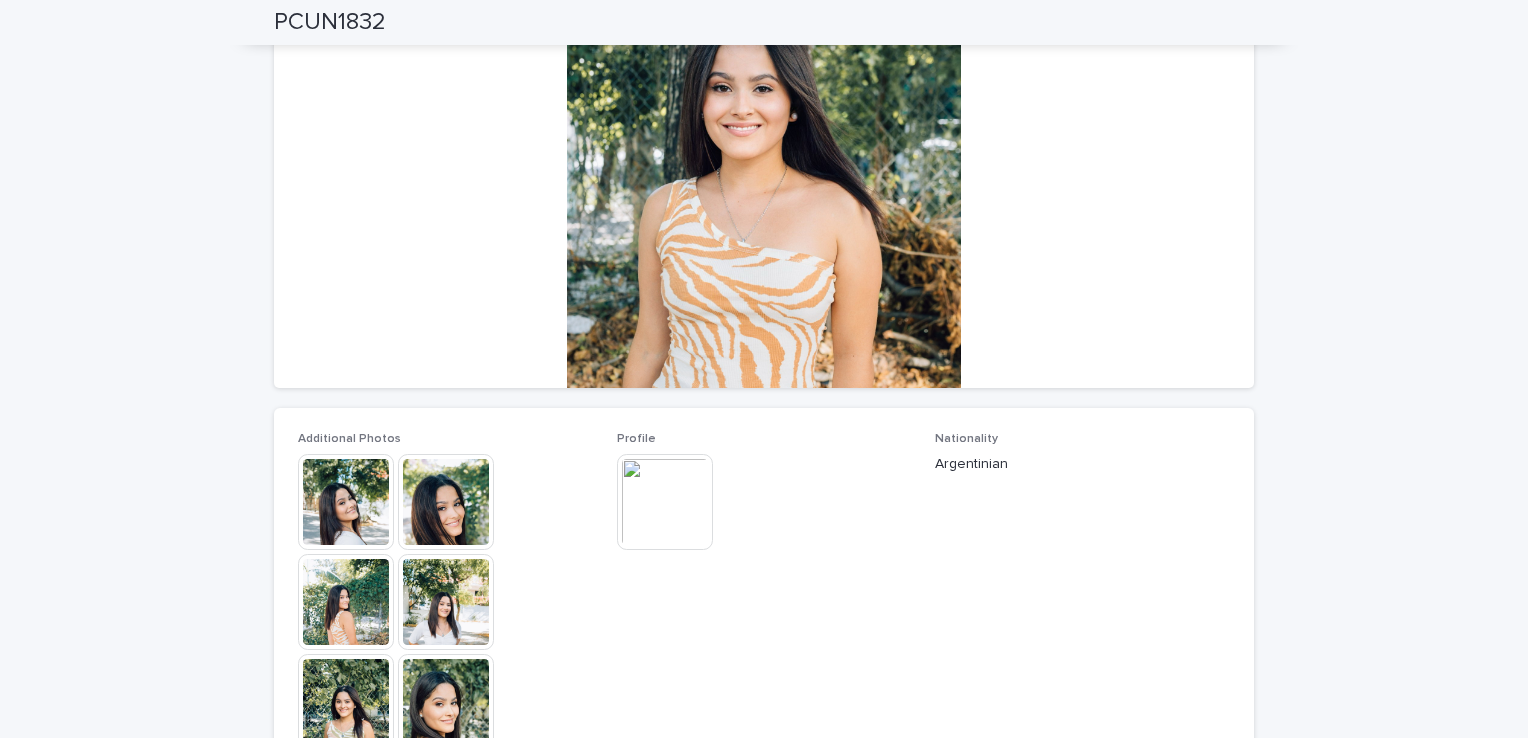 click at bounding box center [446, 502] 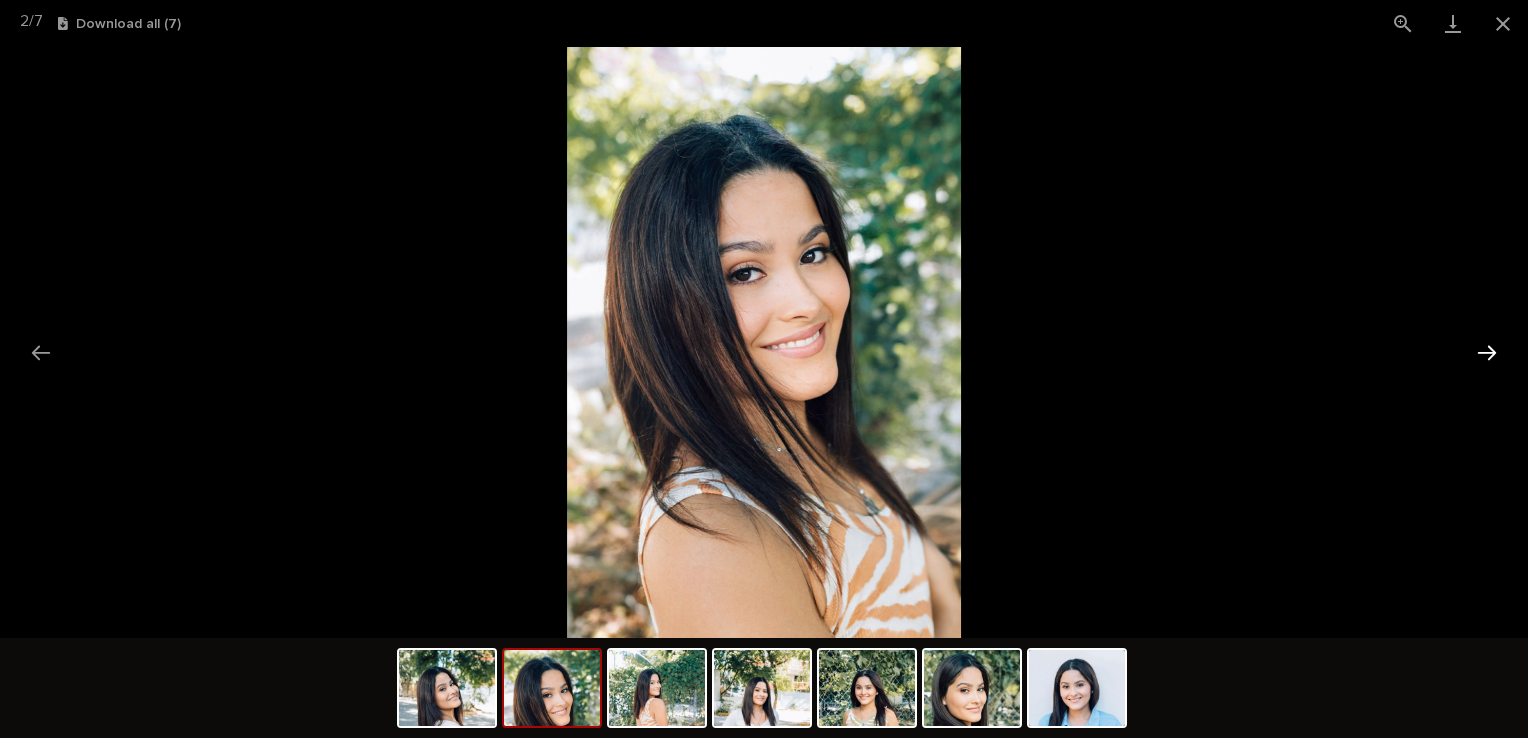 click at bounding box center (1487, 352) 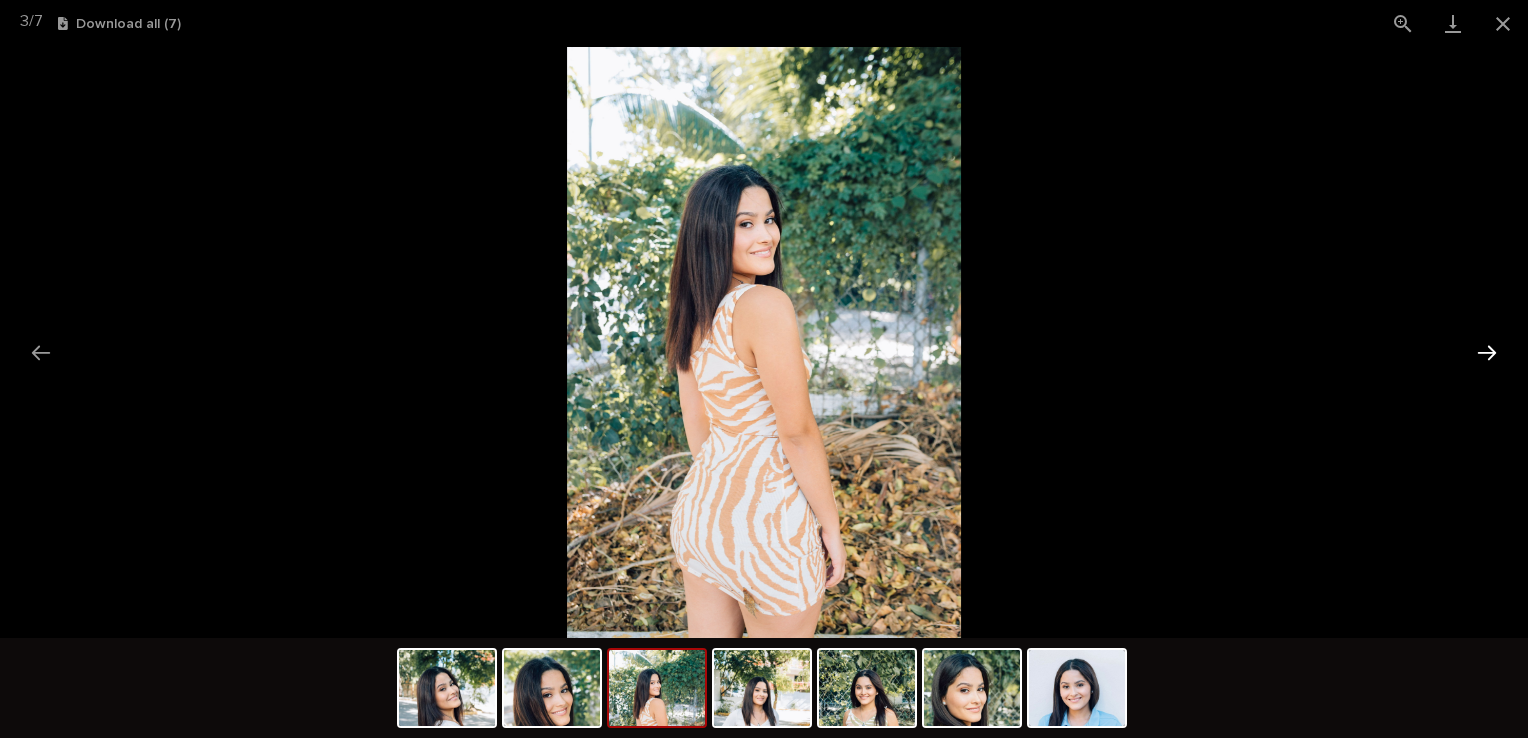 click at bounding box center [1487, 352] 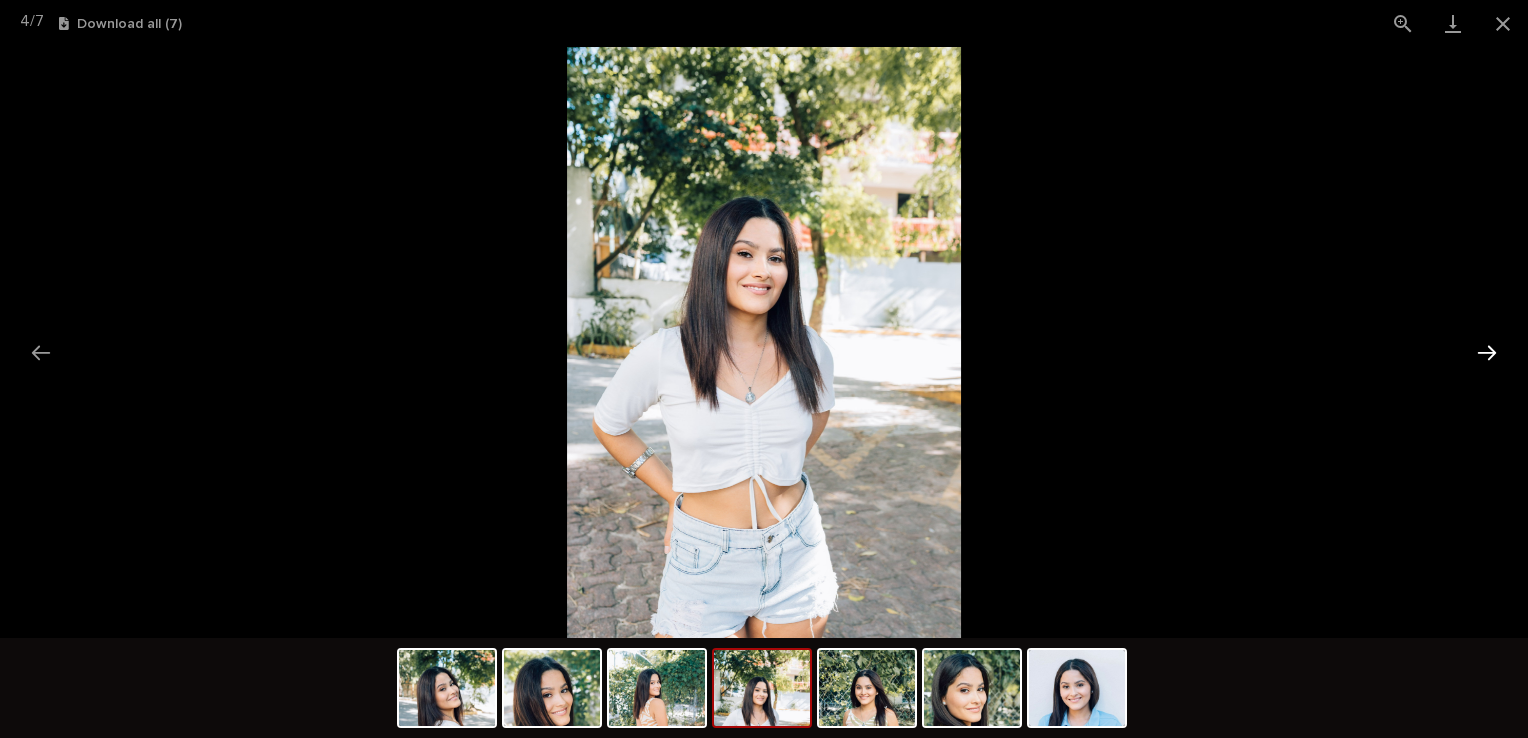click at bounding box center (1487, 352) 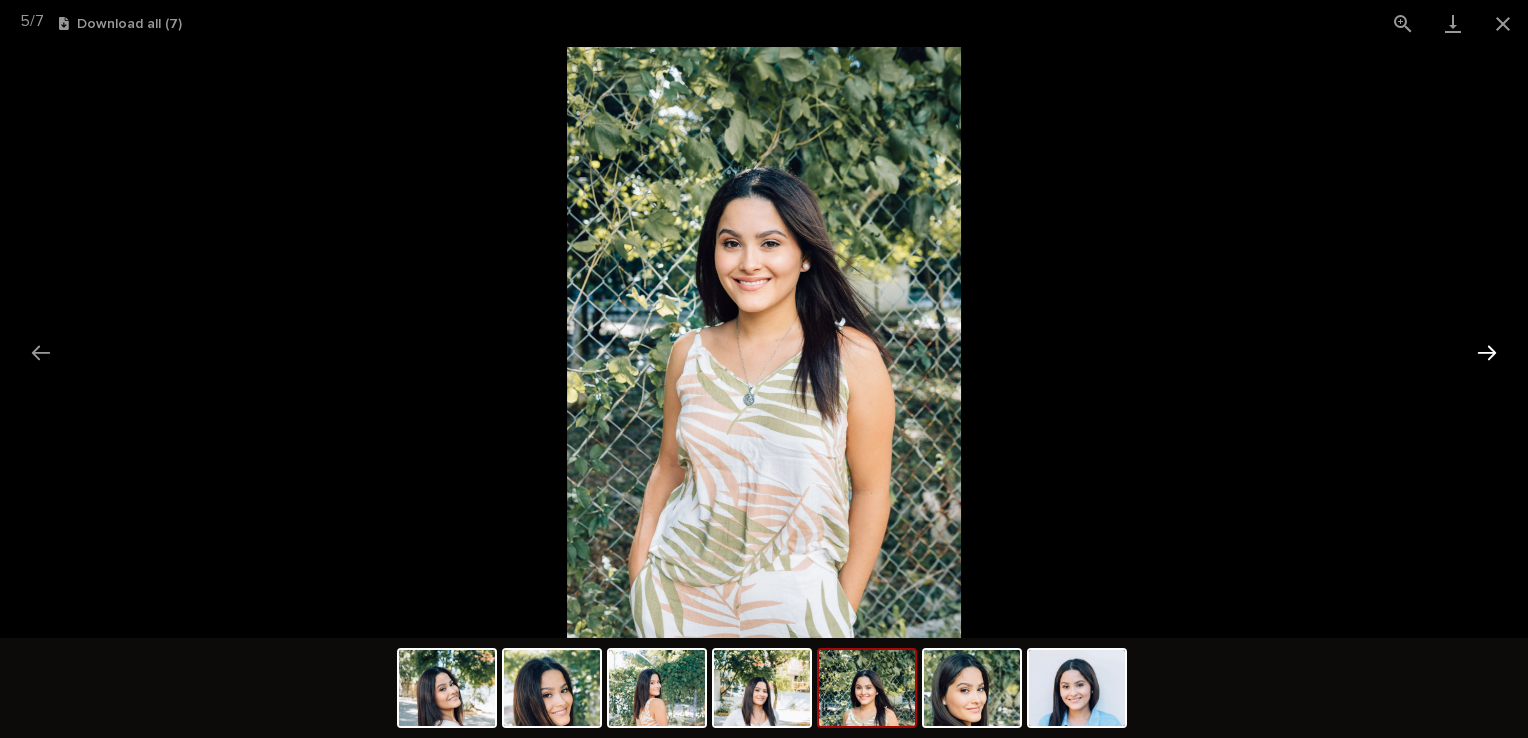 click at bounding box center (1487, 352) 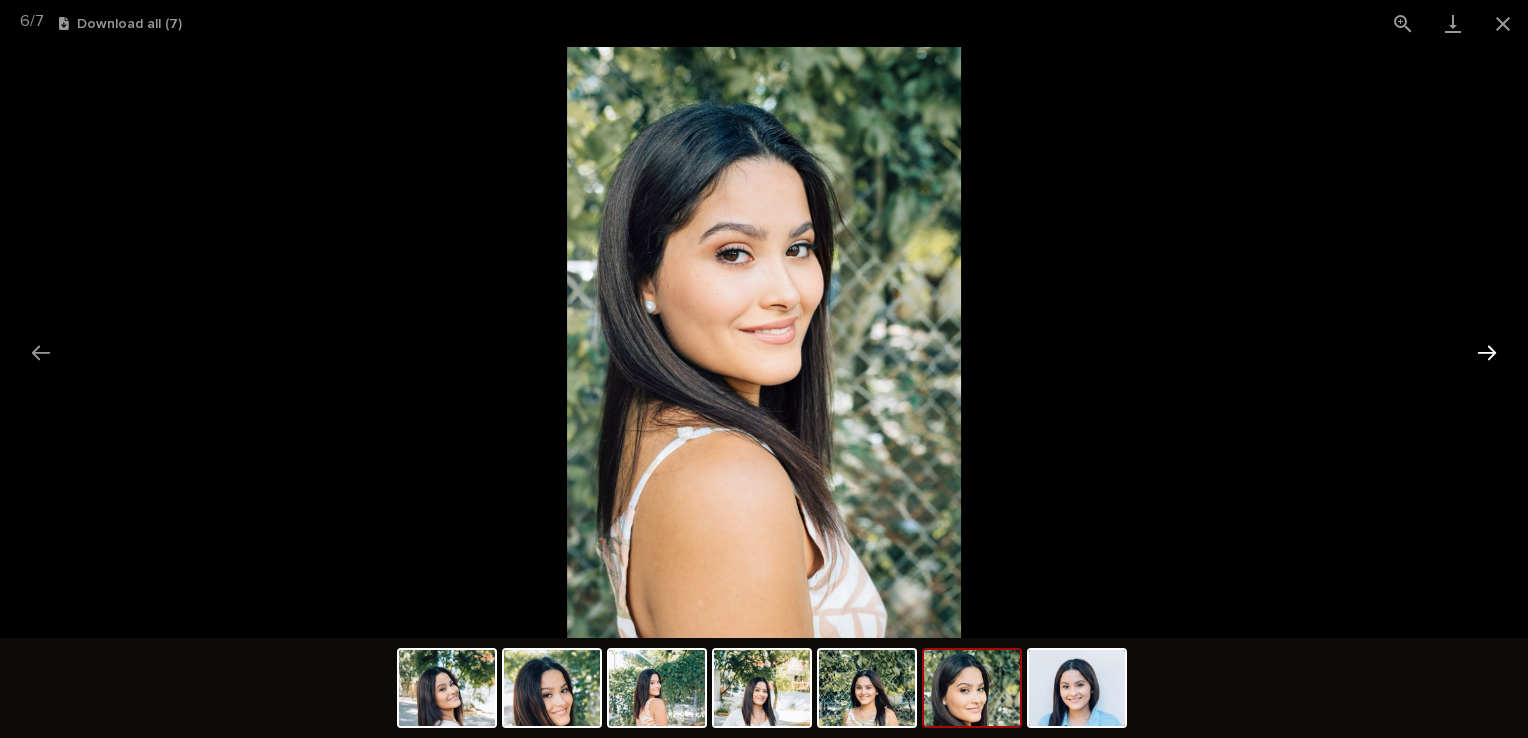 click at bounding box center (1487, 352) 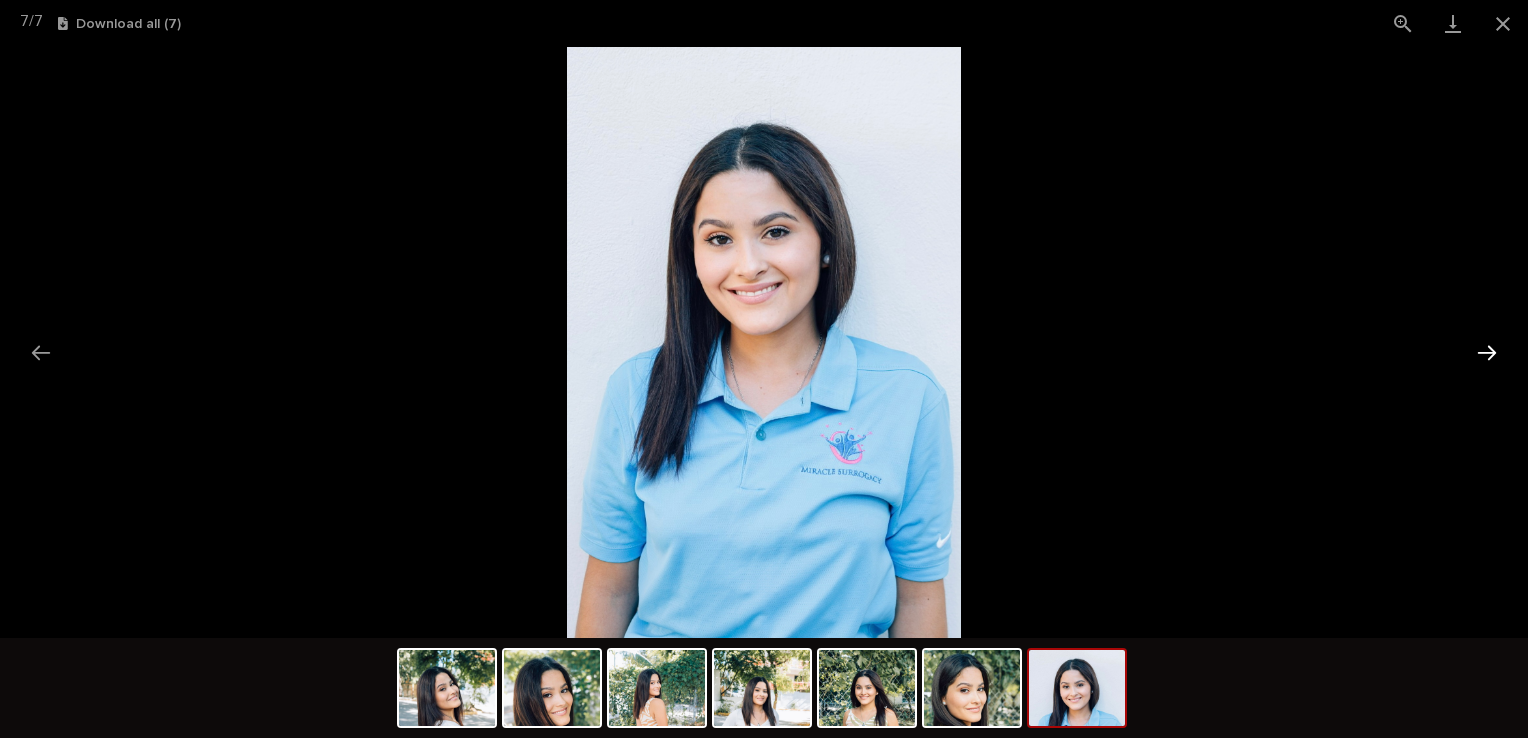 click at bounding box center [1487, 352] 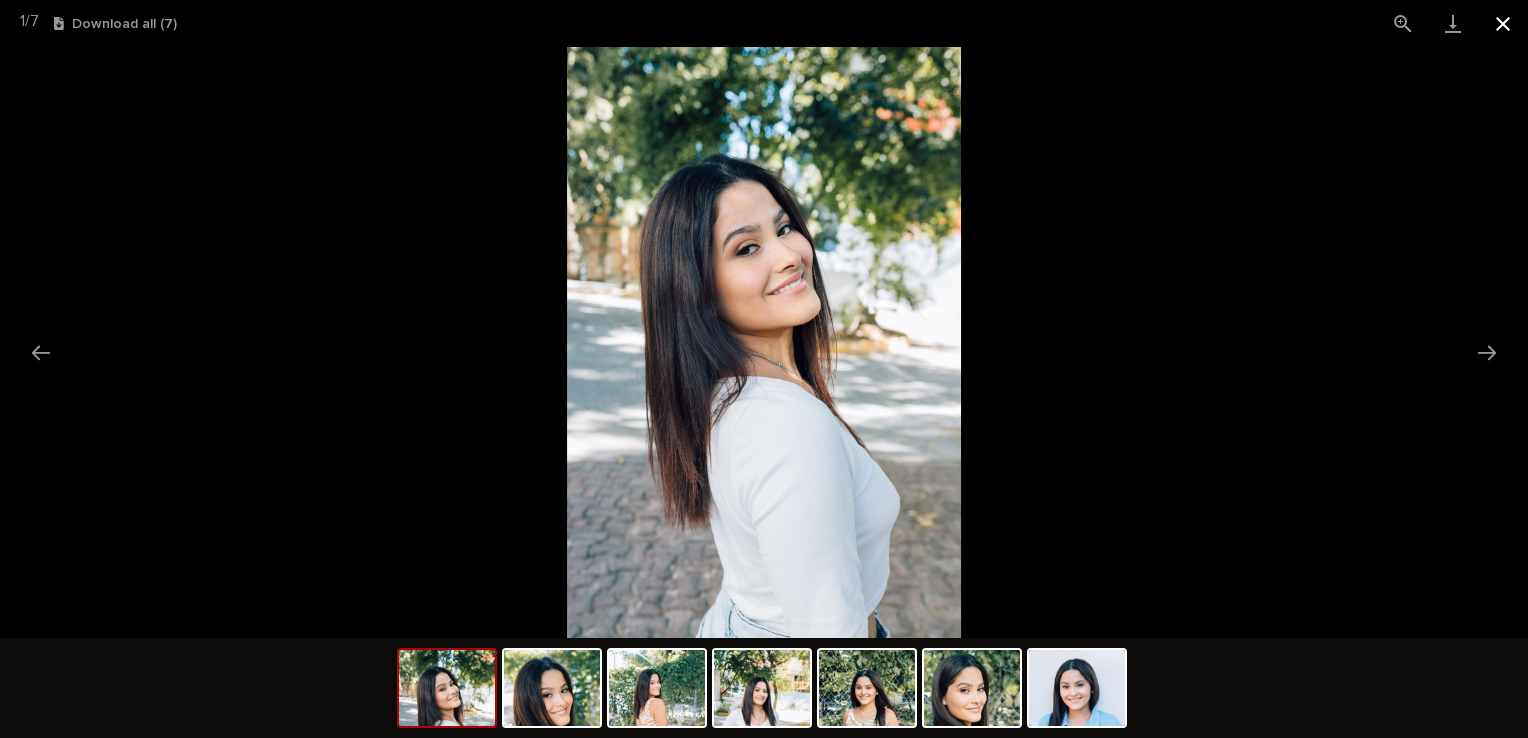 click at bounding box center (1503, 23) 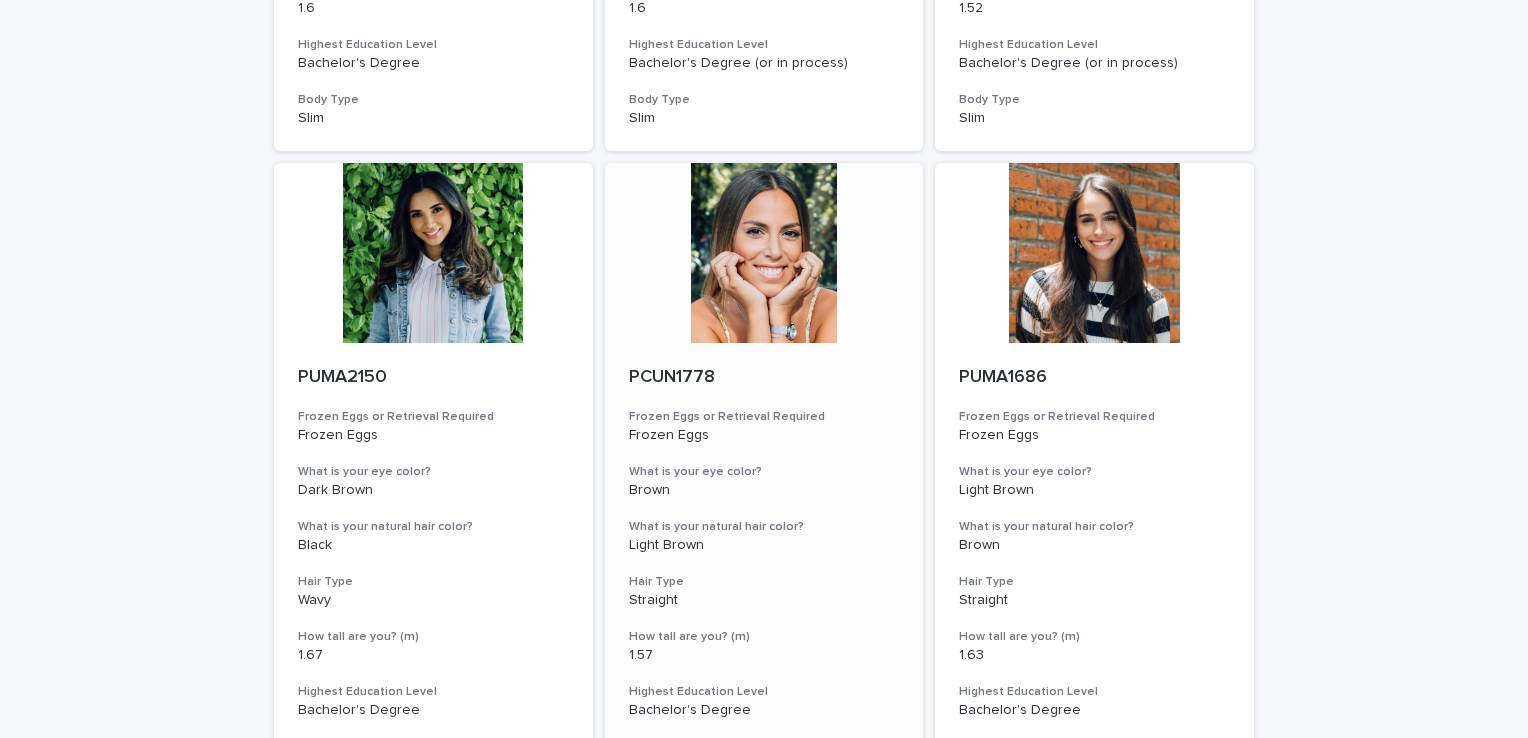 scroll, scrollTop: 1400, scrollLeft: 0, axis: vertical 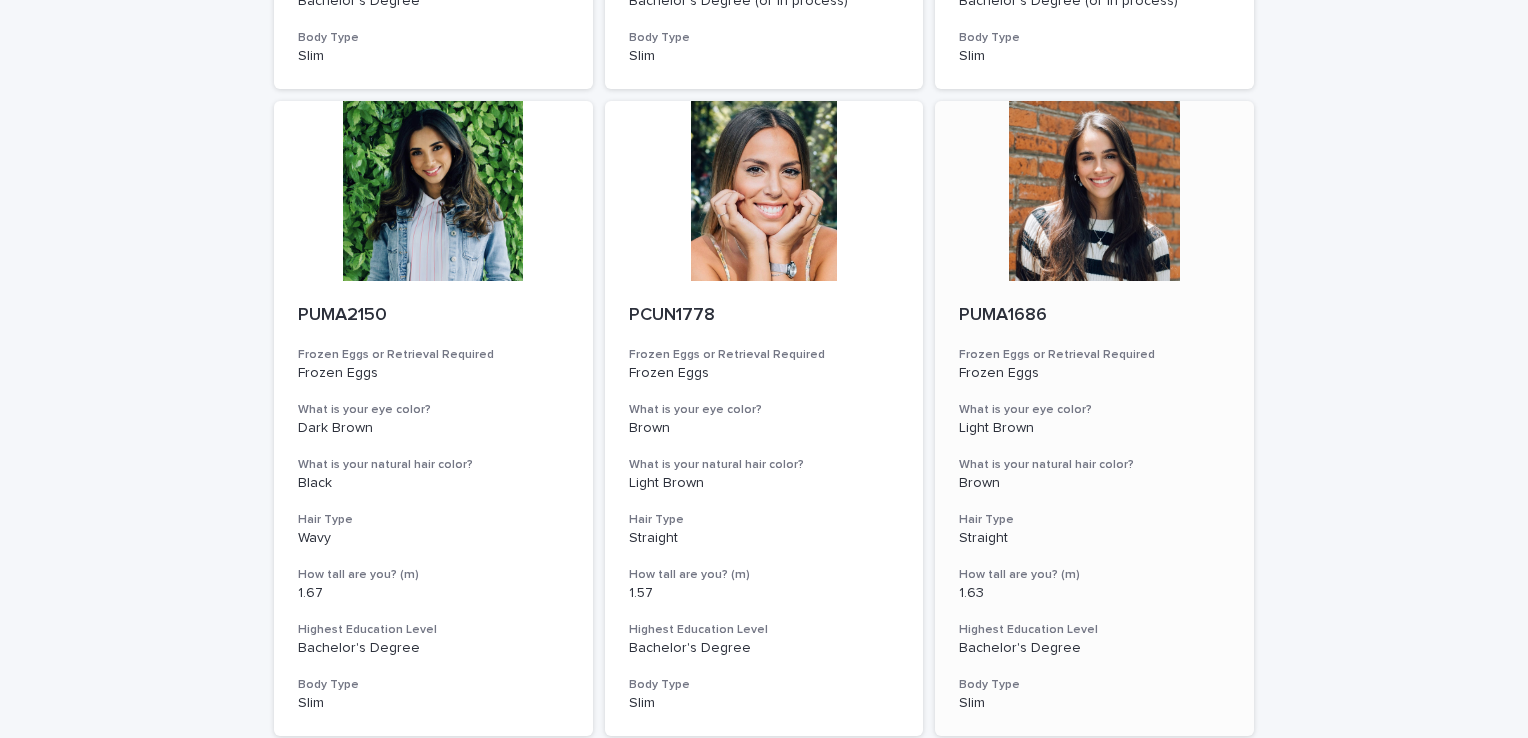 click on "Frozen Eggs" at bounding box center [1094, 373] 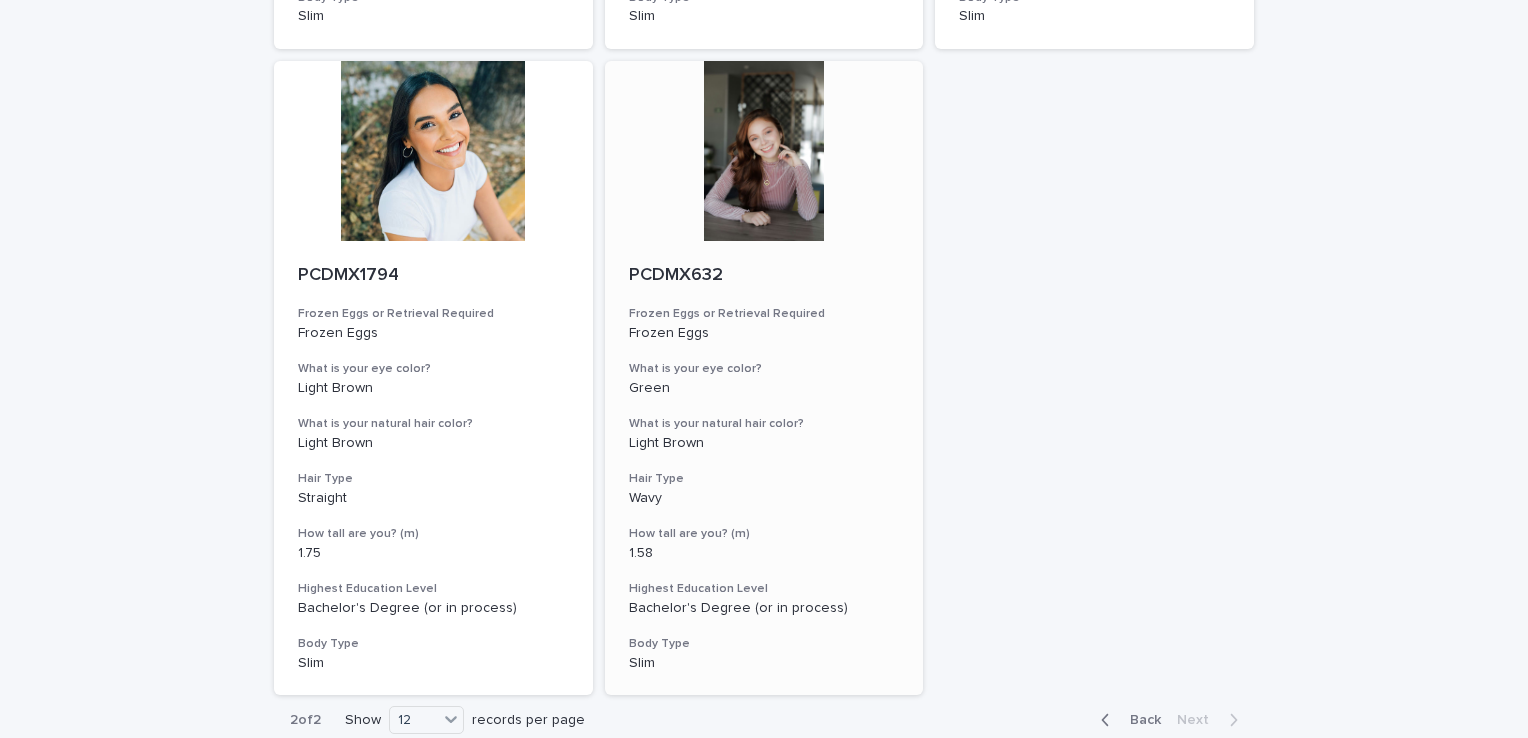 scroll, scrollTop: 2100, scrollLeft: 0, axis: vertical 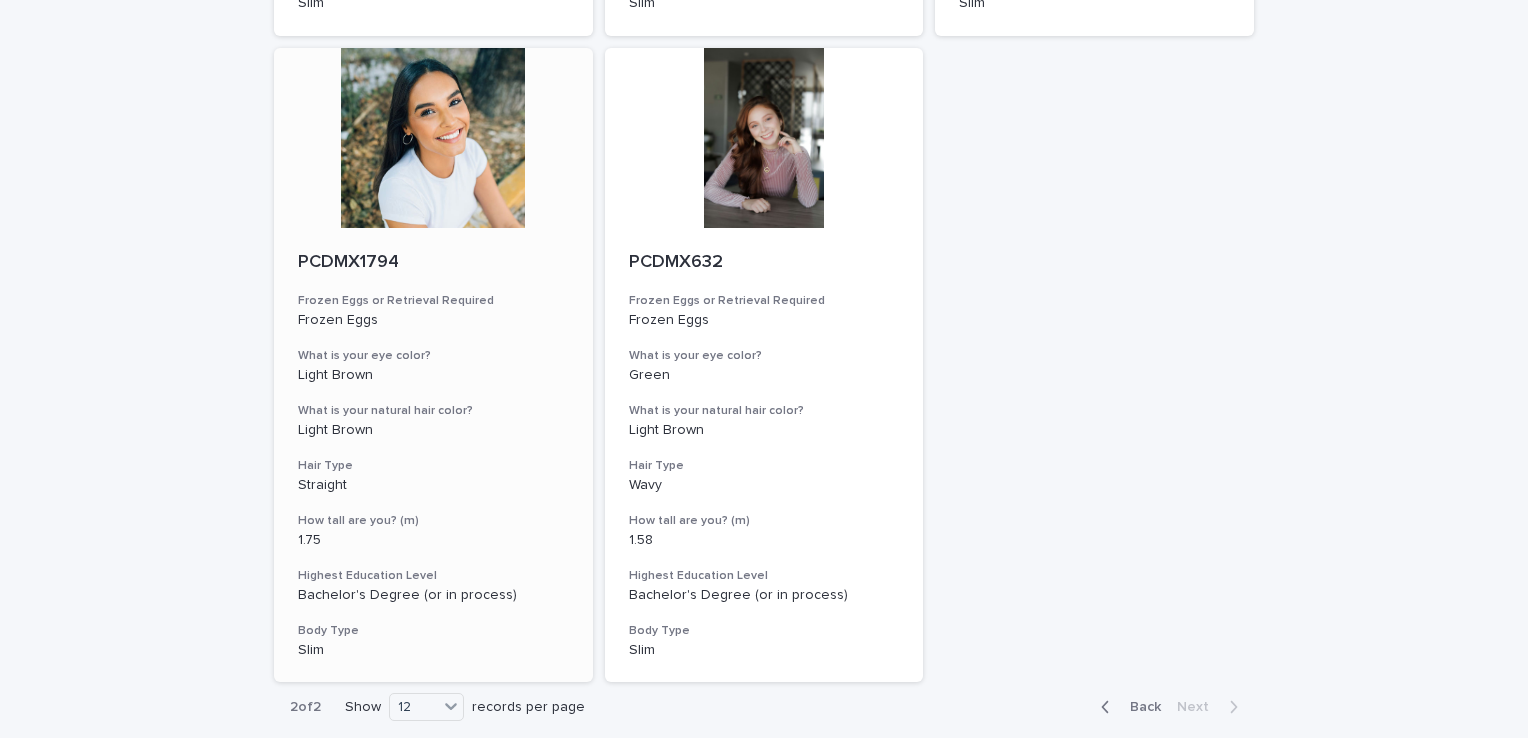 click on "What is your eye color?" at bounding box center [433, 356] 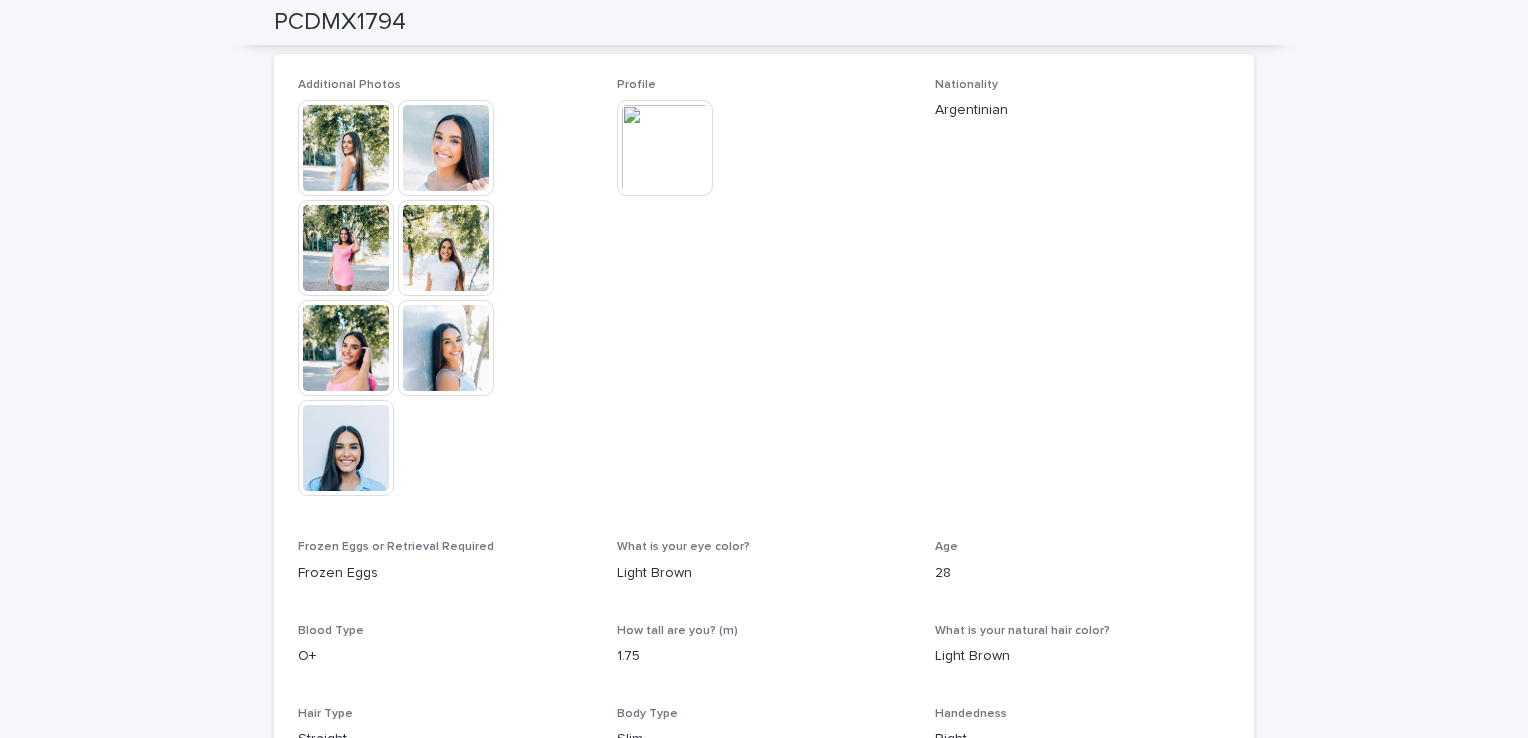 scroll, scrollTop: 600, scrollLeft: 0, axis: vertical 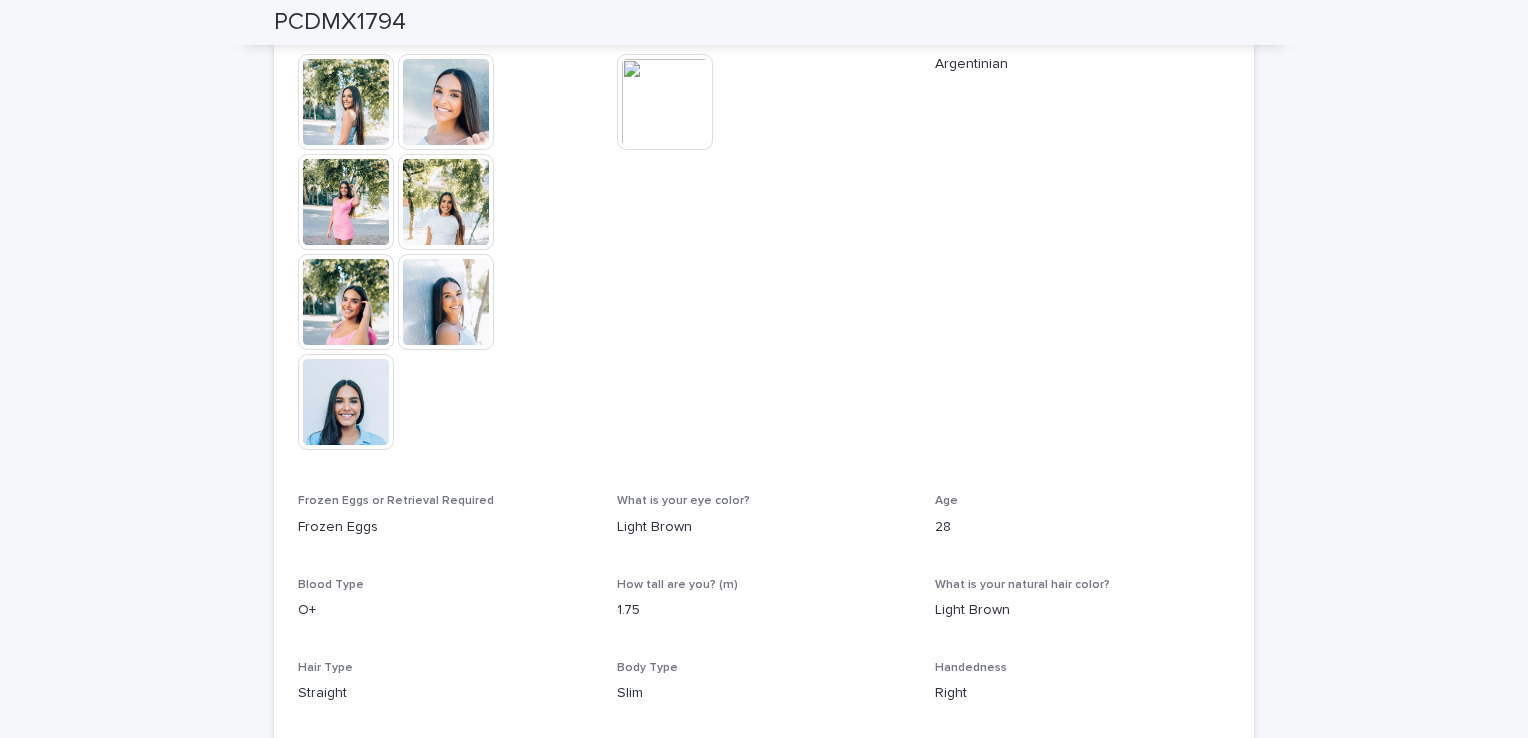 click at bounding box center (446, 302) 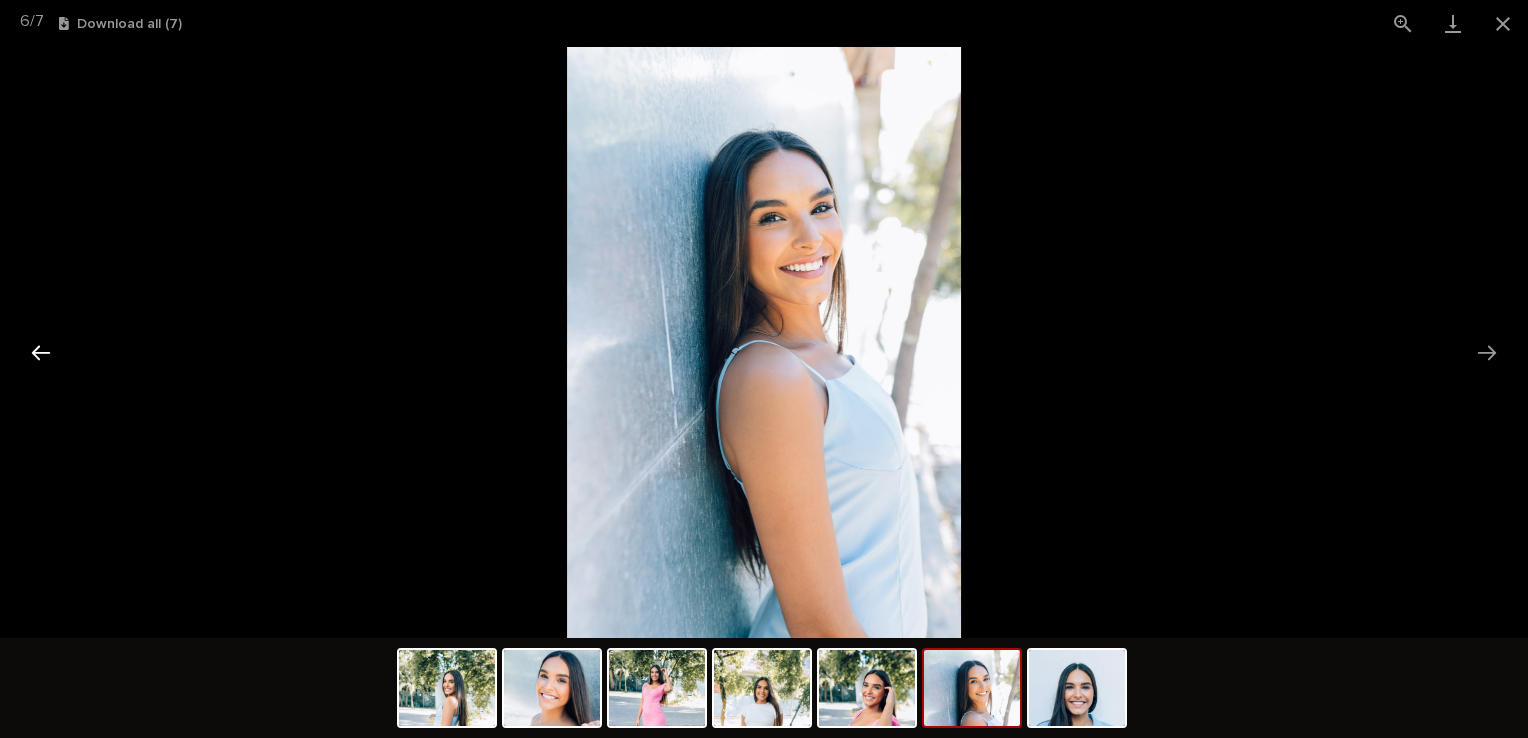 click at bounding box center [41, 352] 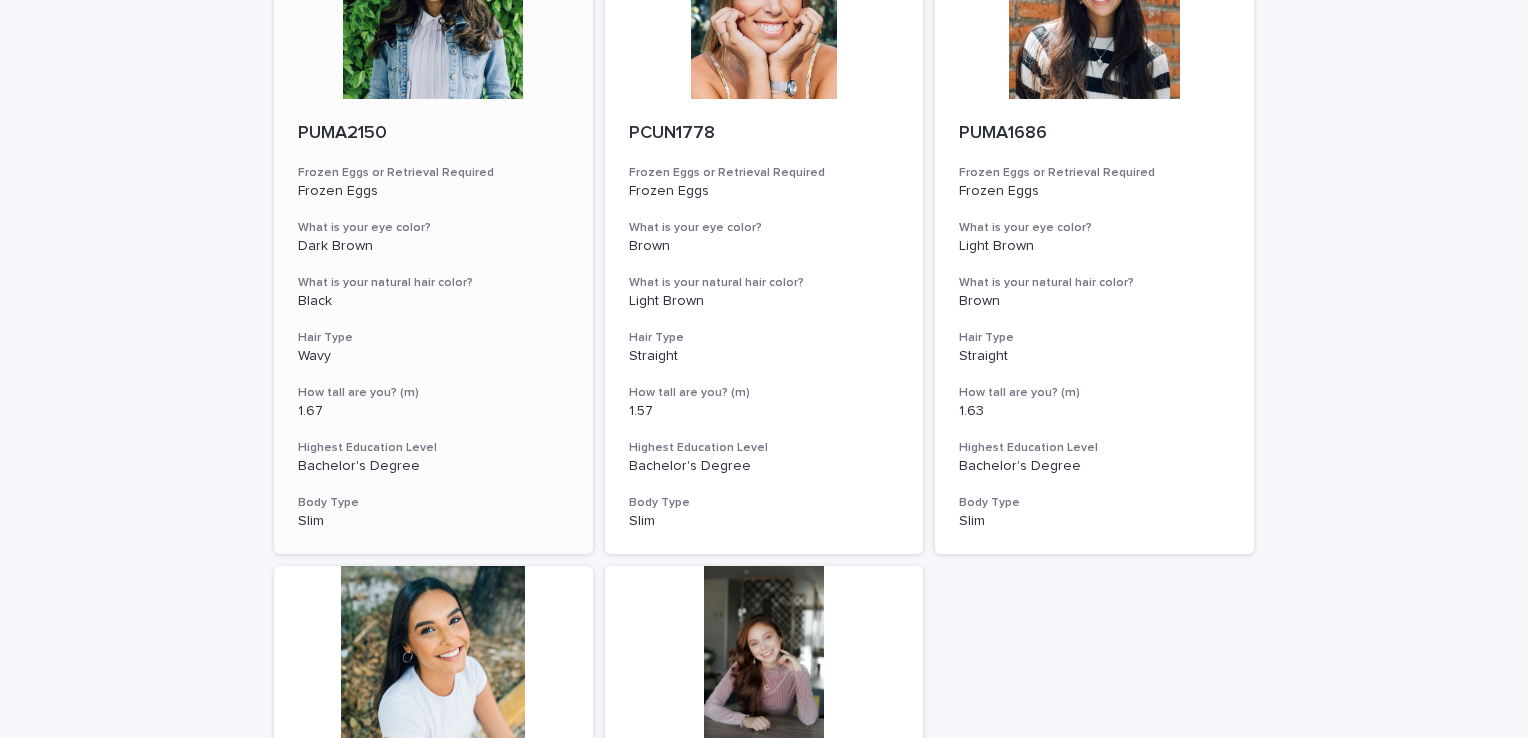 scroll, scrollTop: 1400, scrollLeft: 0, axis: vertical 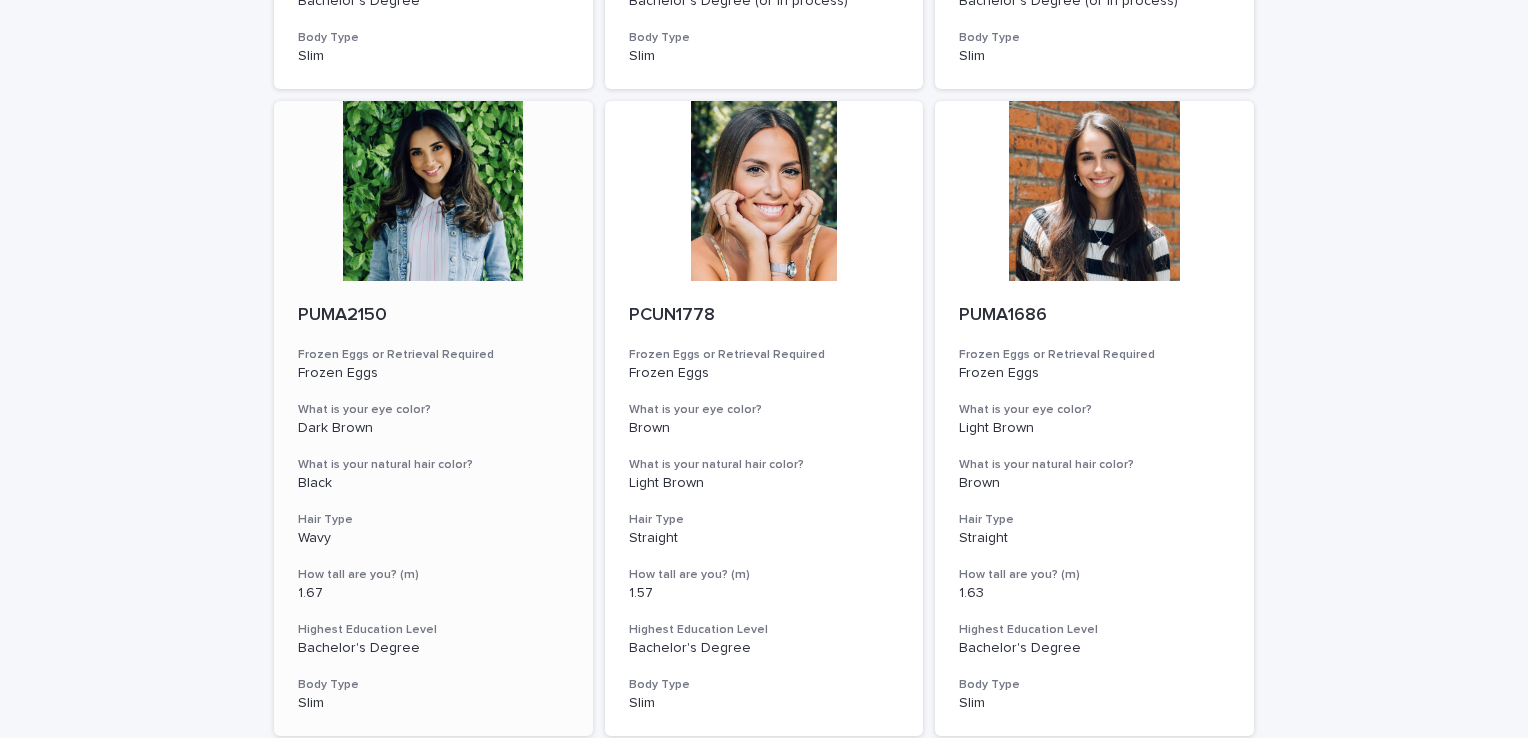 click on "PUMA2150 Frozen Eggs or Retrieval Required Frozen Eggs What is your eye color? [EYE_COLOR] What is your natural hair color? [HAIR_COLOR] Hair Type [HAIR_TYPE] How tall are you? (m) [HEIGHT] Highest Education Level Bachelor's Degree  Body Type Slim" at bounding box center (433, 508) 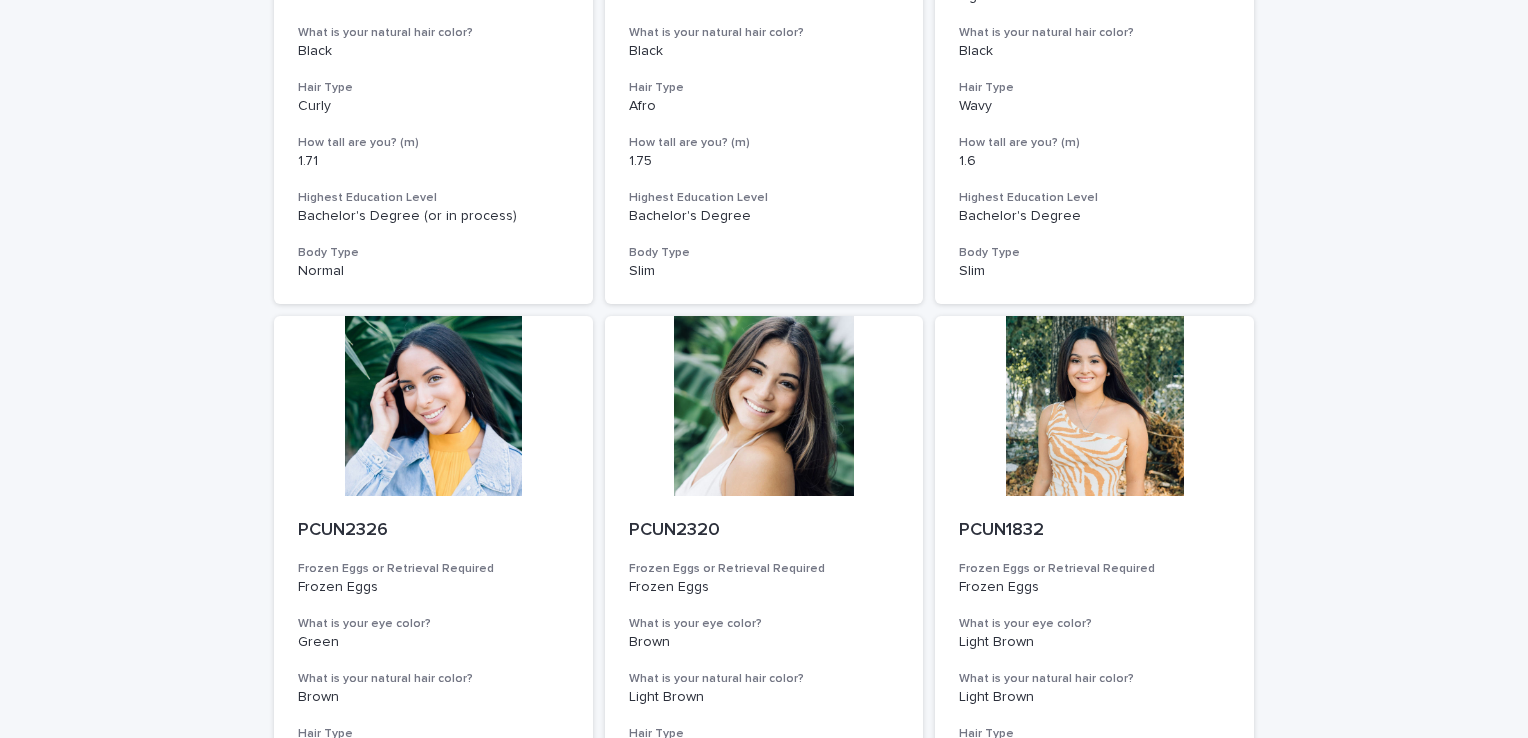 scroll, scrollTop: 600, scrollLeft: 0, axis: vertical 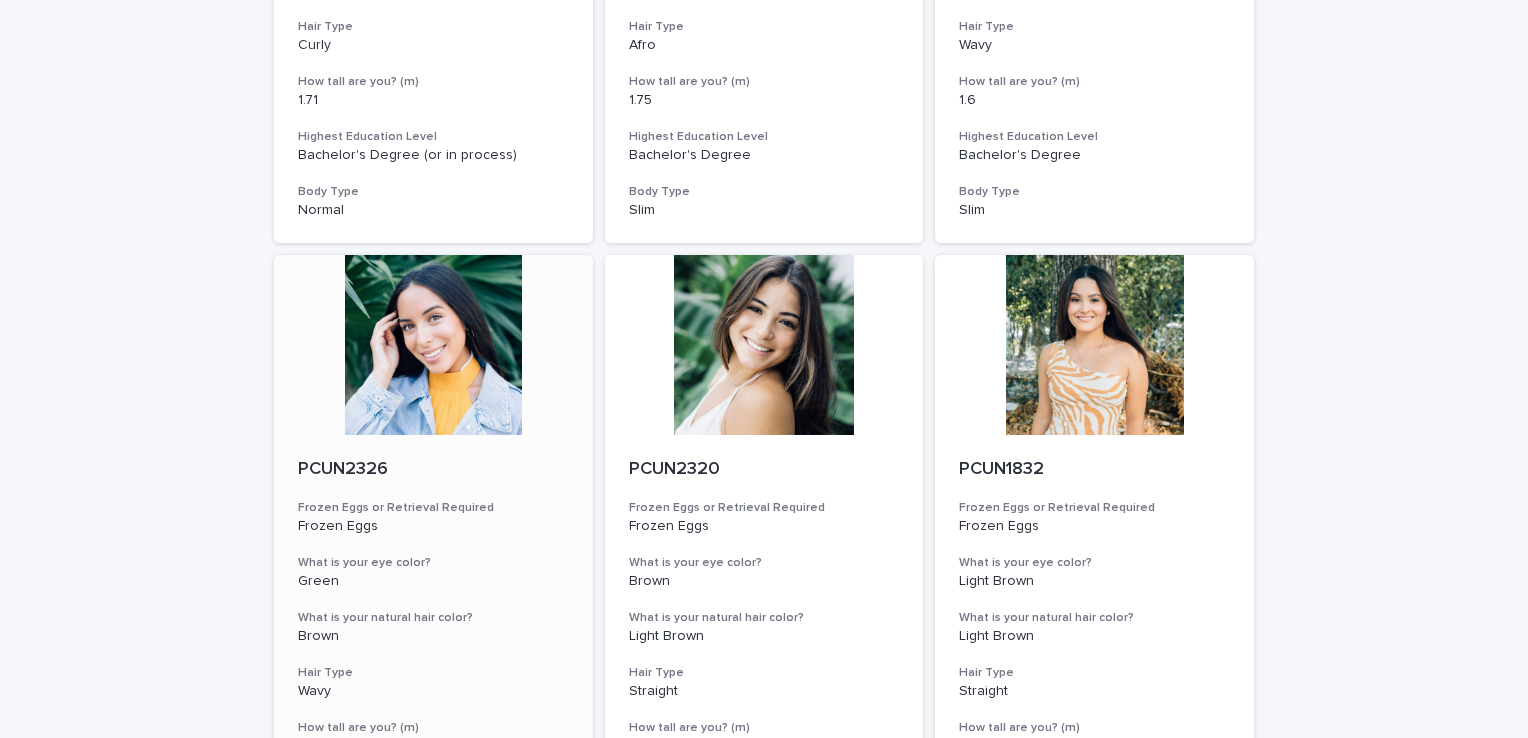click at bounding box center (433, 345) 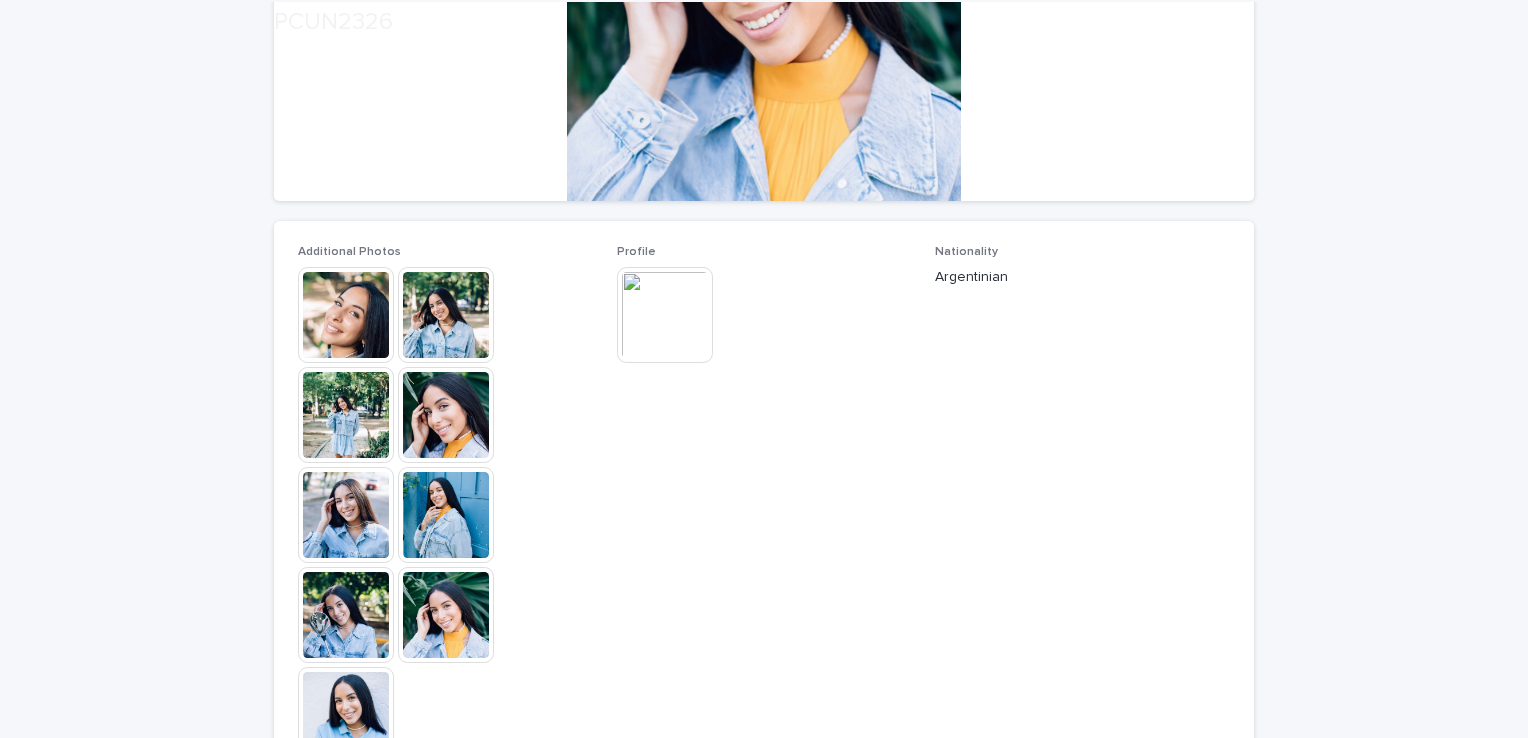 scroll, scrollTop: 400, scrollLeft: 0, axis: vertical 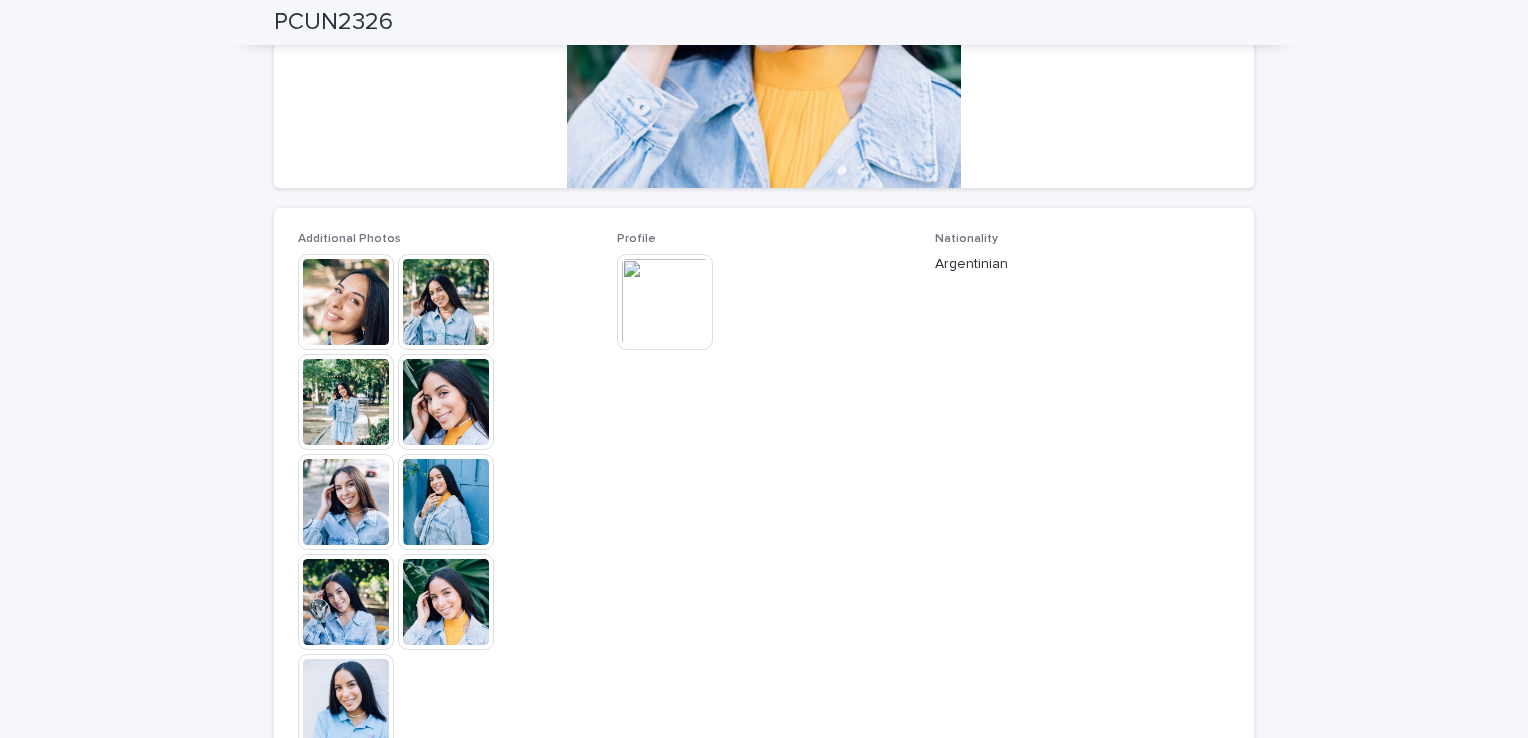 click at bounding box center [446, 402] 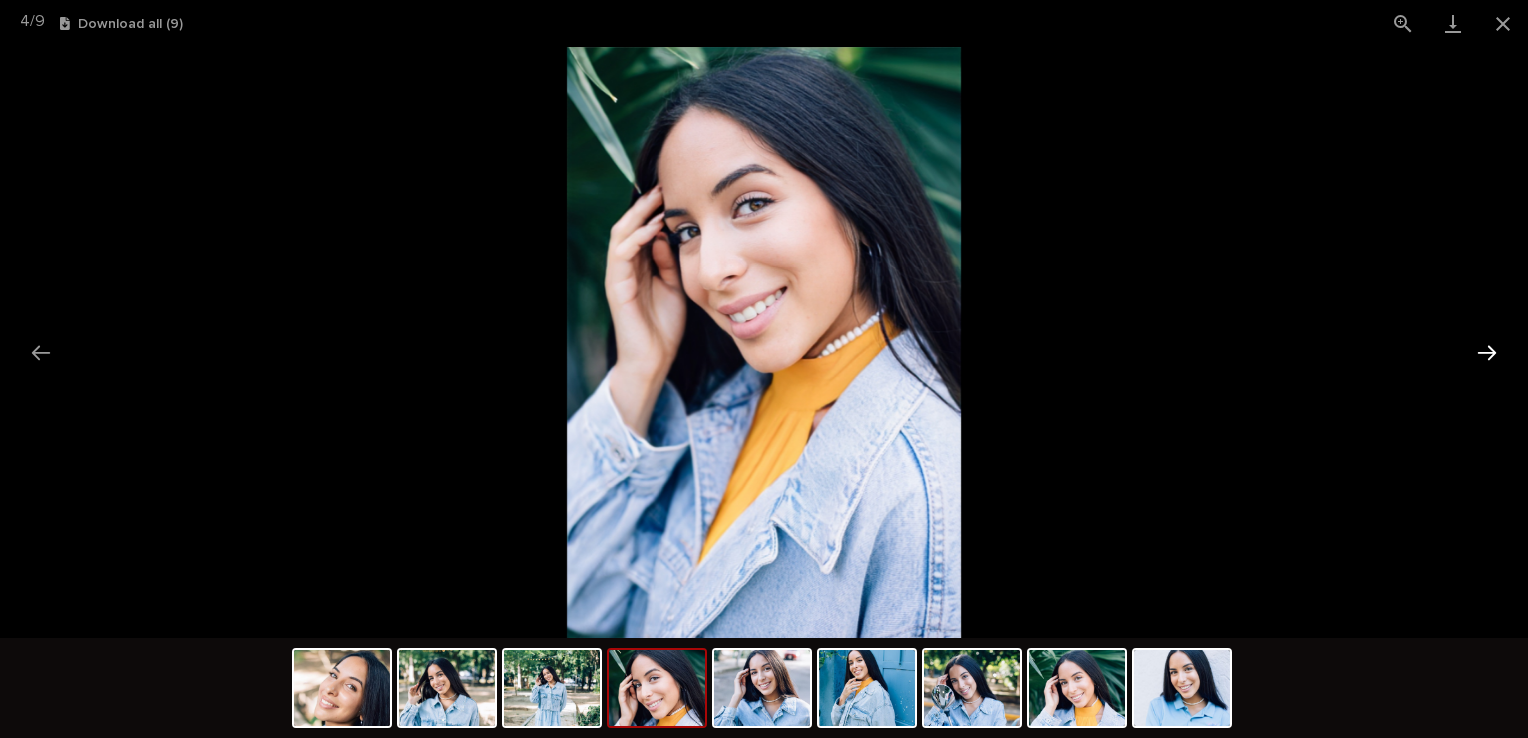 click at bounding box center (1487, 352) 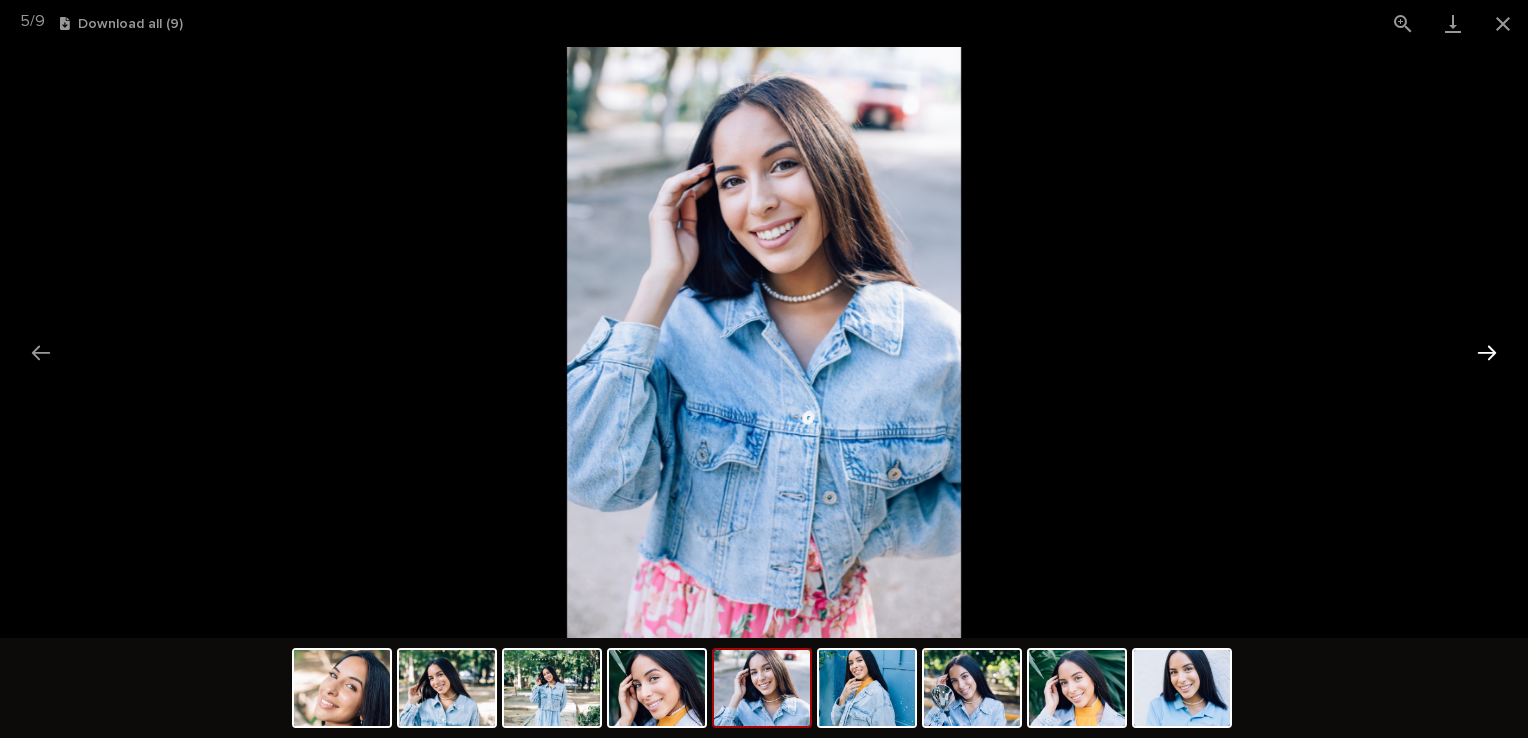 click at bounding box center [1487, 352] 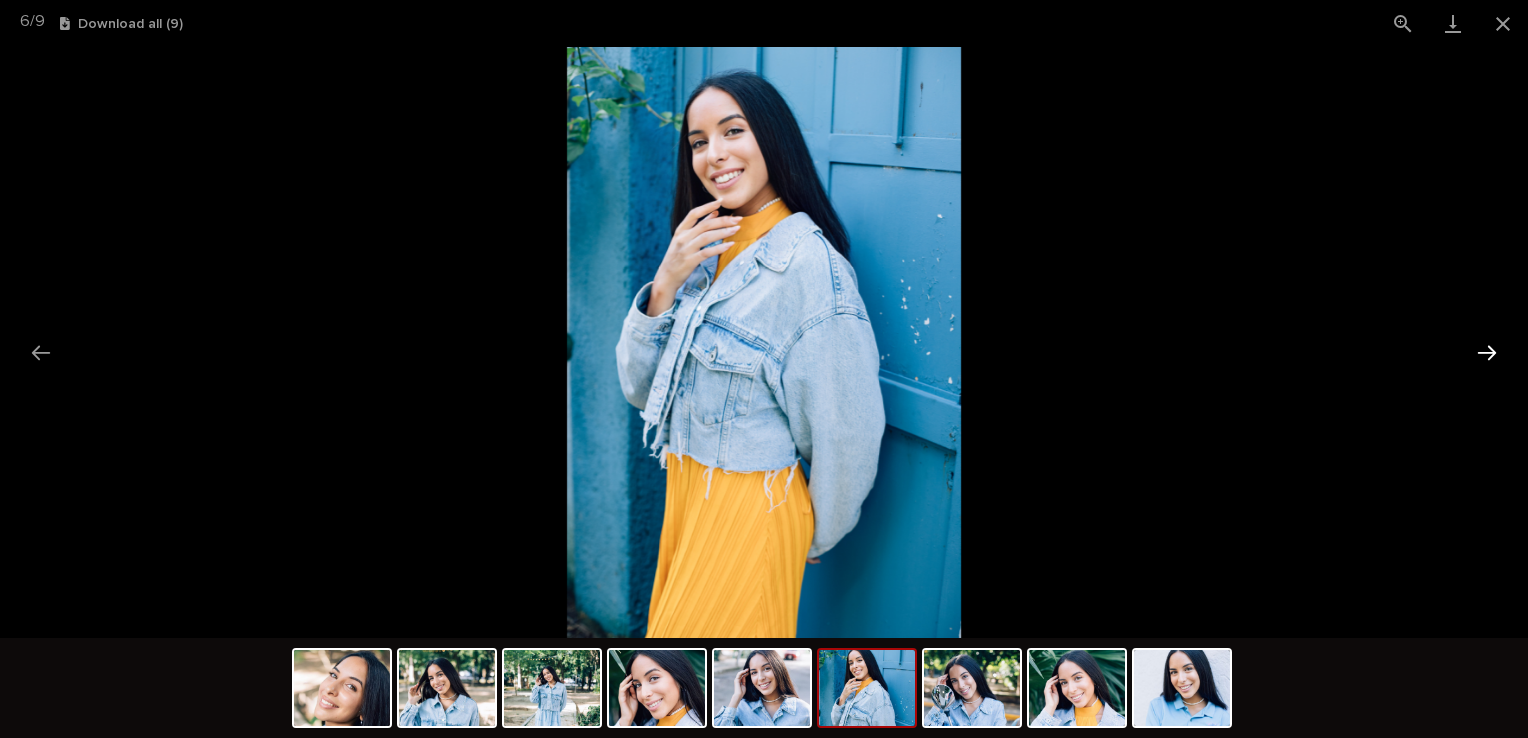click at bounding box center [1487, 352] 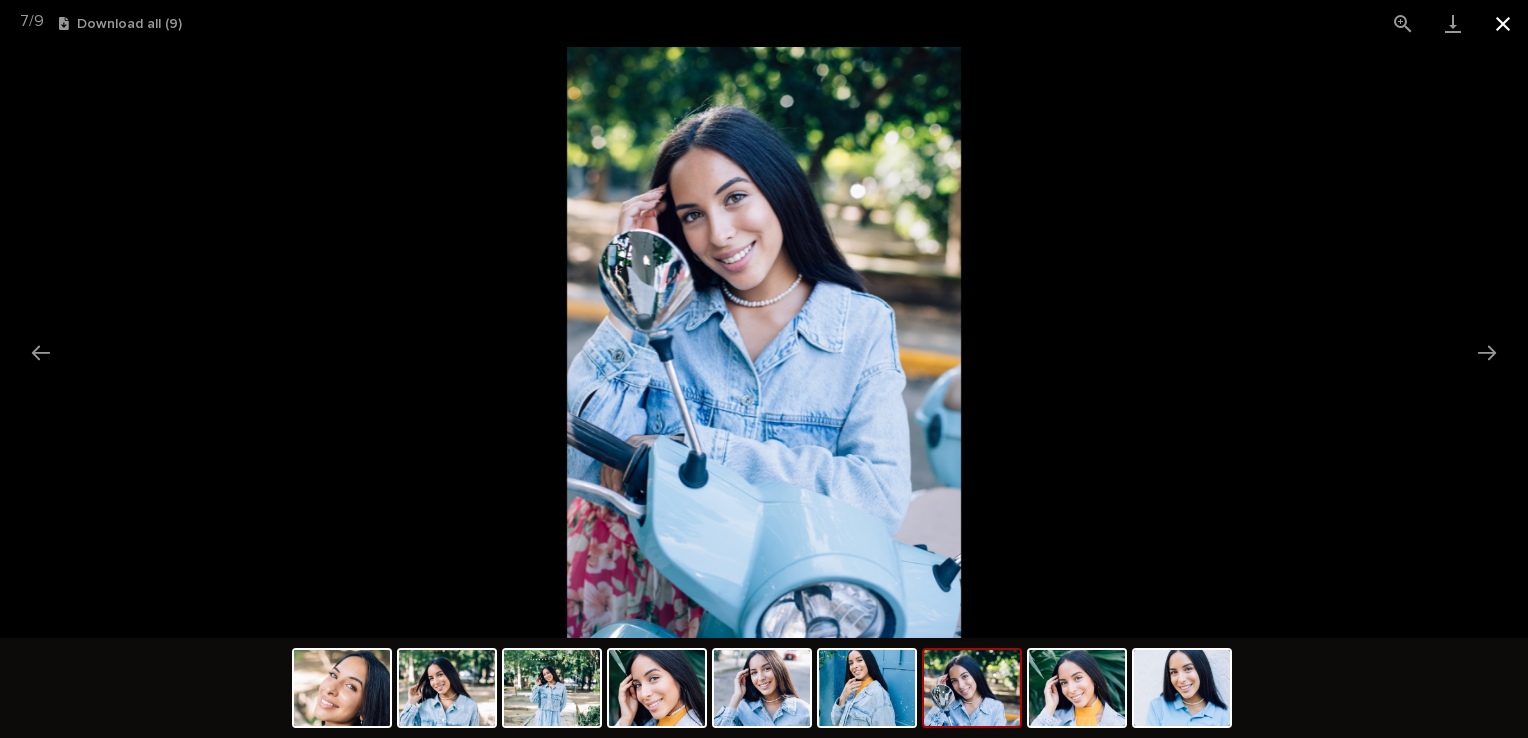 click at bounding box center [1503, 23] 